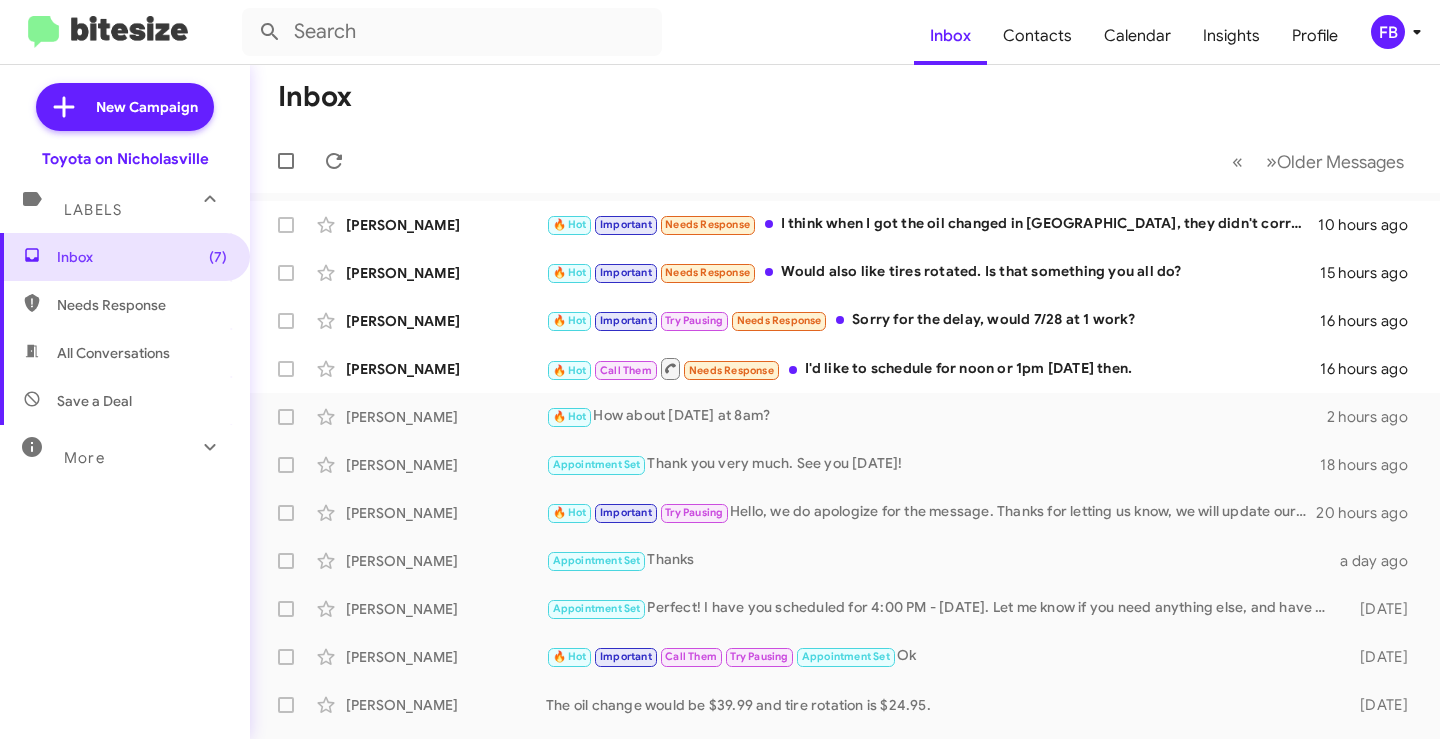 scroll, scrollTop: 0, scrollLeft: 0, axis: both 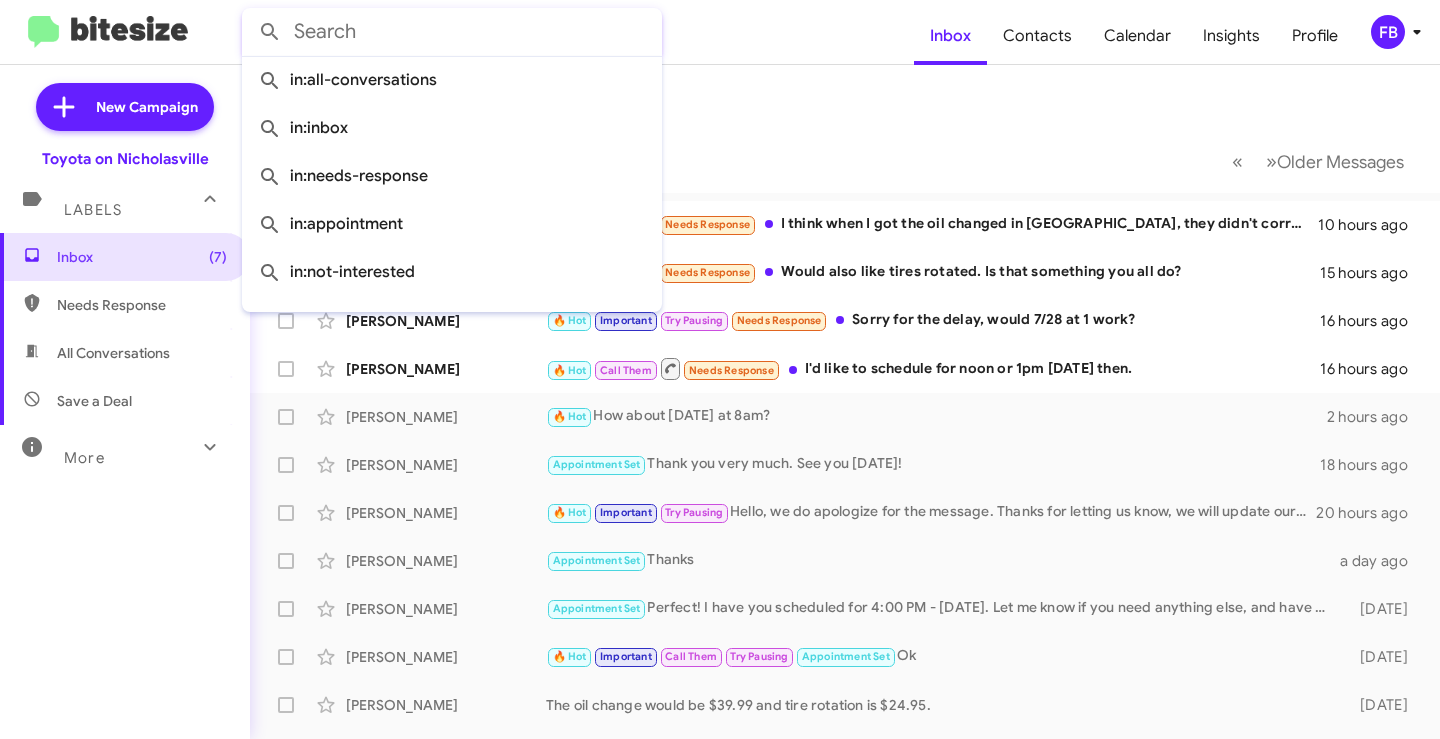 click 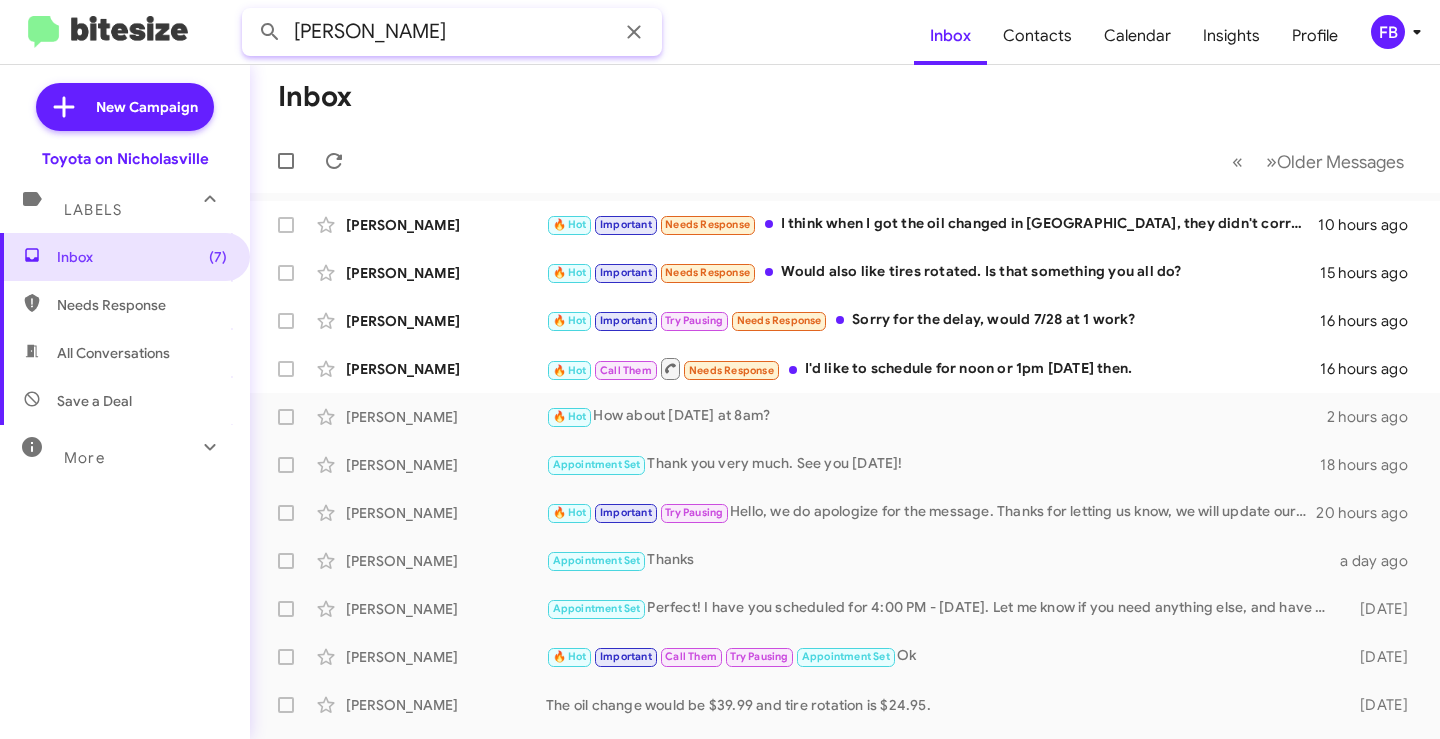 type on "[PERSON_NAME]" 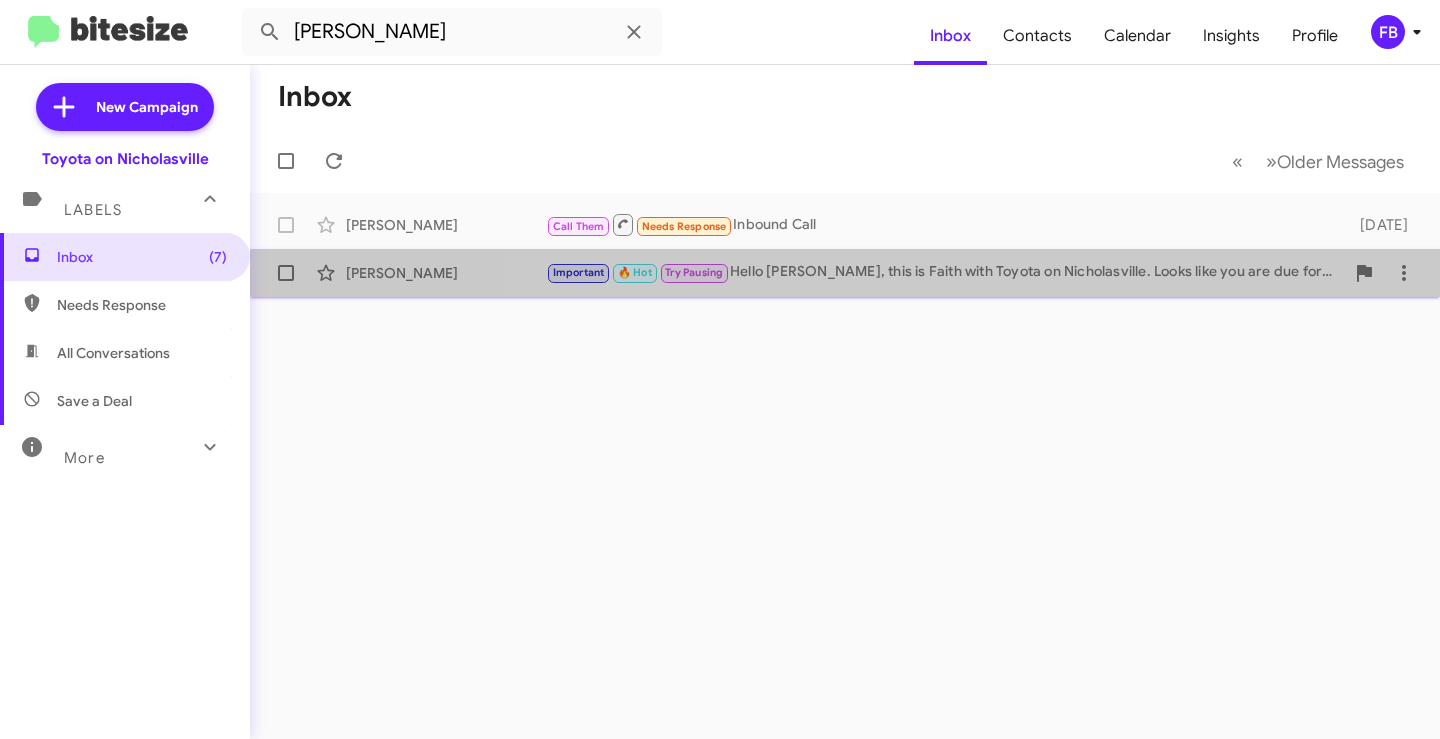 click on "Important   🔥 Hot   Try Pausing   Hello [PERSON_NAME], this is Faith with [PERSON_NAME] on Nicholasville. Looks like you are due for your next complimentary maintenance on your 2024 [GEOGRAPHIC_DATA]. Let me know when you would like to get that scheduled and I will be happy to get you on the books. Thanks and have a great day!" 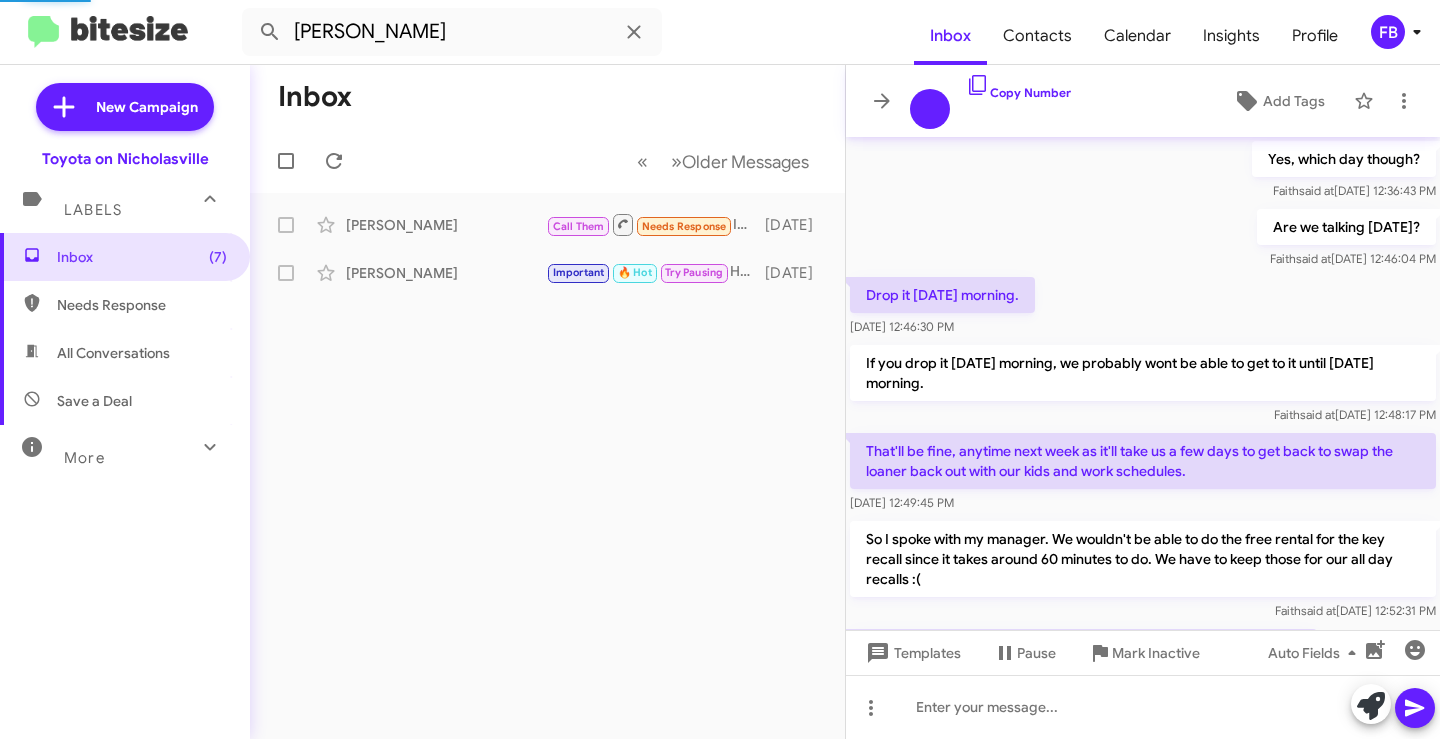 scroll, scrollTop: 1167, scrollLeft: 0, axis: vertical 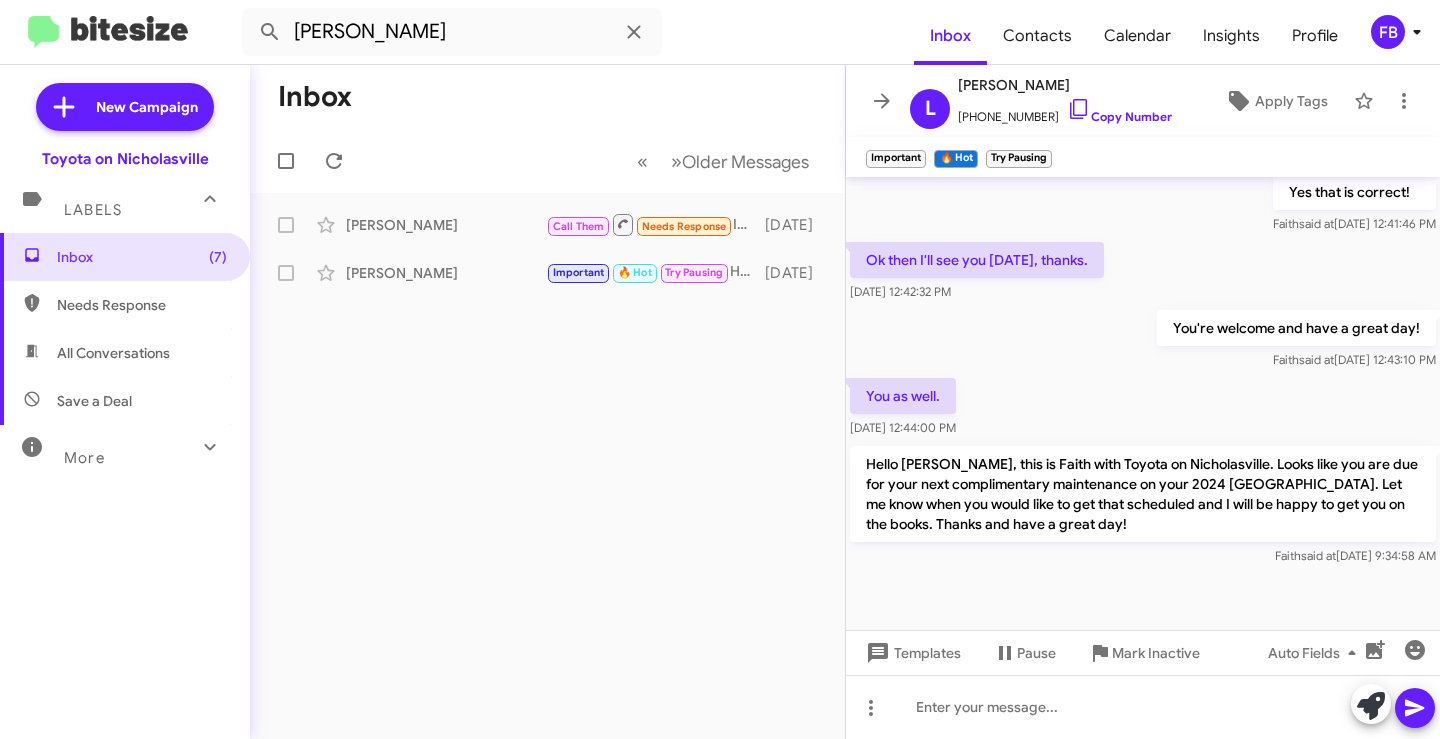 click on "Hello [PERSON_NAME], this is Faith with Toyota on Nicholasville. Looks like you are due for your next complimentary maintenance on your 2024 [GEOGRAPHIC_DATA]. Let me know when you would like to get that scheduled and I will be happy to get you on the books. Thanks and have a great day!" 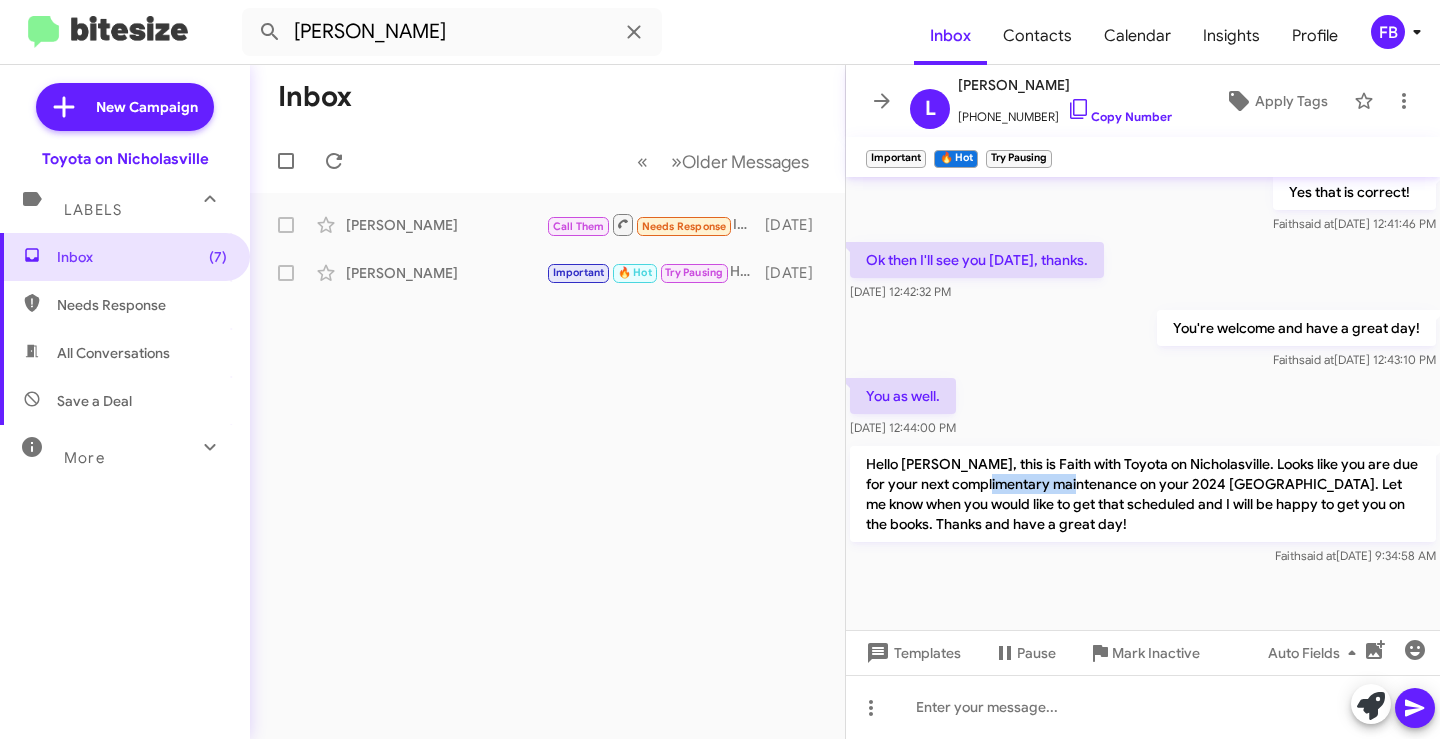 click on "Hello [PERSON_NAME], this is Faith with Toyota on Nicholasville. Looks like you are due for your next complimentary maintenance on your 2024 [GEOGRAPHIC_DATA]. Let me know when you would like to get that scheduled and I will be happy to get you on the books. Thanks and have a great day!" 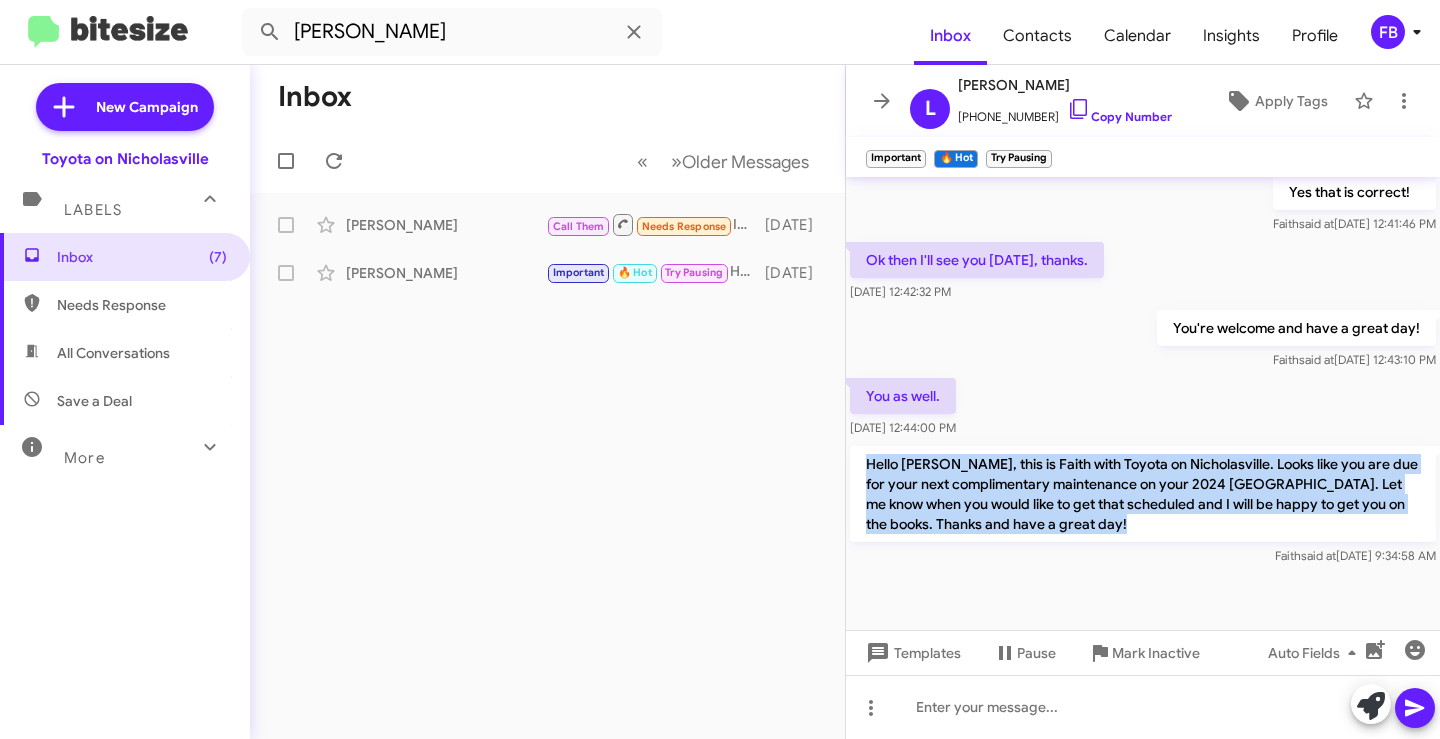 click on "Hello [PERSON_NAME], this is Faith with Toyota on Nicholasville. Looks like you are due for your next complimentary maintenance on your 2024 [GEOGRAPHIC_DATA]. Let me know when you would like to get that scheduled and I will be happy to get you on the books. Thanks and have a great day!" 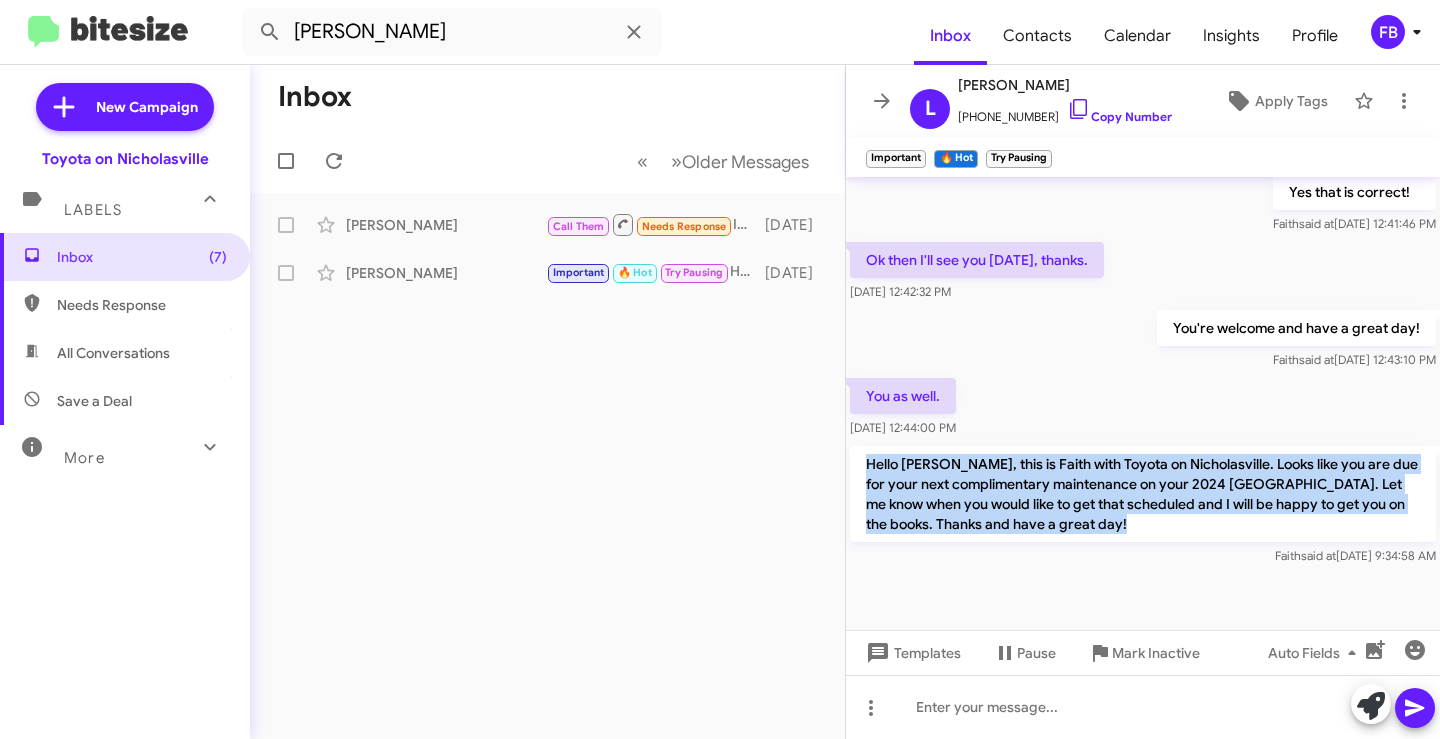 copy on "Hello [PERSON_NAME], this is Faith with Toyota on Nicholasville. Looks like you are due for your next complimentary maintenance on your 2024 [GEOGRAPHIC_DATA]. Let me know when you would like to get that scheduled and I will be happy to get you on the books. Thanks and have a great day!" 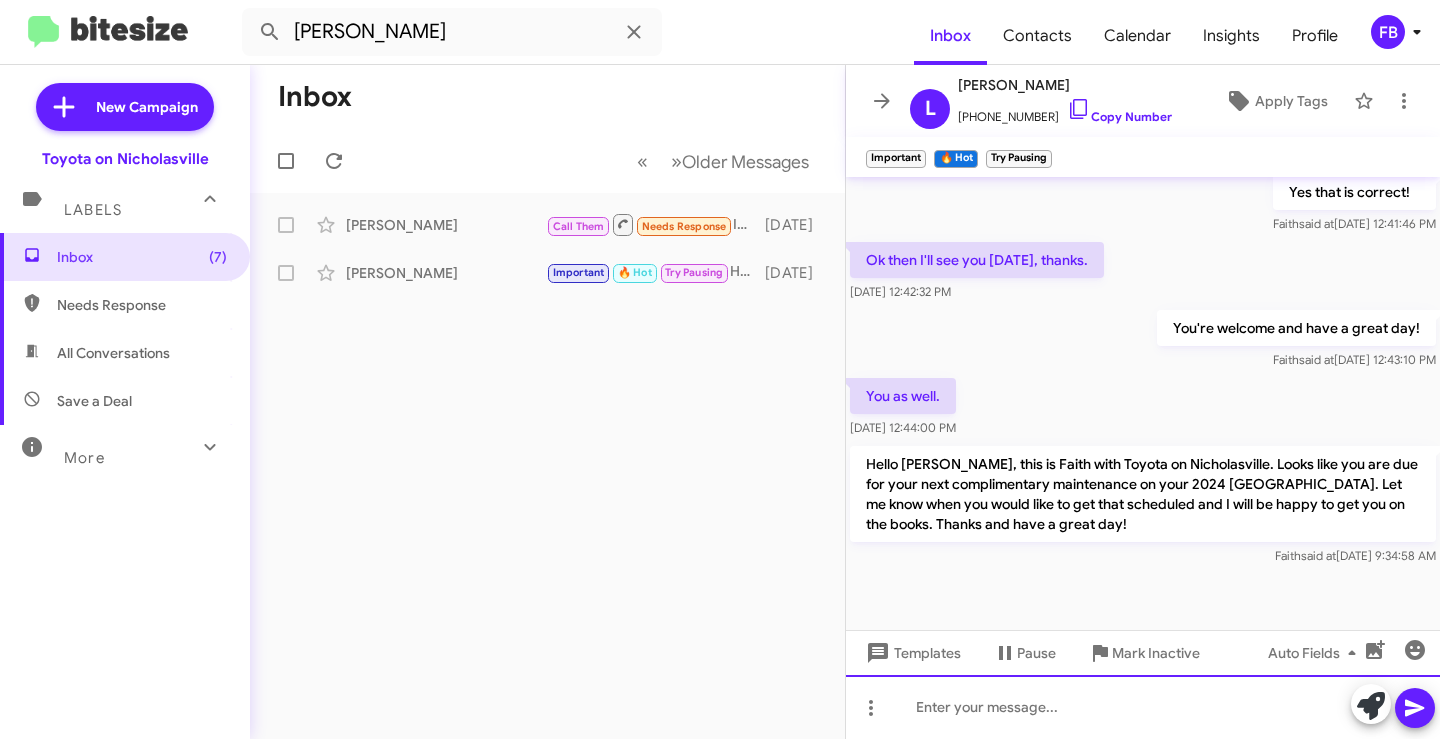 click 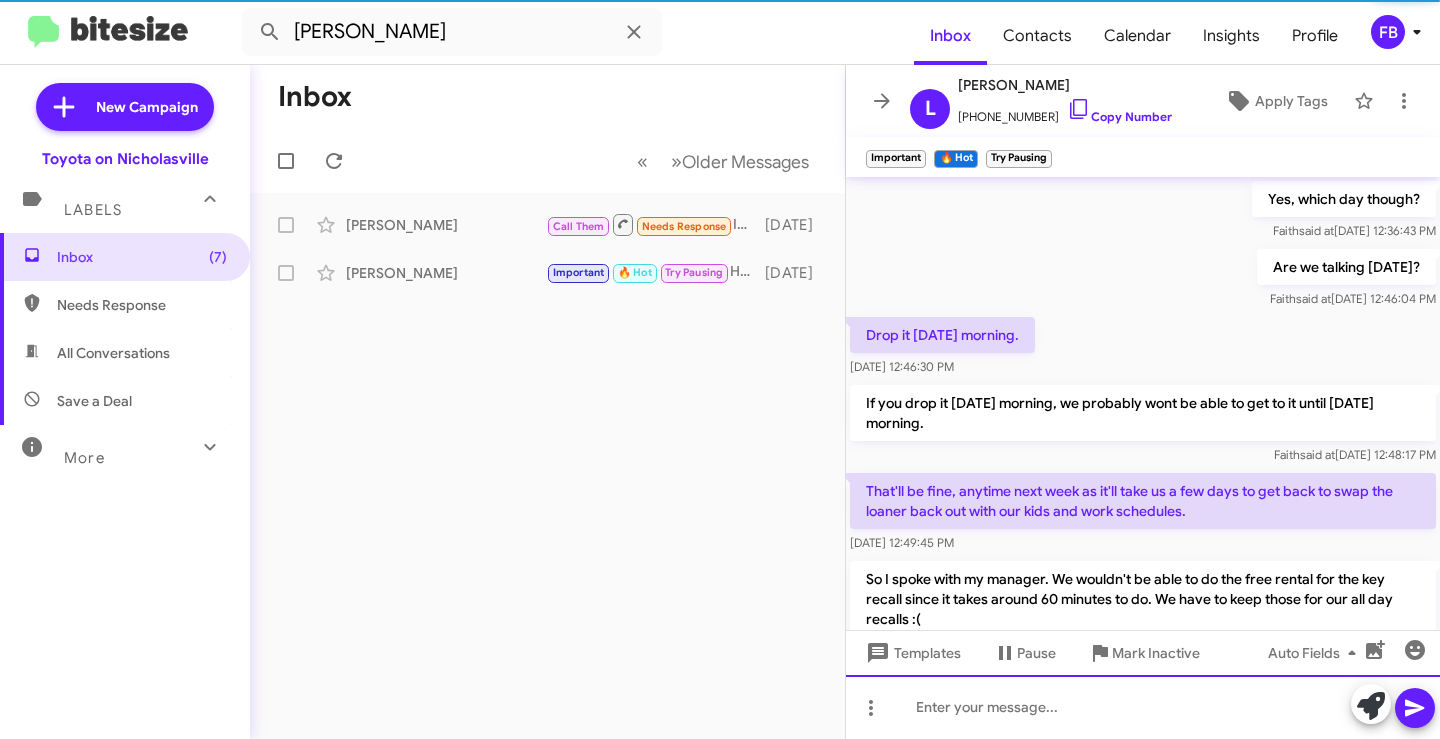 scroll, scrollTop: 100, scrollLeft: 0, axis: vertical 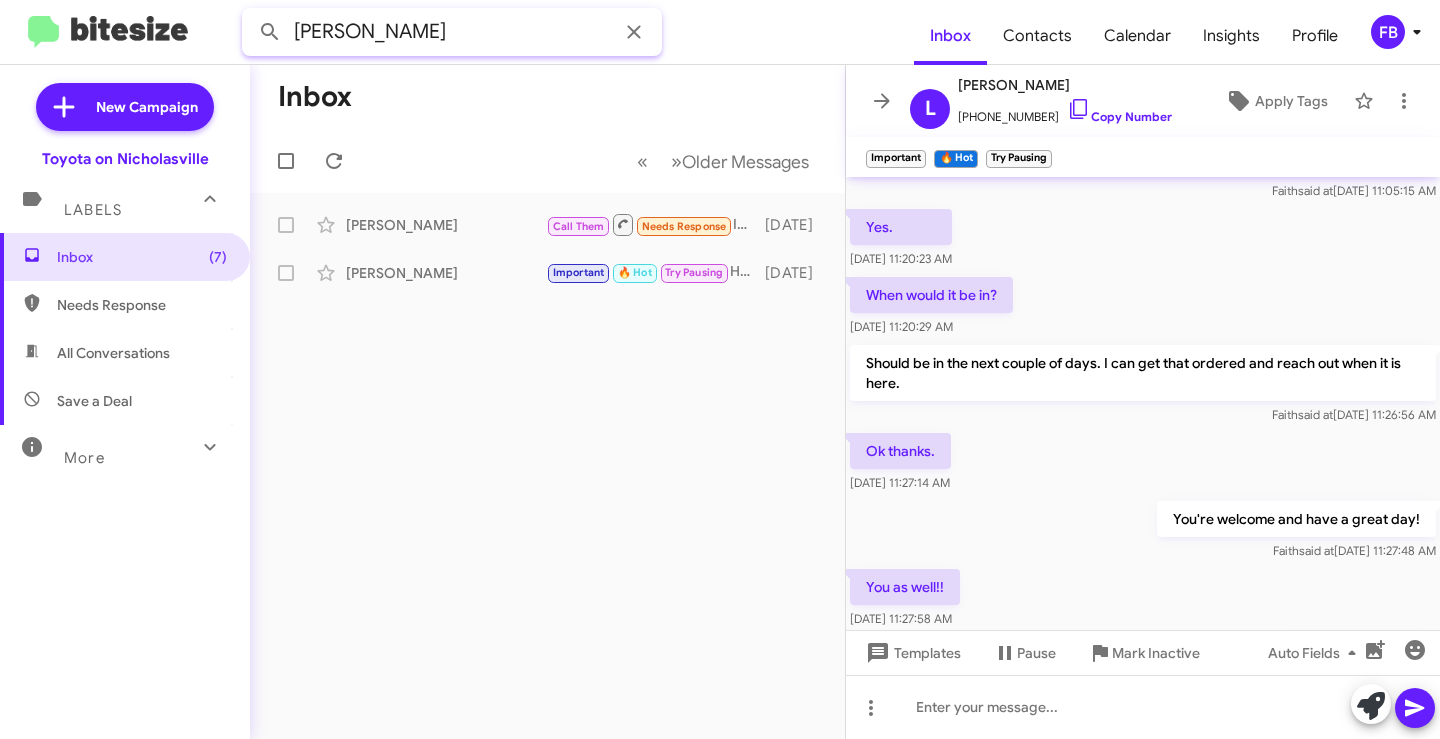 paste on "THE HAYDEN COMPANY INC." 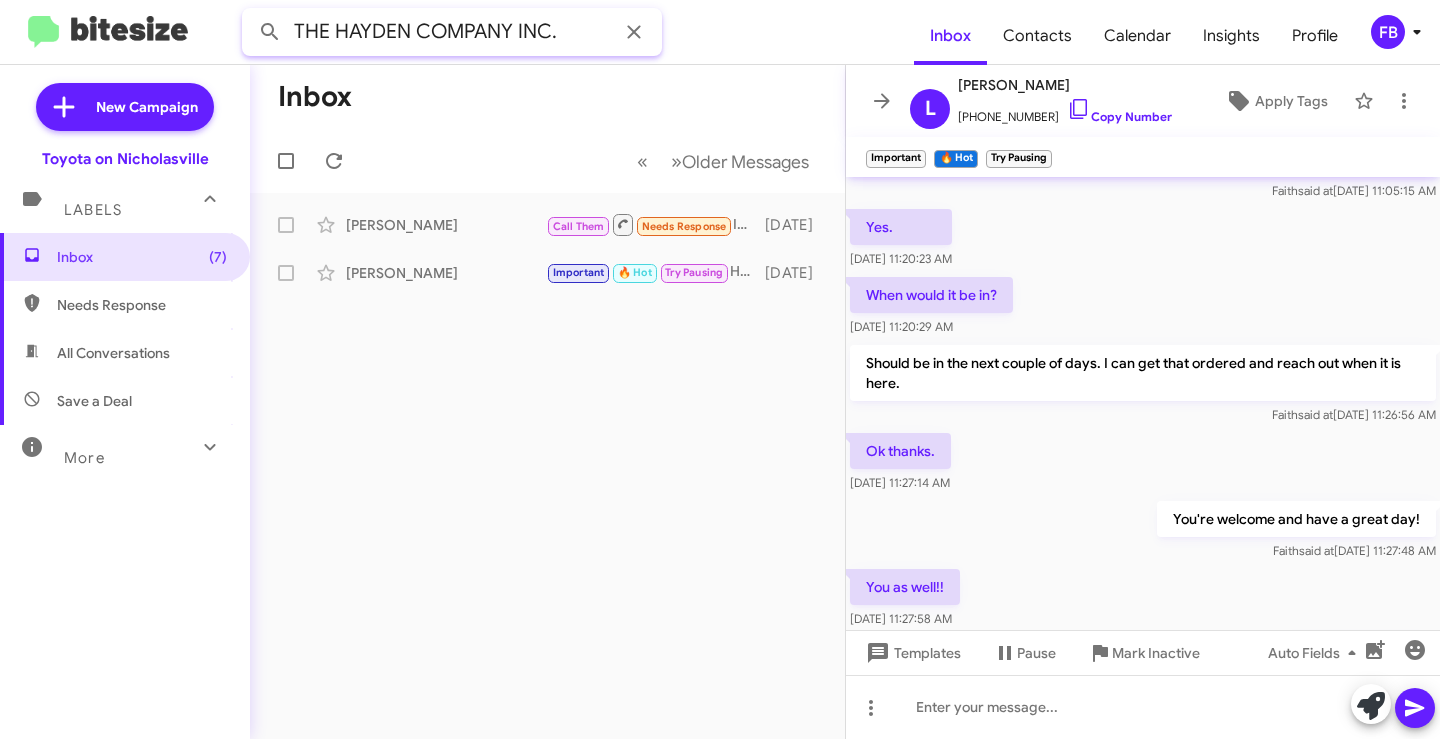 type on "THE HAYDEN COMPANY INC." 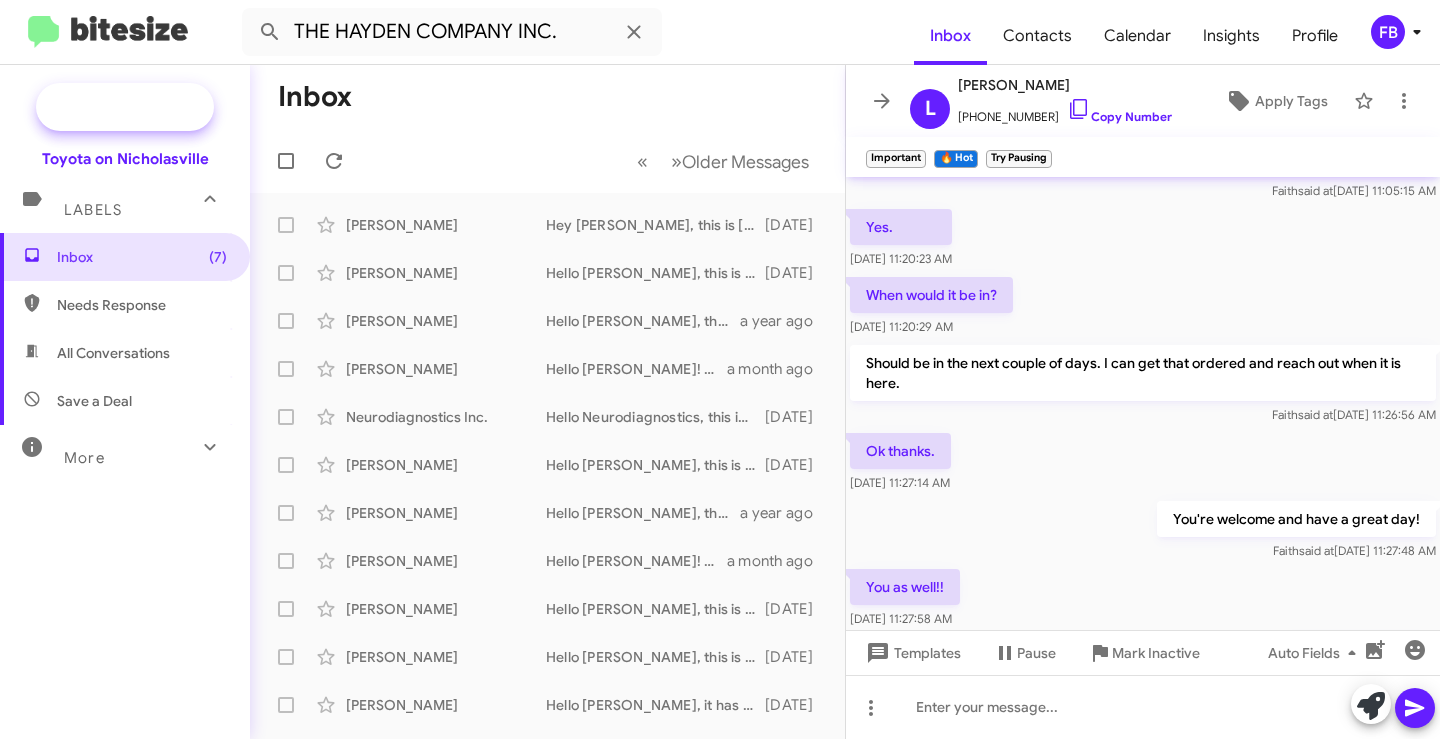 click on "New Campaign" 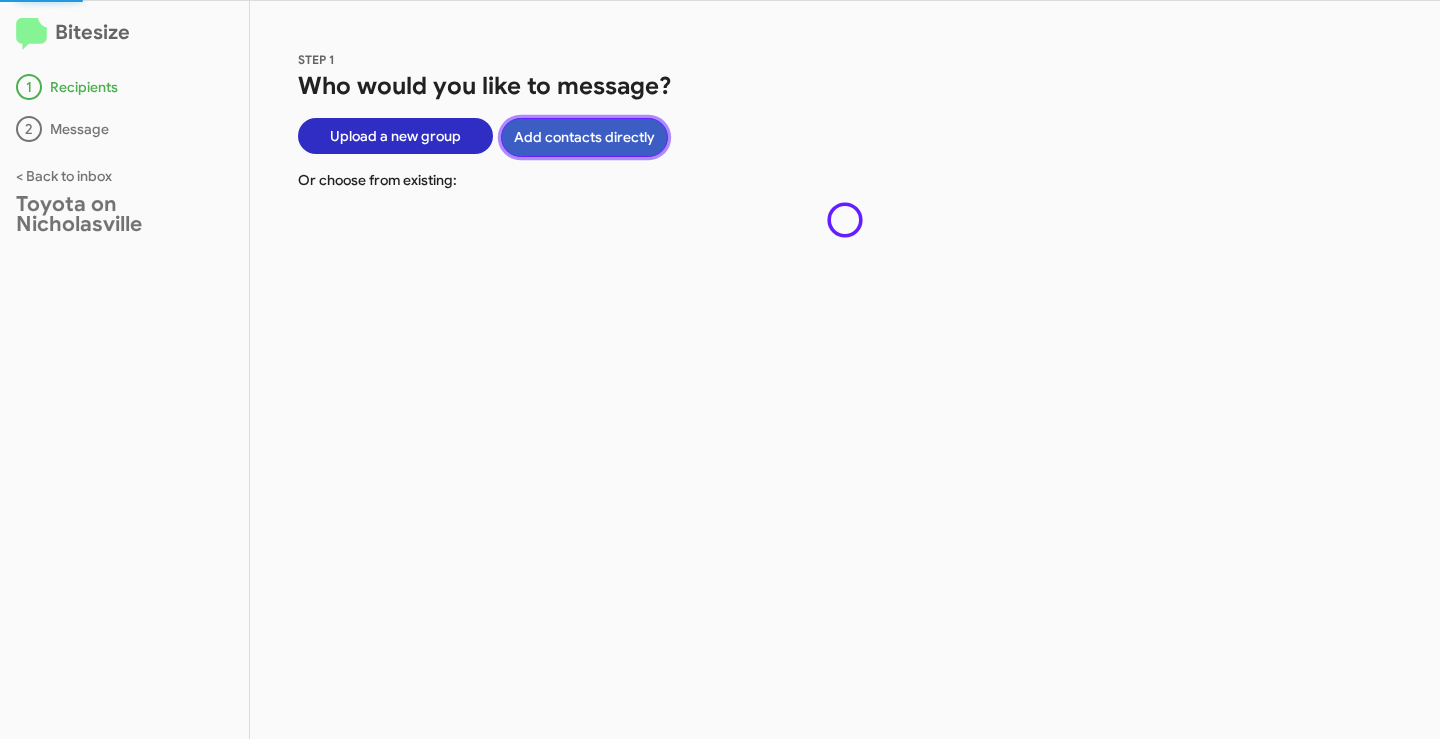 click on "Add contacts directly" 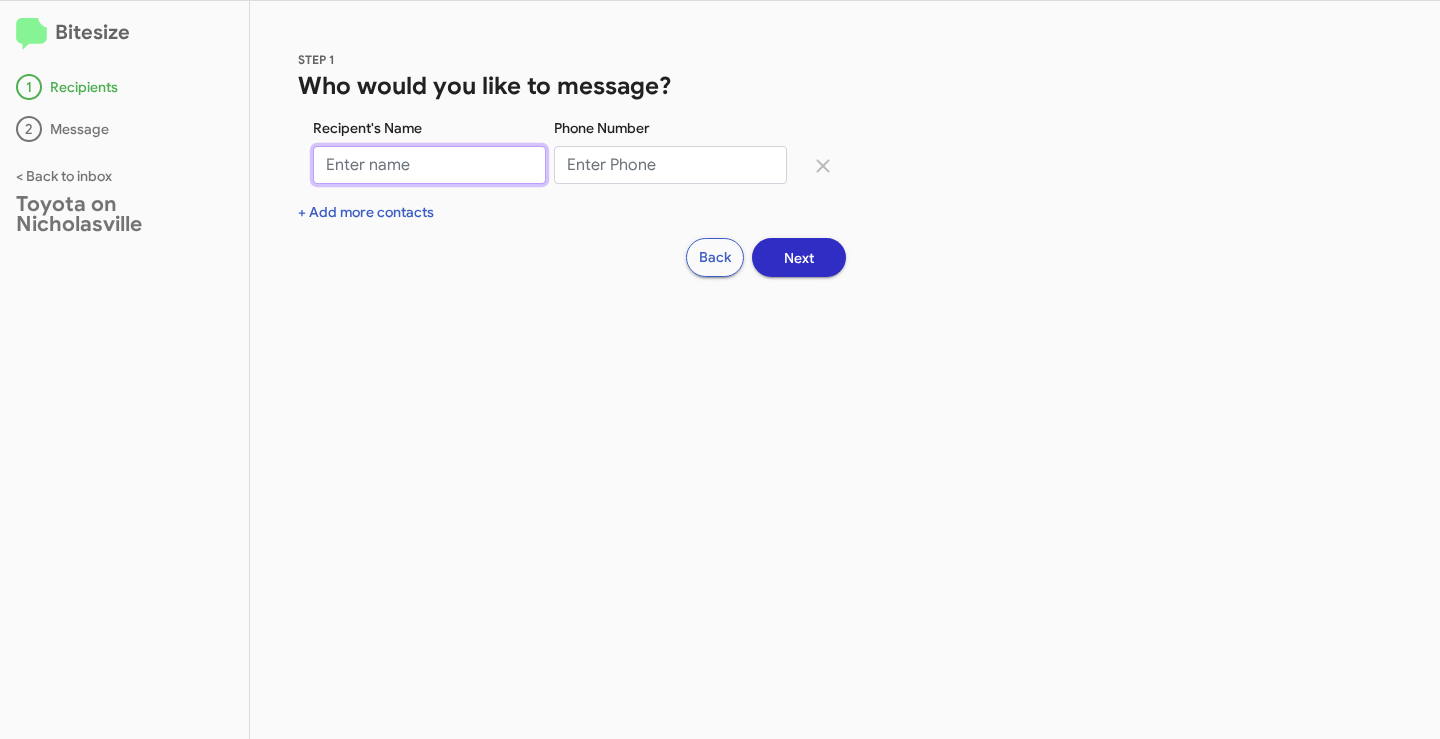 click on "Recipent's Name" at bounding box center (429, 165) 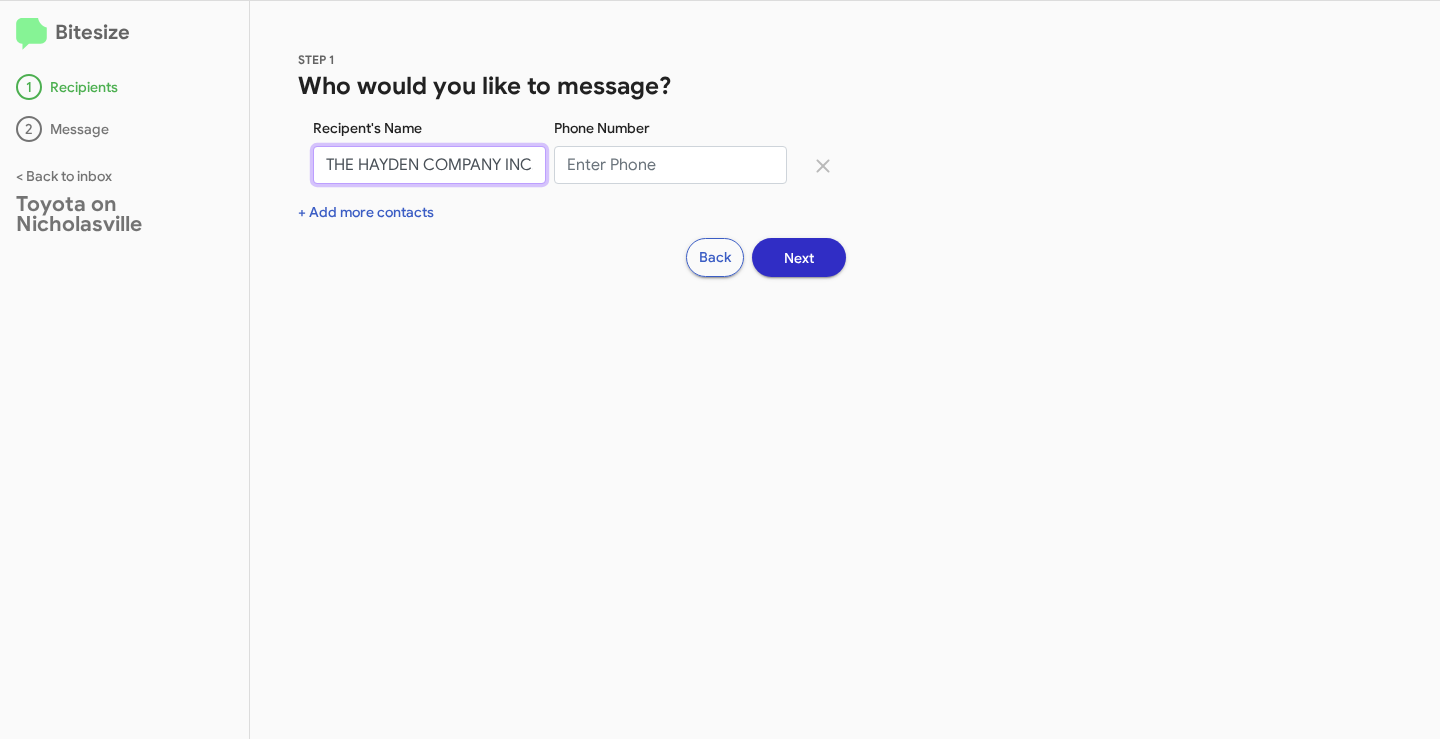 scroll, scrollTop: 0, scrollLeft: 2, axis: horizontal 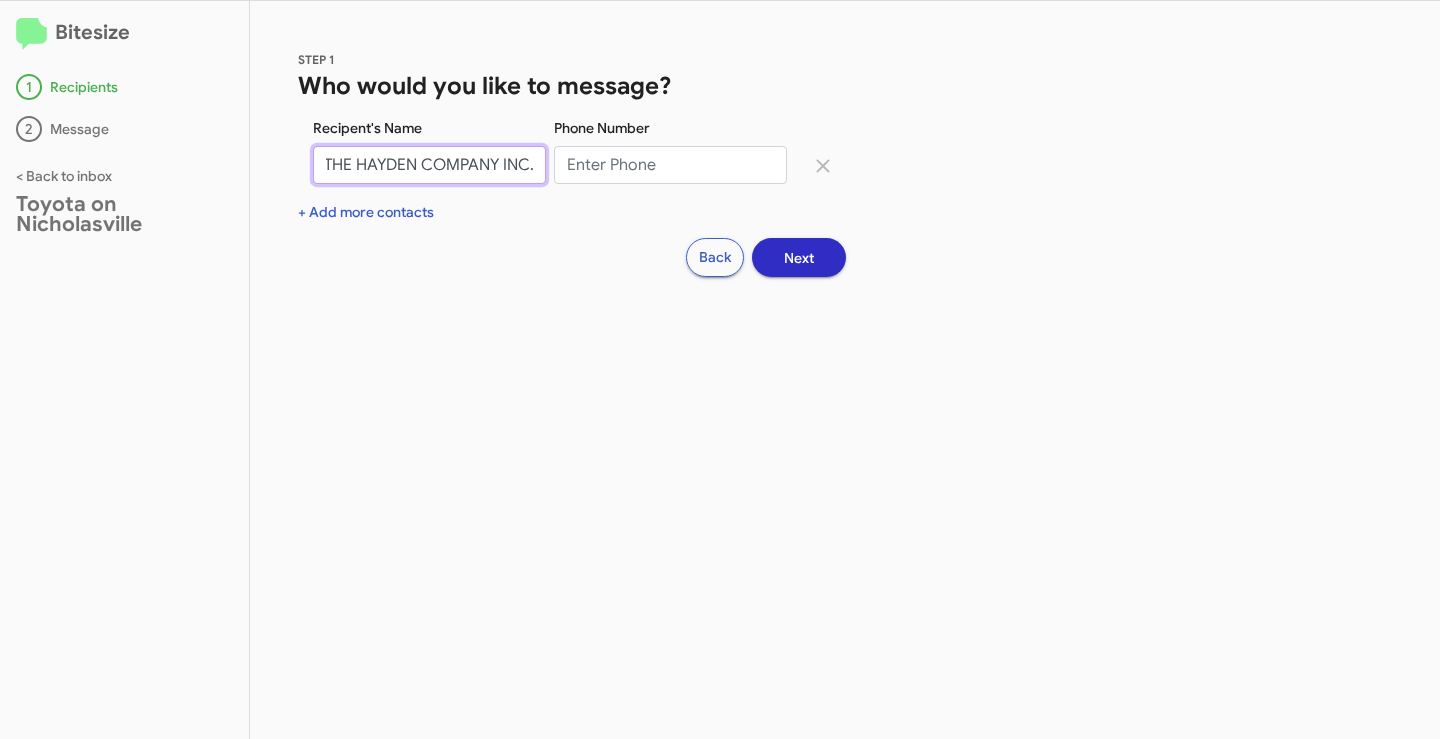 type on "THE HAYDEN COMPANY INC." 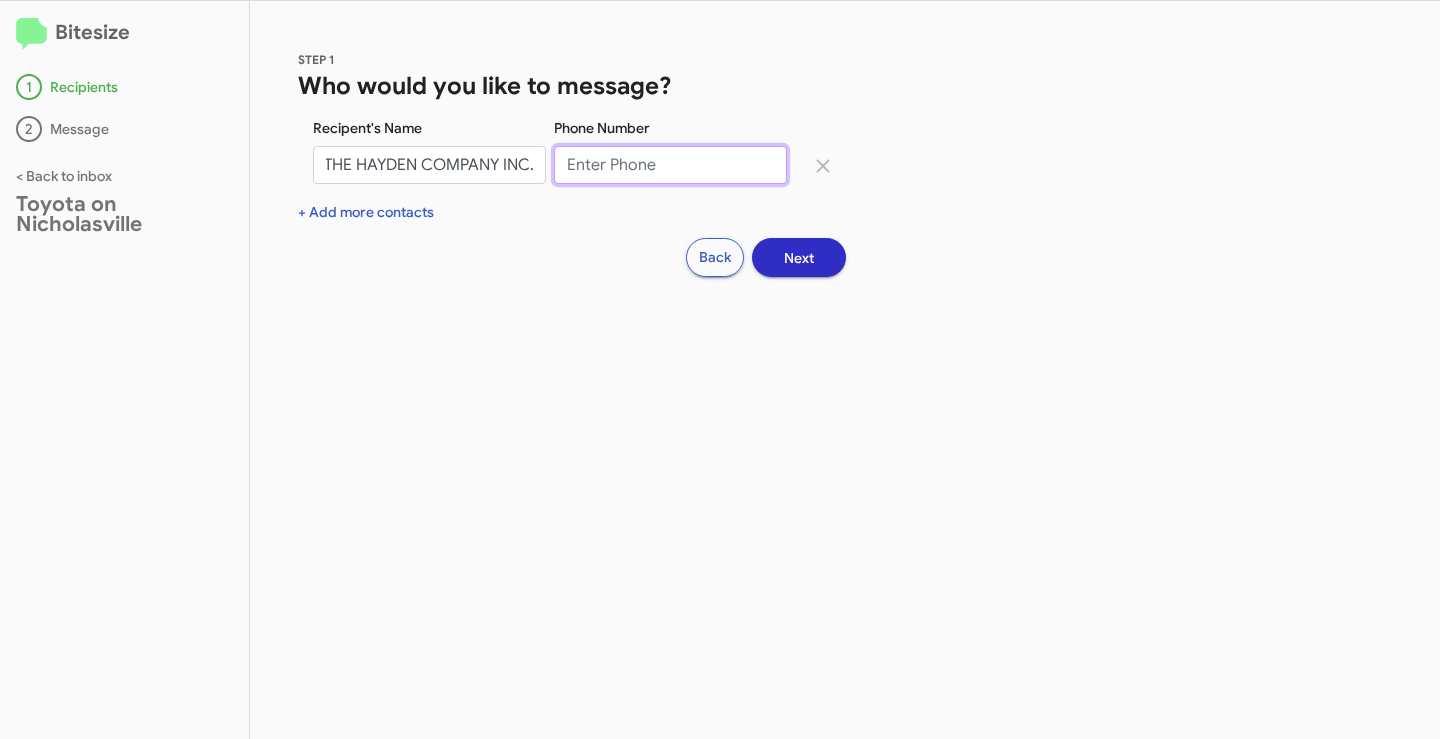 scroll, scrollTop: 0, scrollLeft: 0, axis: both 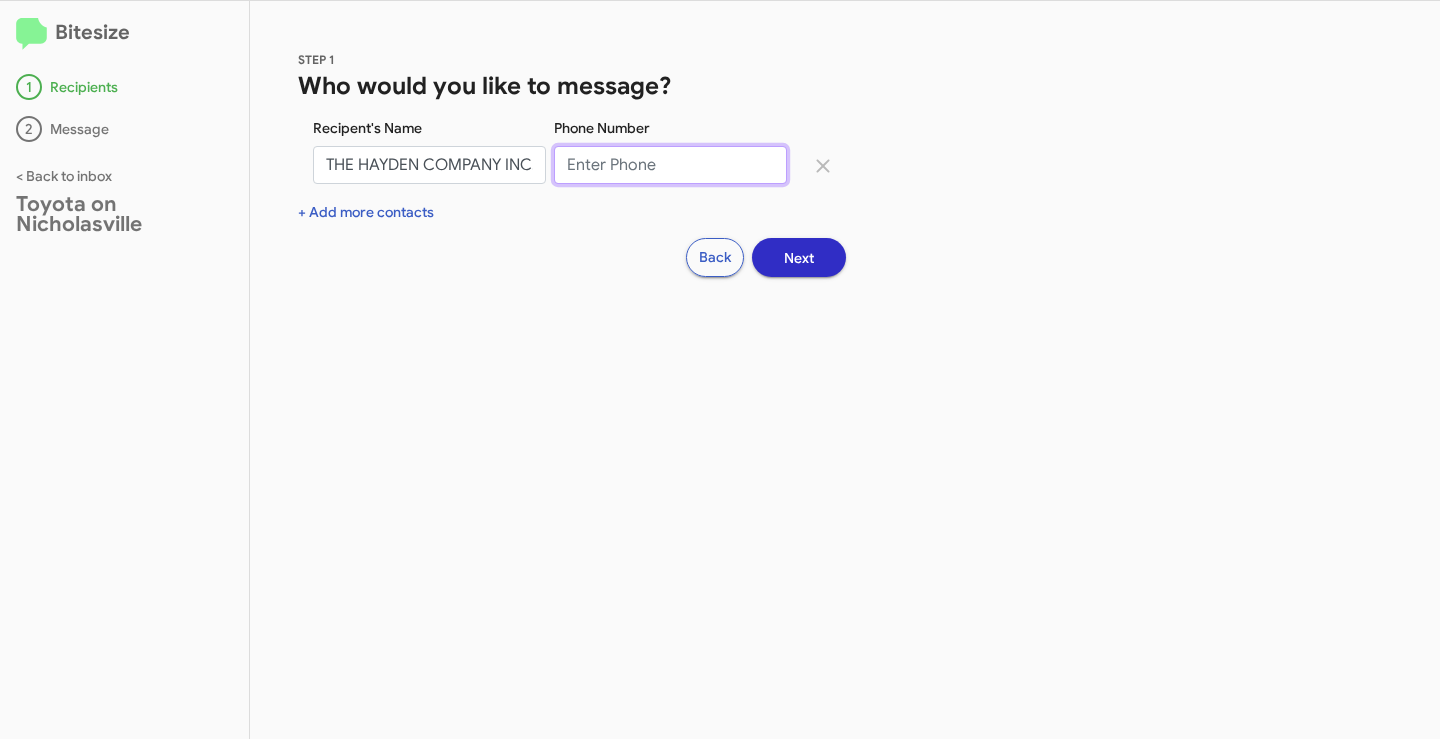 click on "Phone Number" at bounding box center [670, 165] 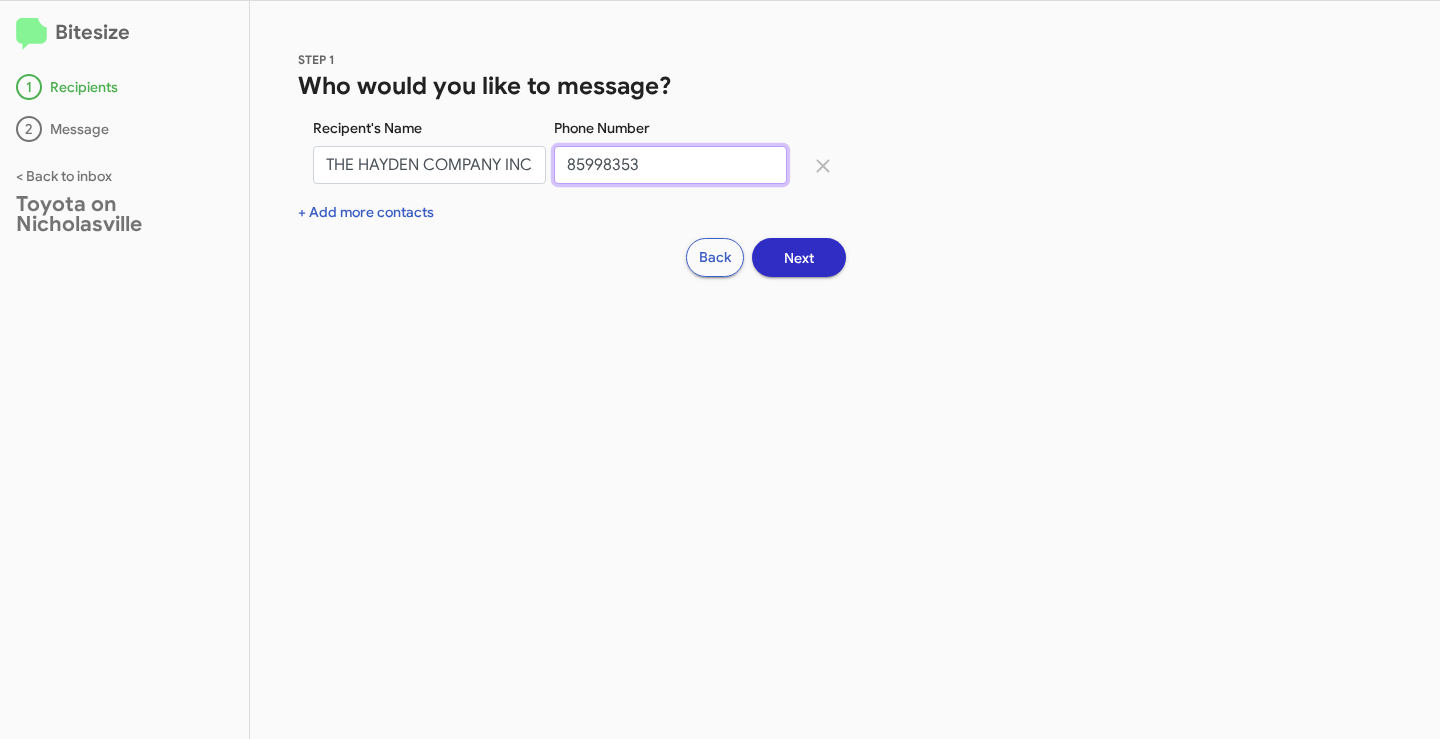 drag, startPoint x: 650, startPoint y: 165, endPoint x: 306, endPoint y: 176, distance: 344.17584 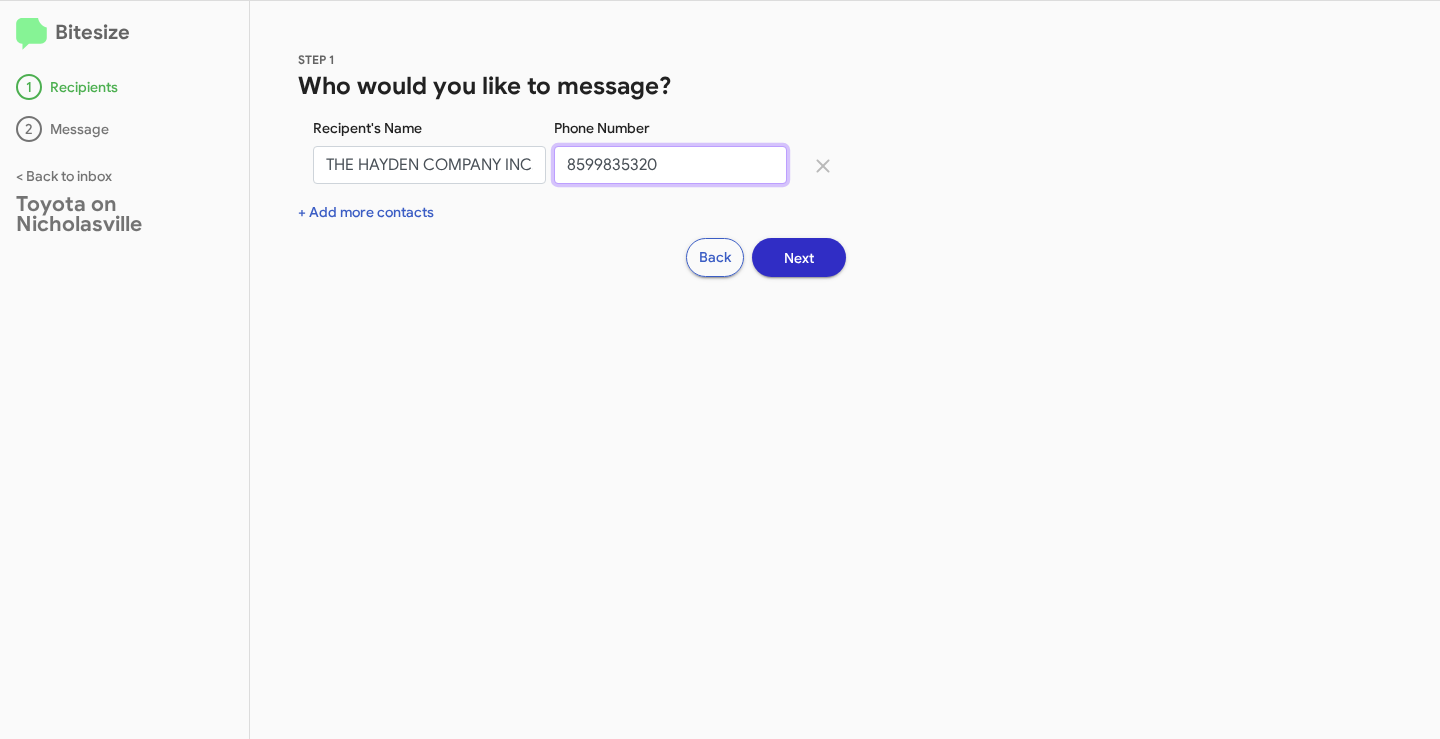 type on "8599835320" 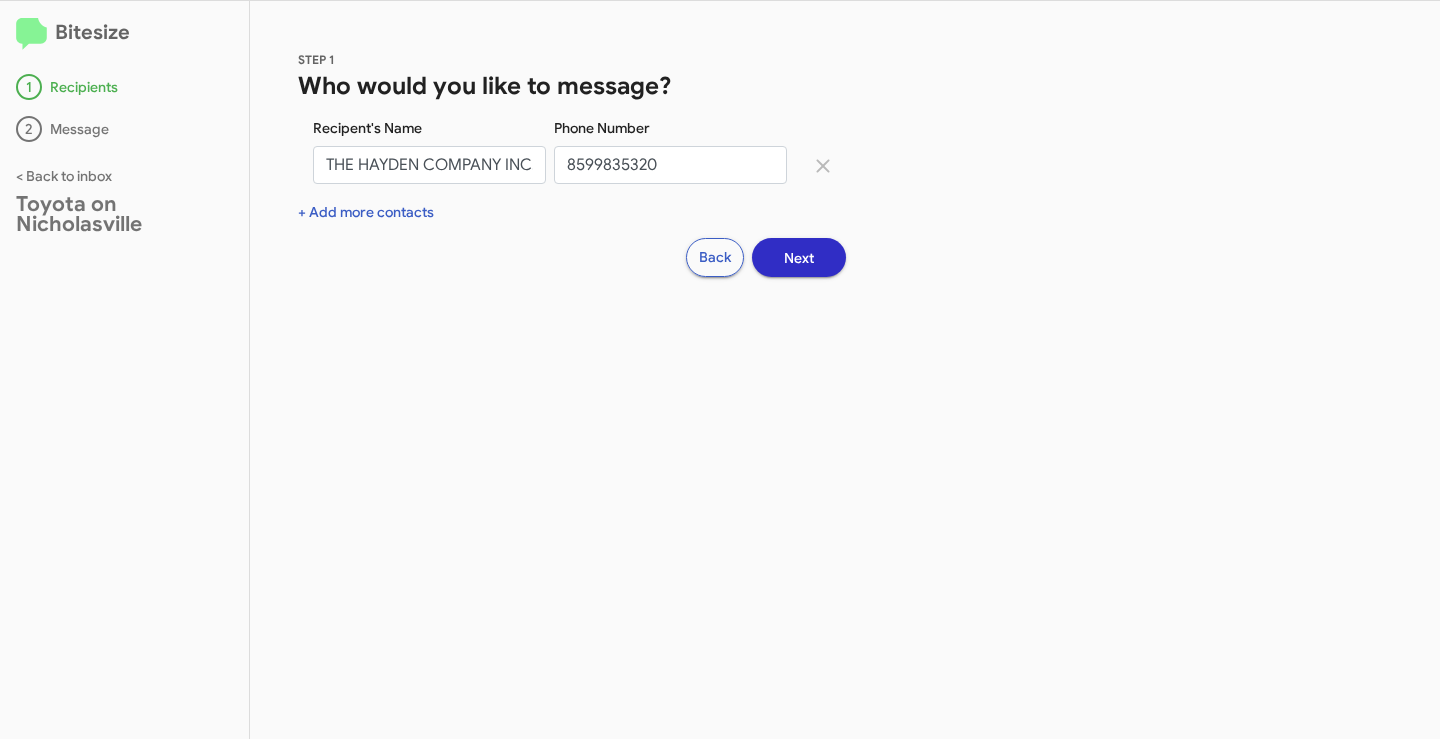 click on "Next" 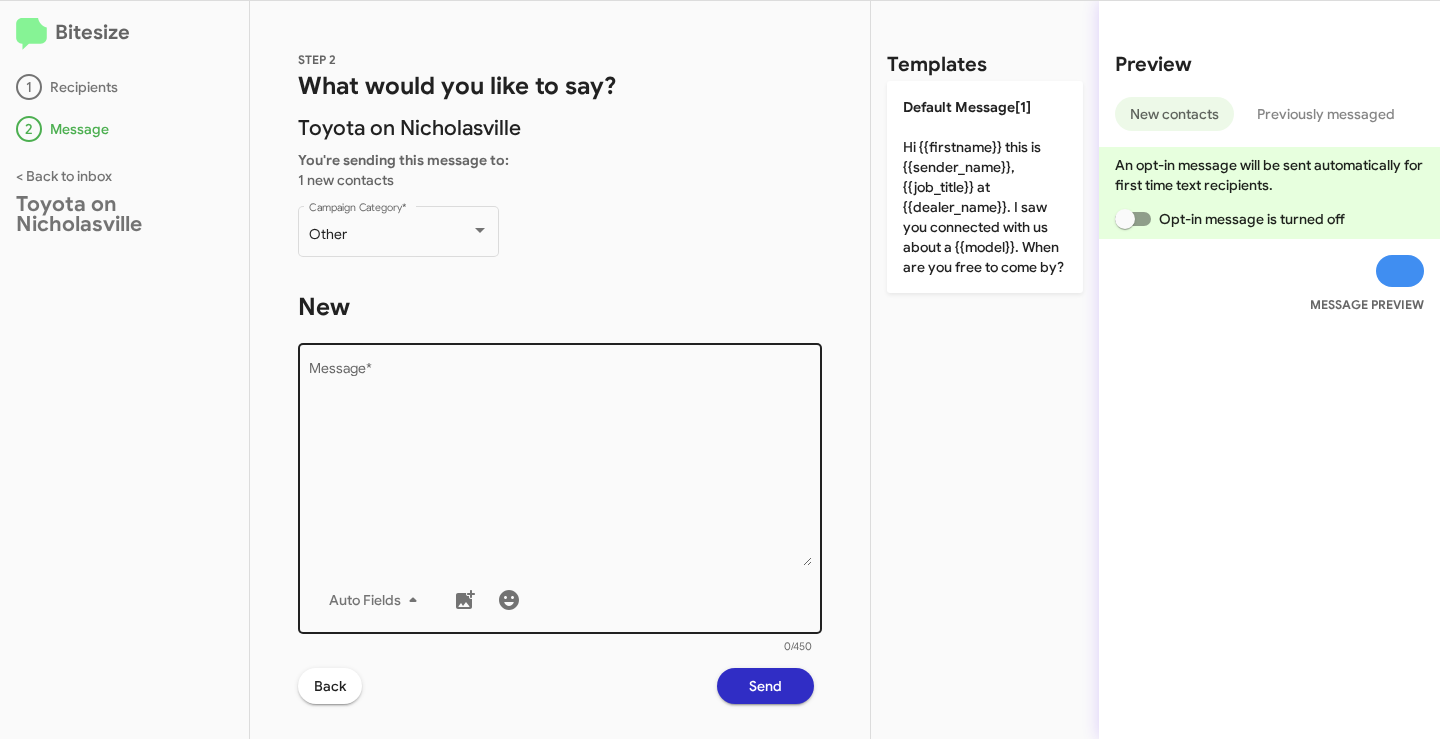 click on "Message  *" at bounding box center [560, 464] 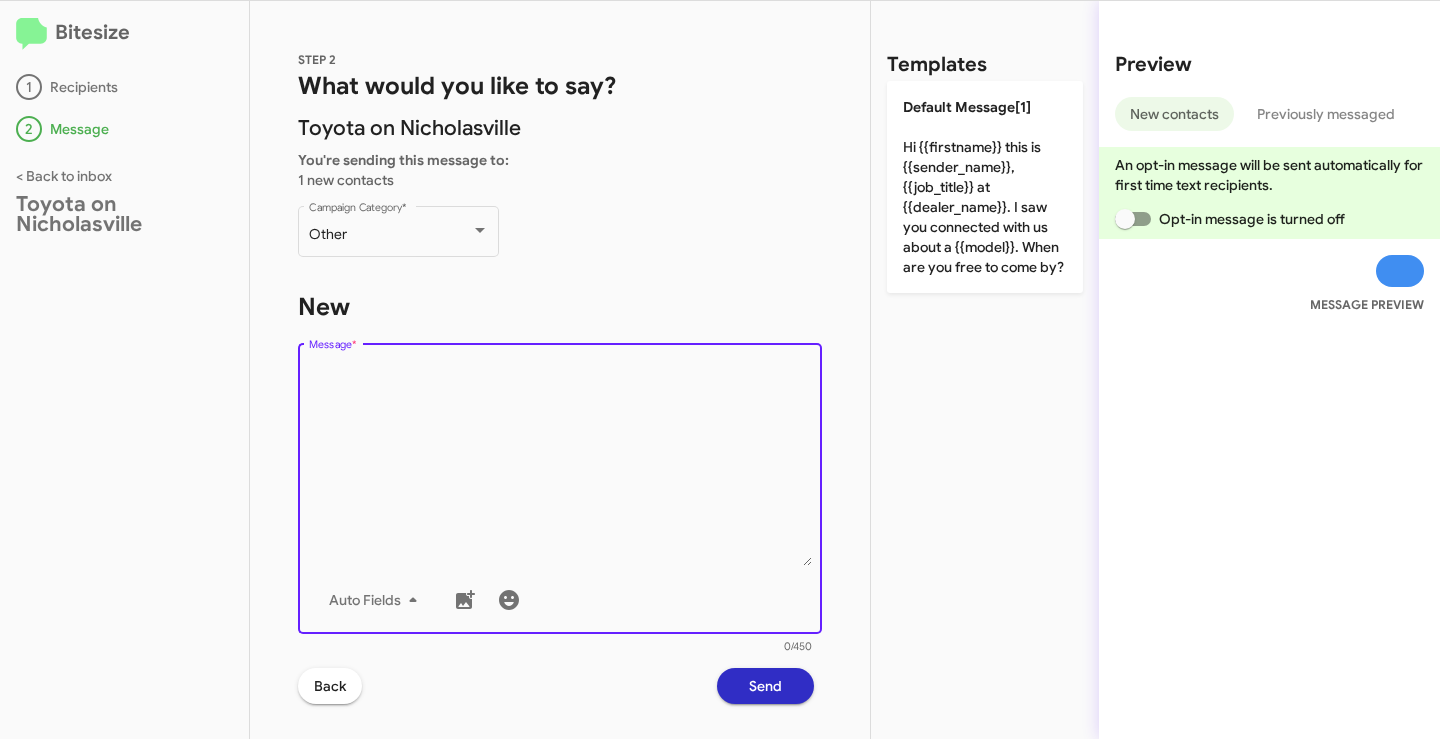 paste on "Hello {{firstname}}, this is Faith with Toyota on Nicholasville. Looks like you are due for your next complimentary maintenance on your {{make}} {{model}}. Let me know when you would like to get that scheduled and I will be happy to get you on the books. Thanks and have a great day!" 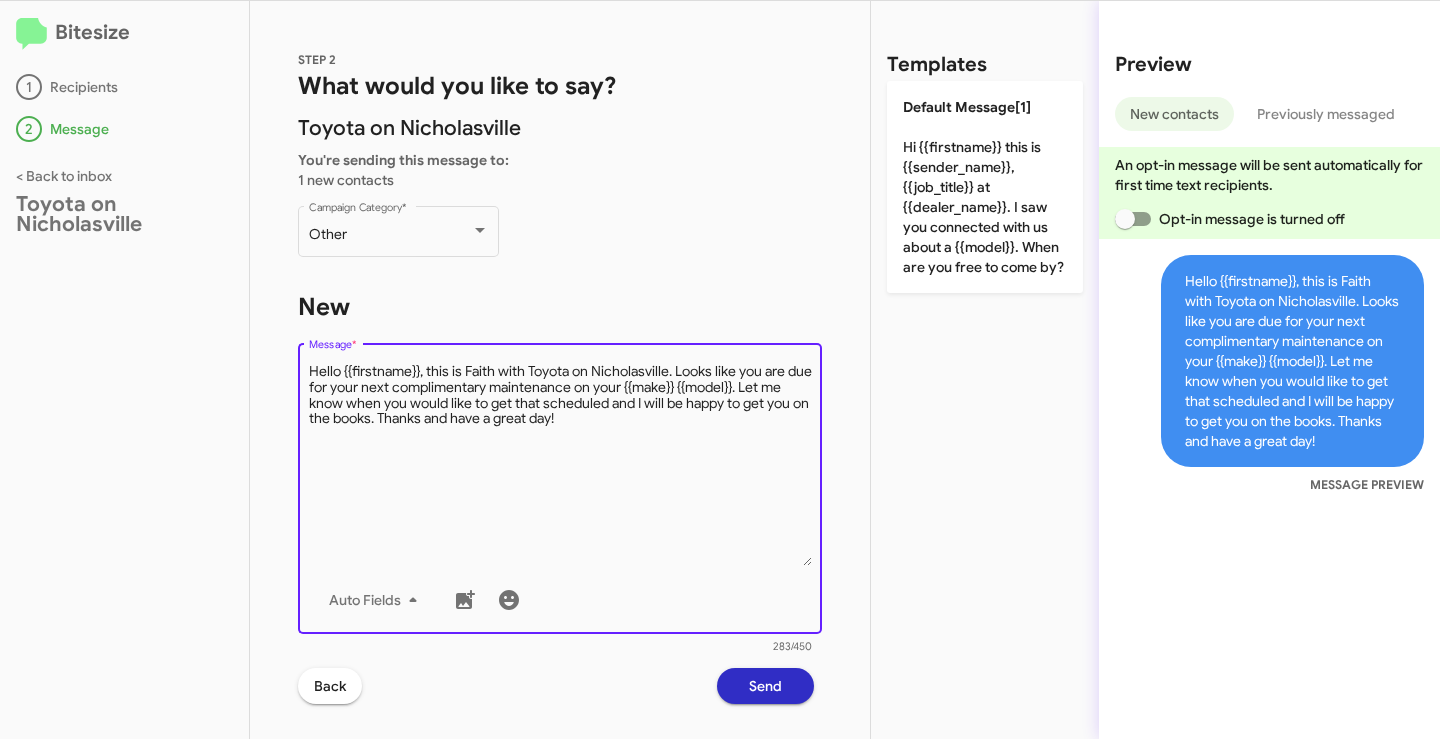drag, startPoint x: 422, startPoint y: 374, endPoint x: 338, endPoint y: 368, distance: 84.21401 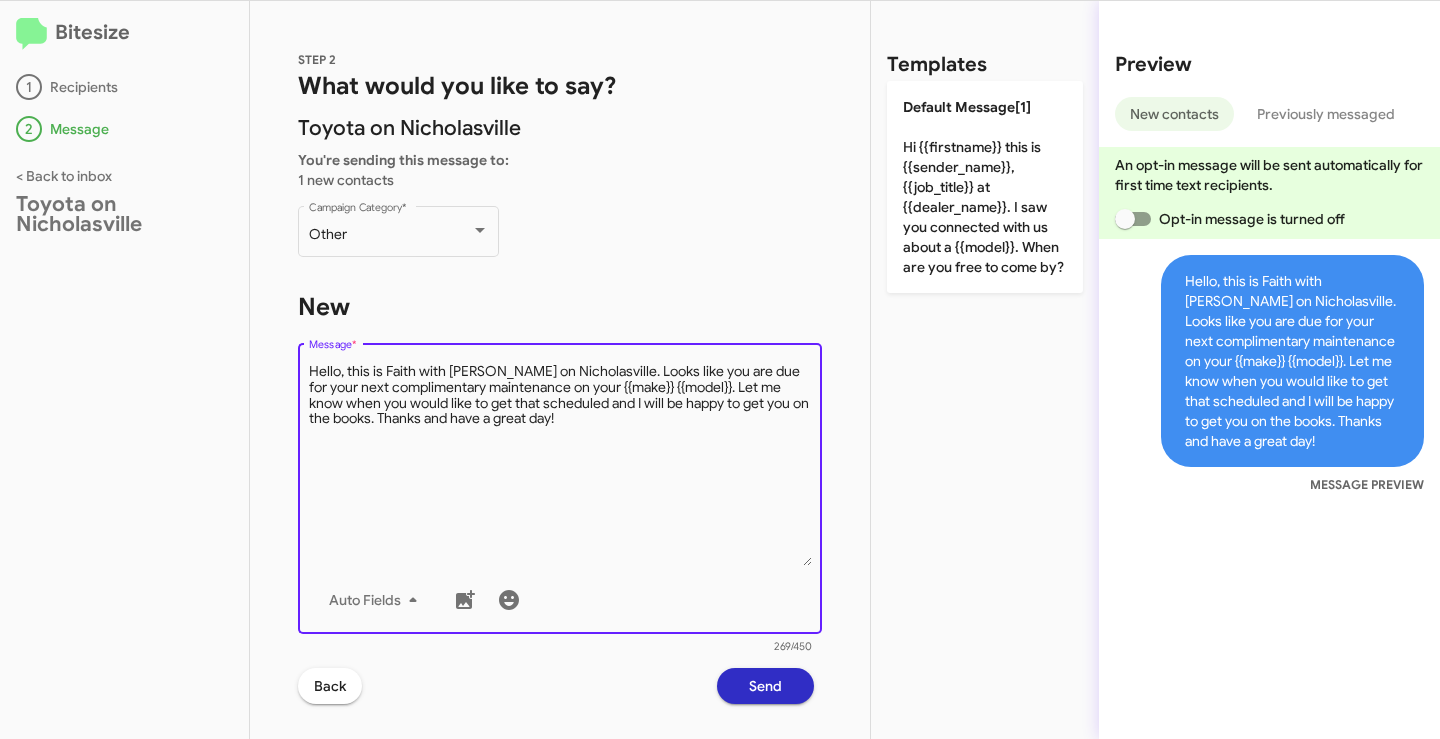 drag, startPoint x: 685, startPoint y: 387, endPoint x: 570, endPoint y: 388, distance: 115.00435 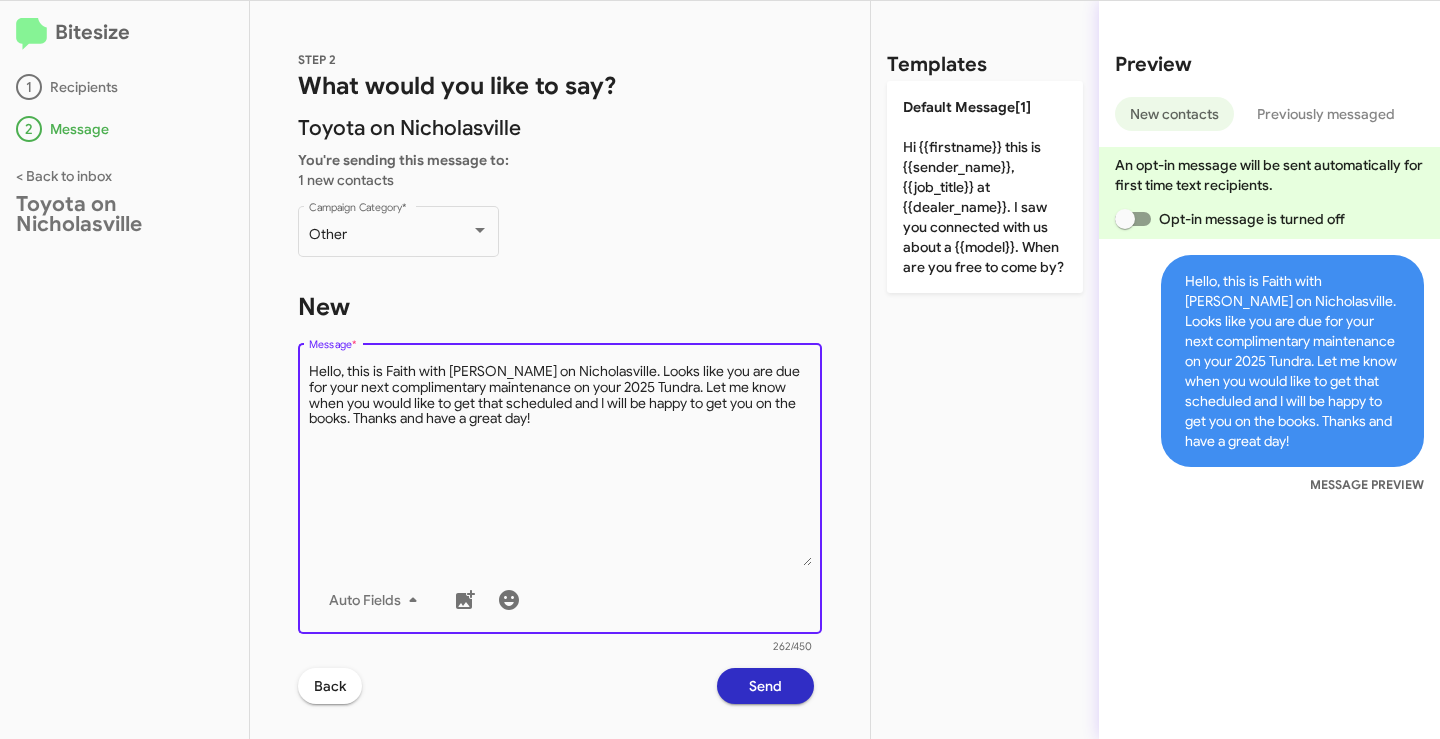 type on "Hello, this is Faith with [PERSON_NAME] on Nicholasville. Looks like you are due for your next complimentary maintenance on your 2025 Tundra. Let me know when you would like to get that scheduled and I will be happy to get you on the books. Thanks and have a great day!" 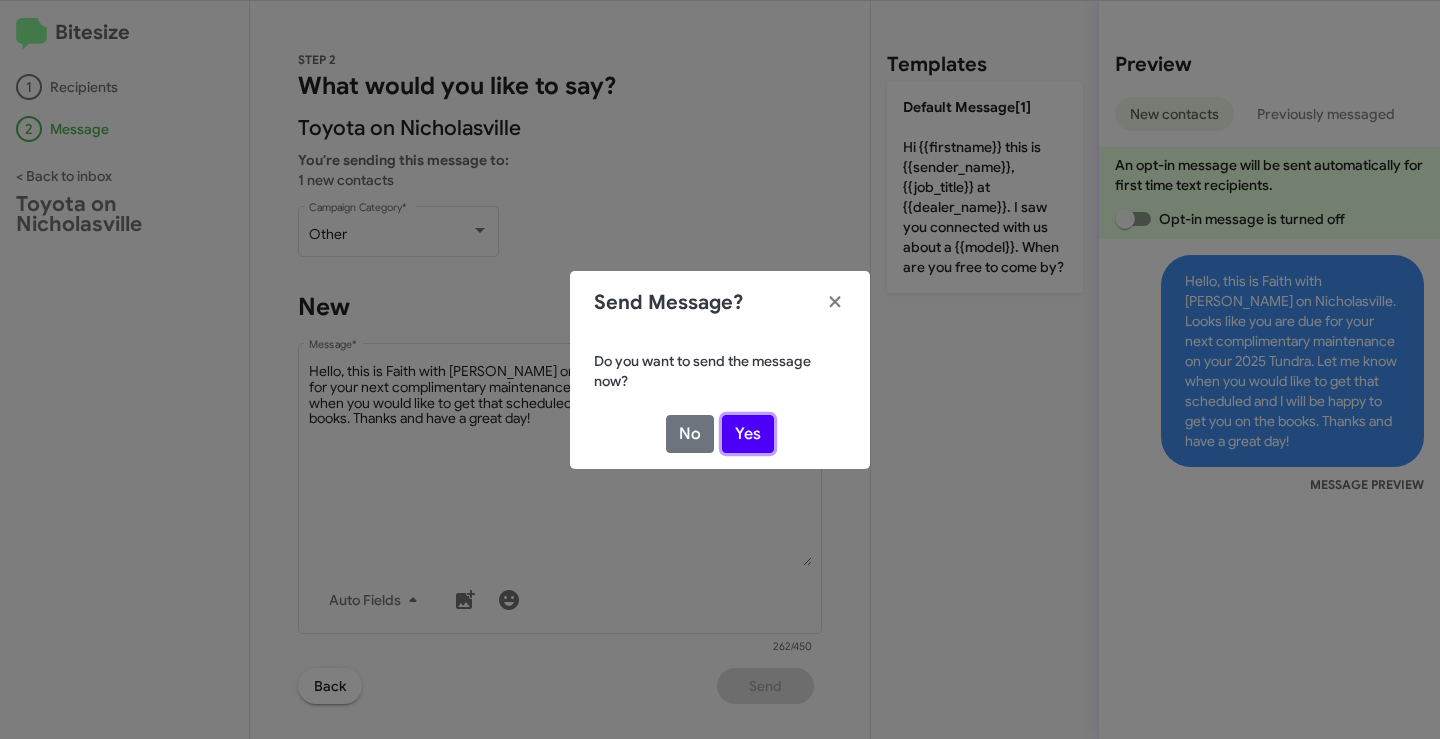drag, startPoint x: 744, startPoint y: 420, endPoint x: 461, endPoint y: 454, distance: 285.0351 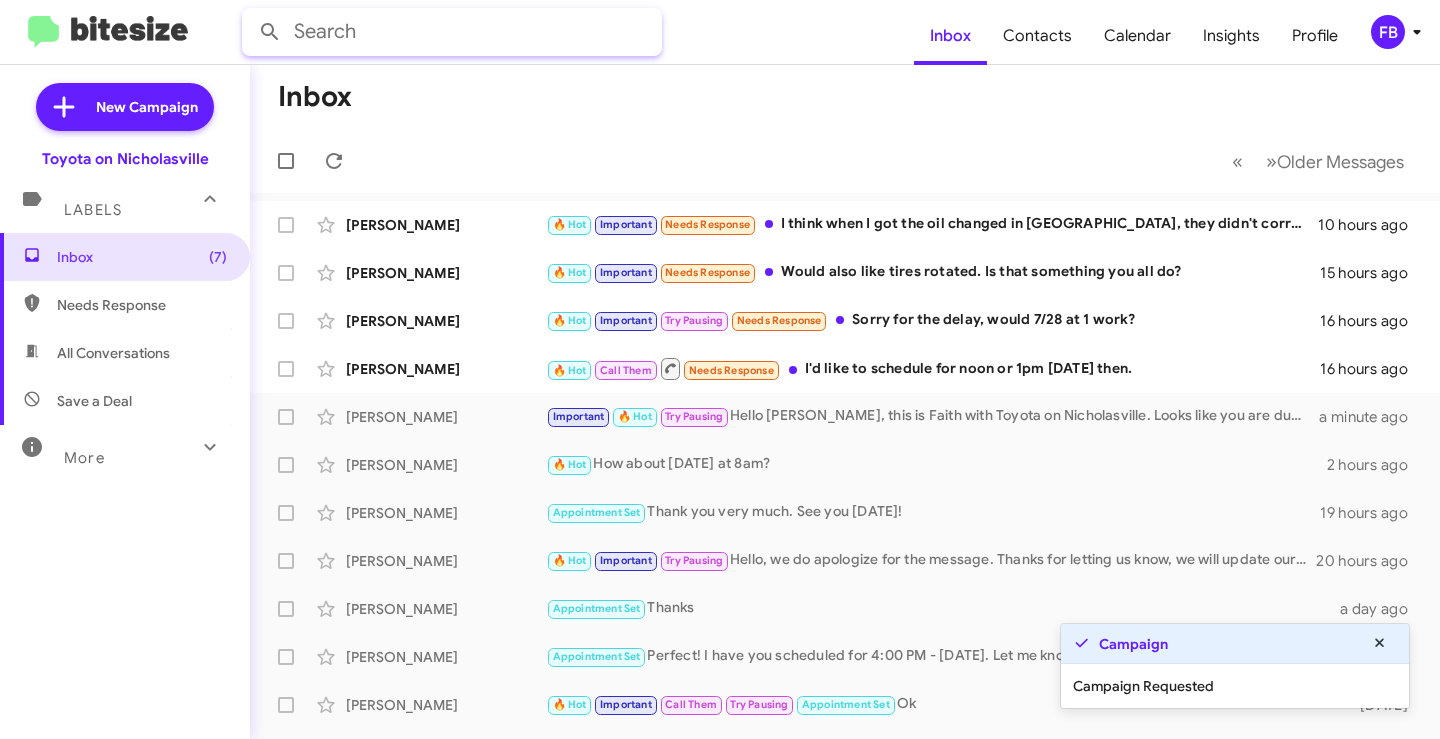click 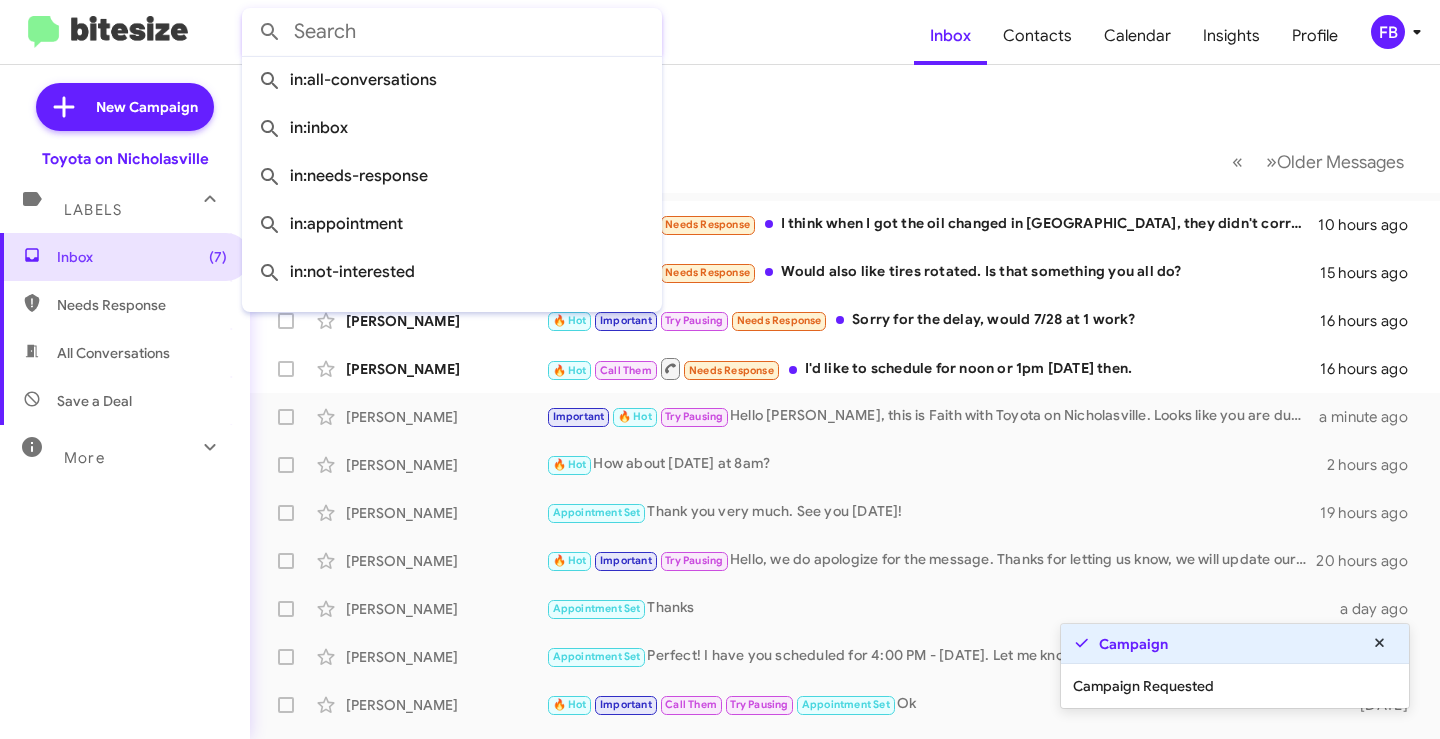 paste on "MAJHI" 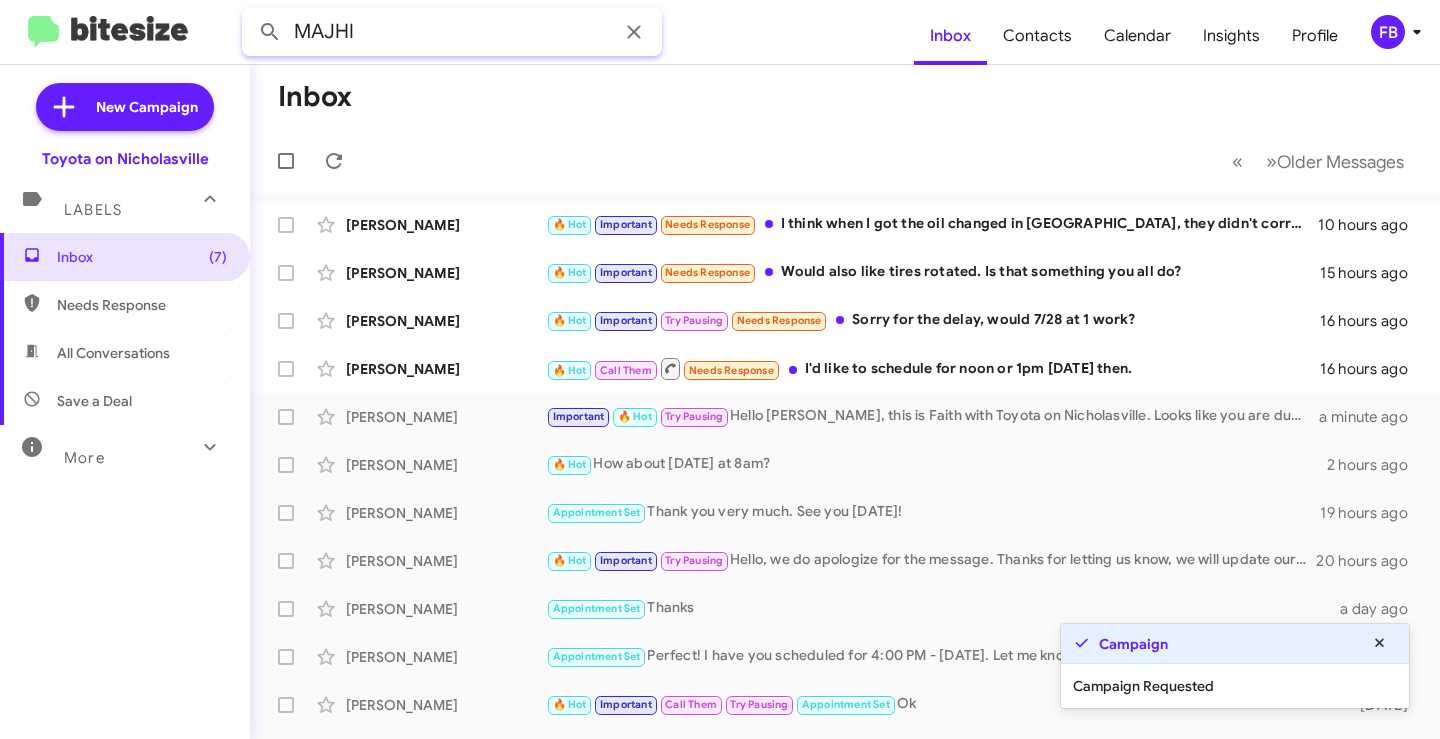 type on "MAJHI" 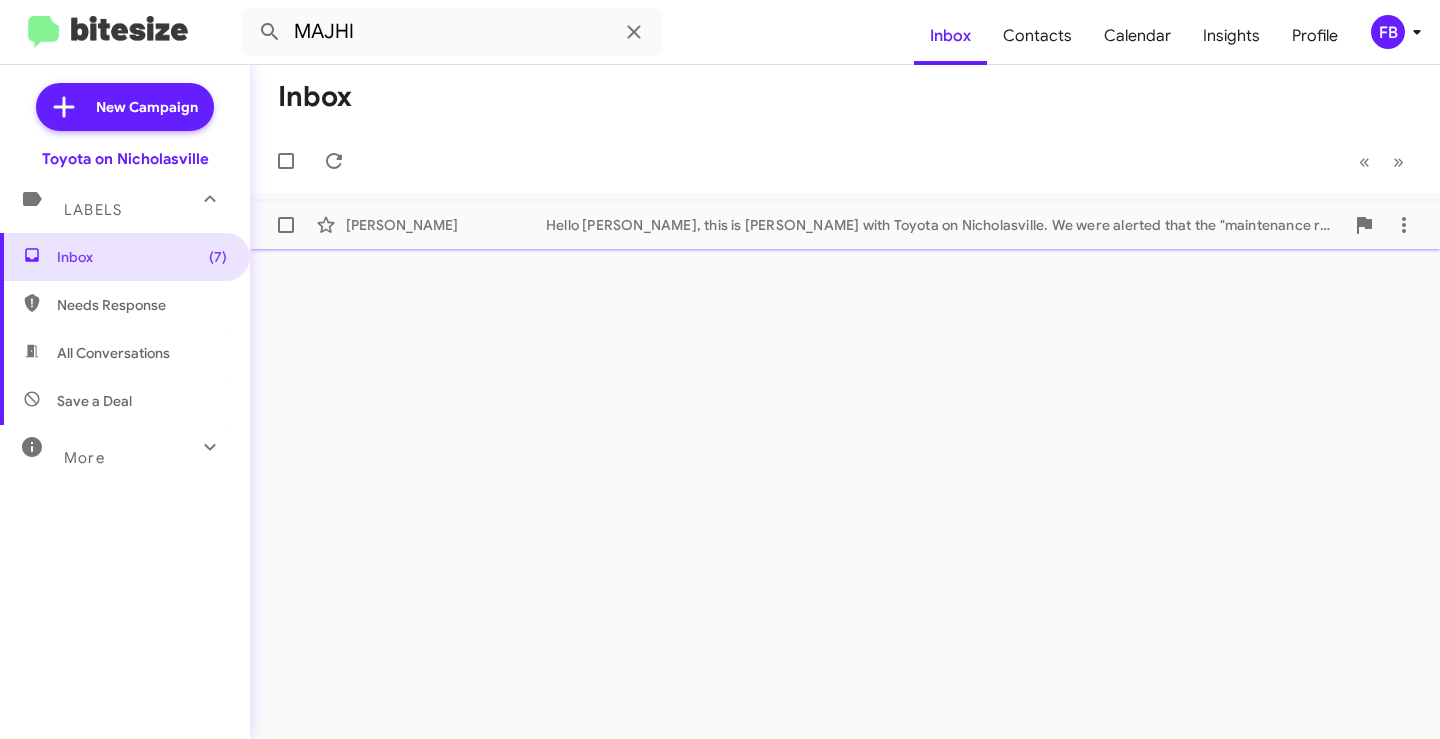 click on "[PERSON_NAME]  Hello [PERSON_NAME], this is [PERSON_NAME] with Toyota on Nicholasville. We were alerted that the "maintenance required" light has illuminated on your 2024 Corolla. If you would like to get this scheduled in, please respond with "Yes". We look forward to assisting you and hope you have a great day!   [DATE]" 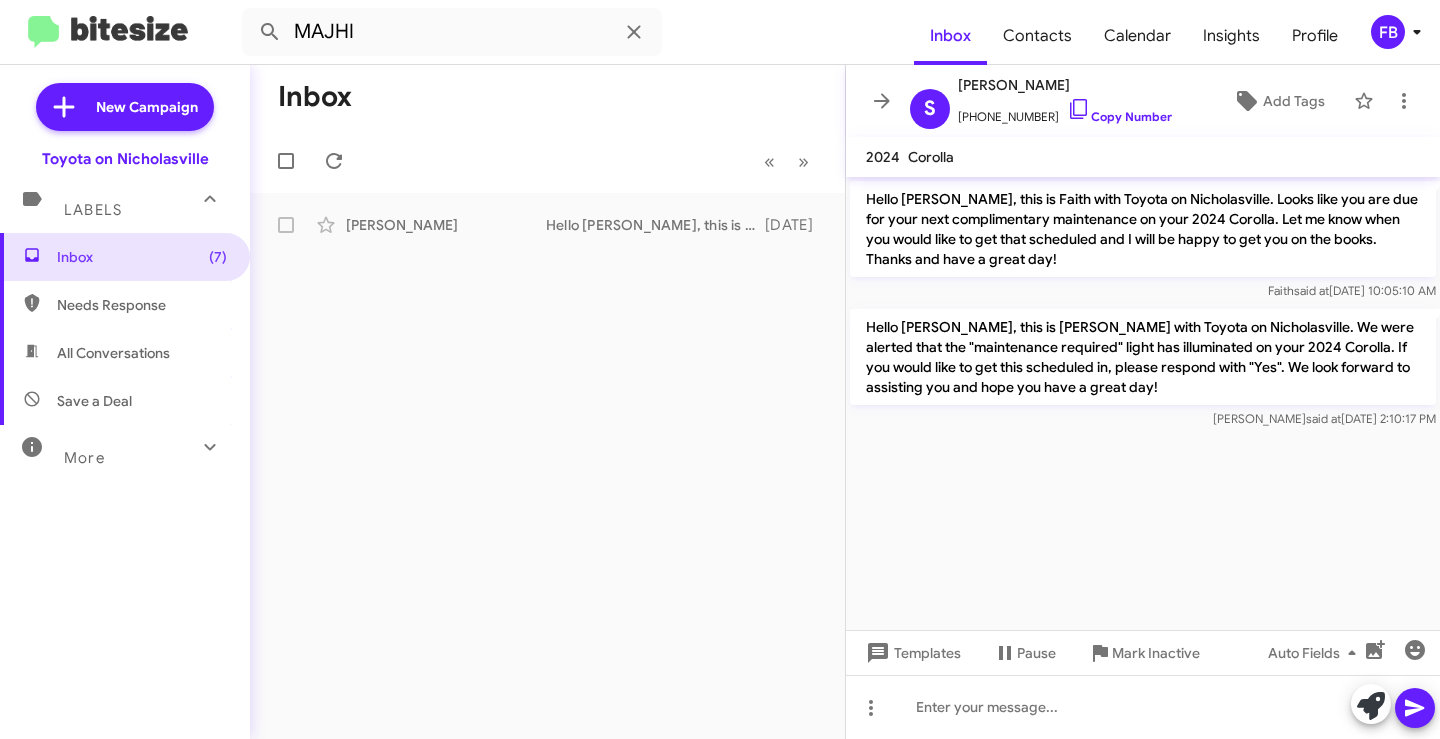 click on "Hello [PERSON_NAME], this is Faith with Toyota on Nicholasville. Looks like you are due for your next complimentary maintenance on your 2024 Corolla. Let me know when you would like to get that scheduled and I will be happy to get you on the books. Thanks and have a great day!" 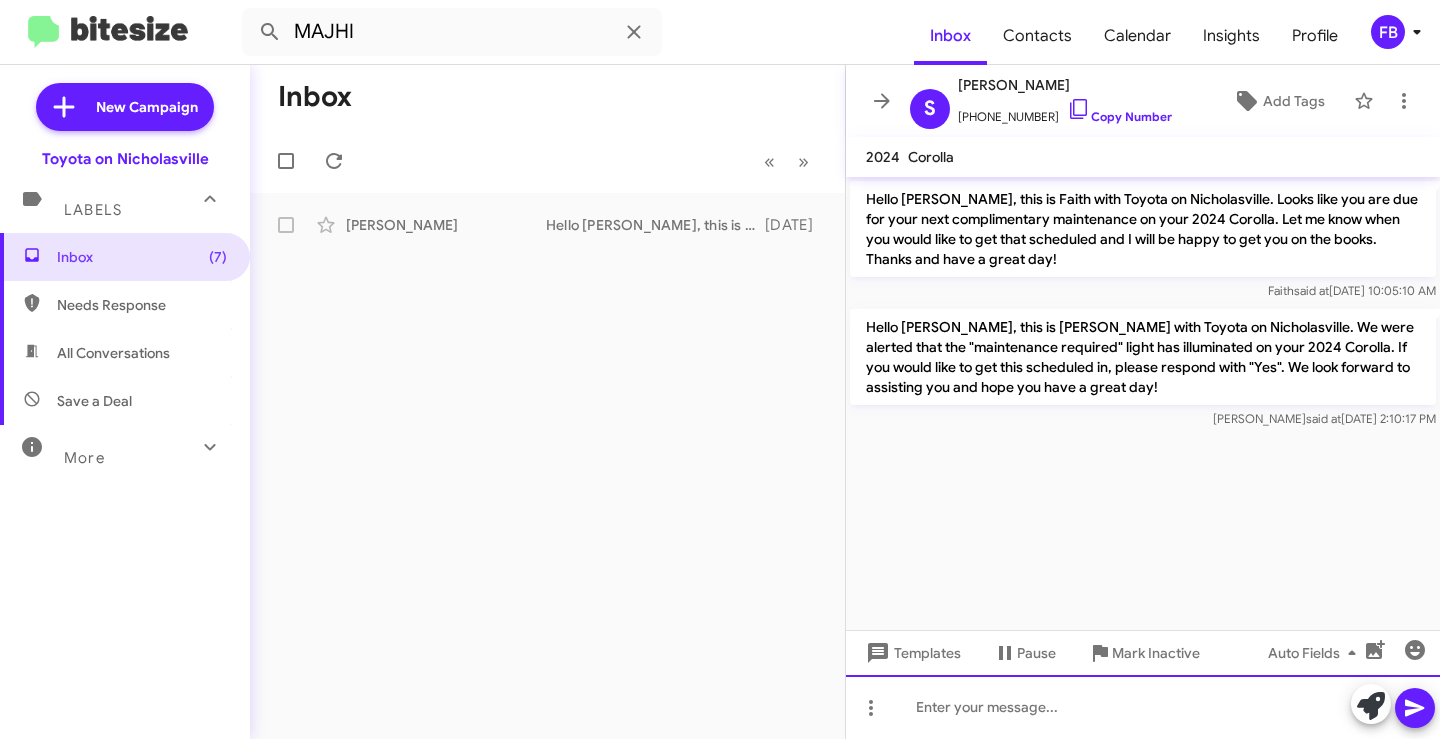 click 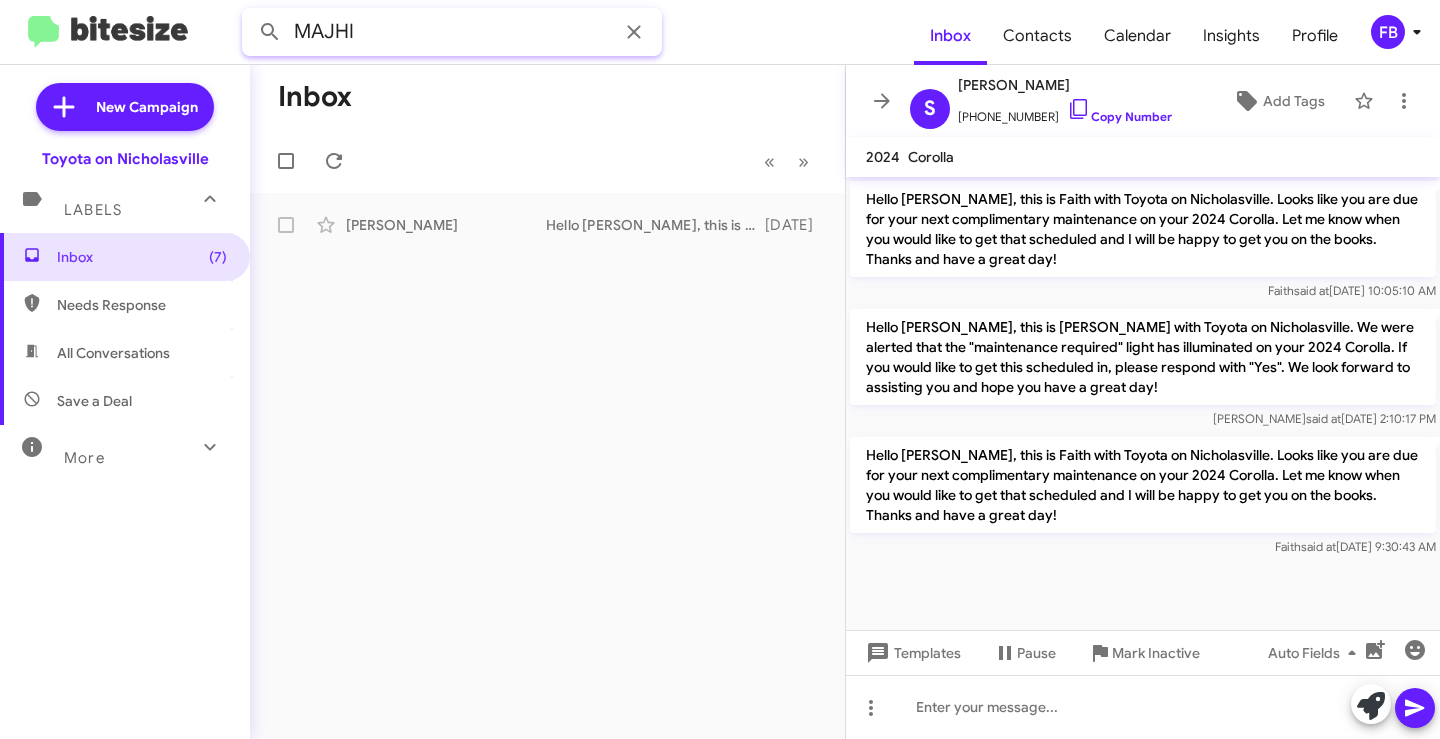click on "MAJHI  Inbox  Contacts Calendar Insights Profile FB" 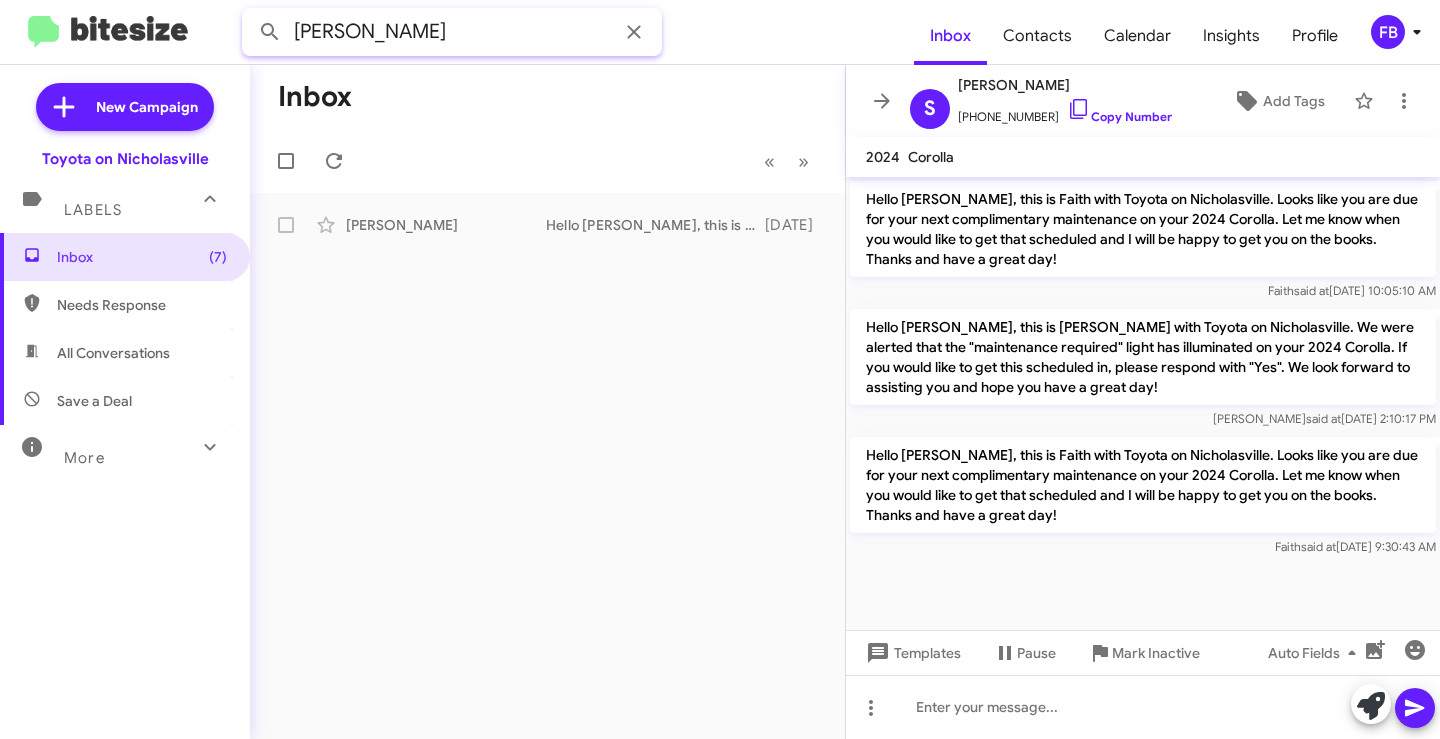 click 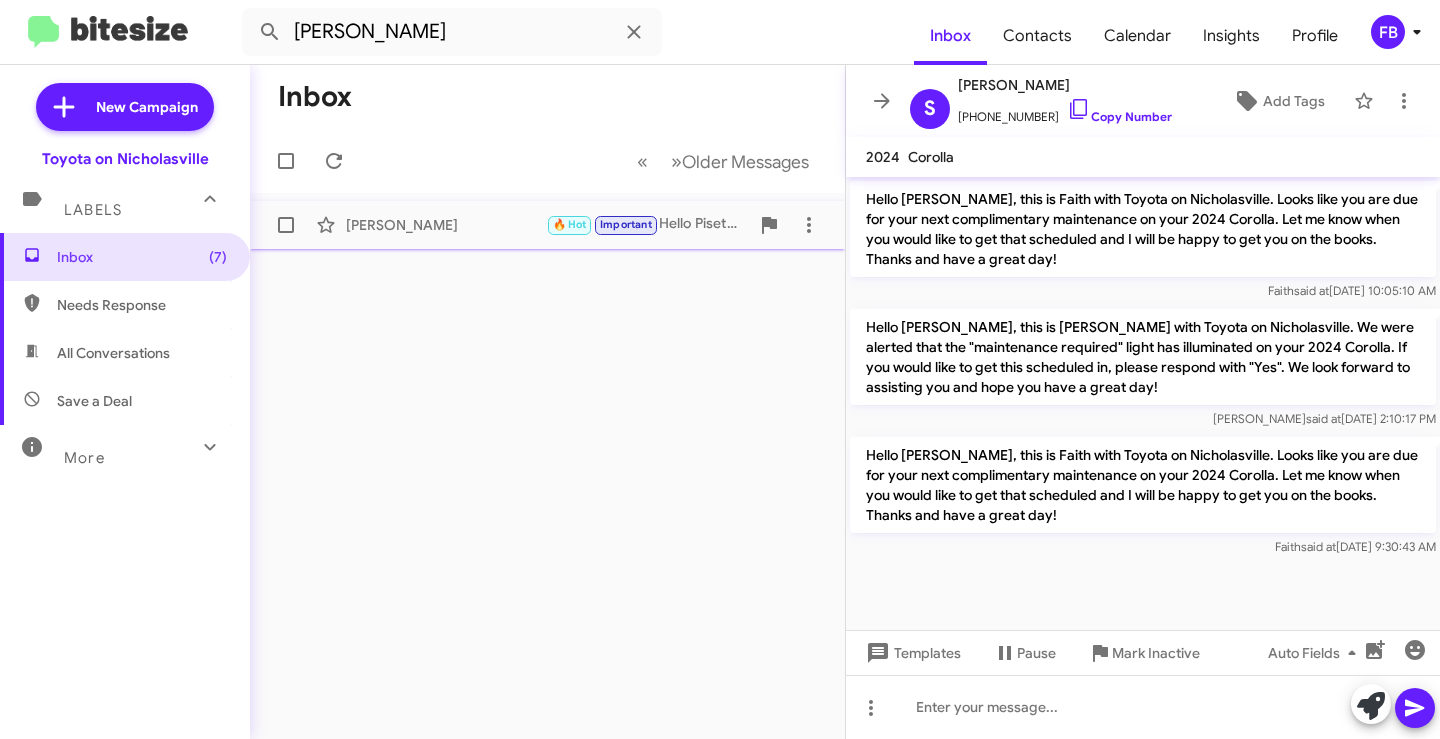 click on "[PERSON_NAME]" 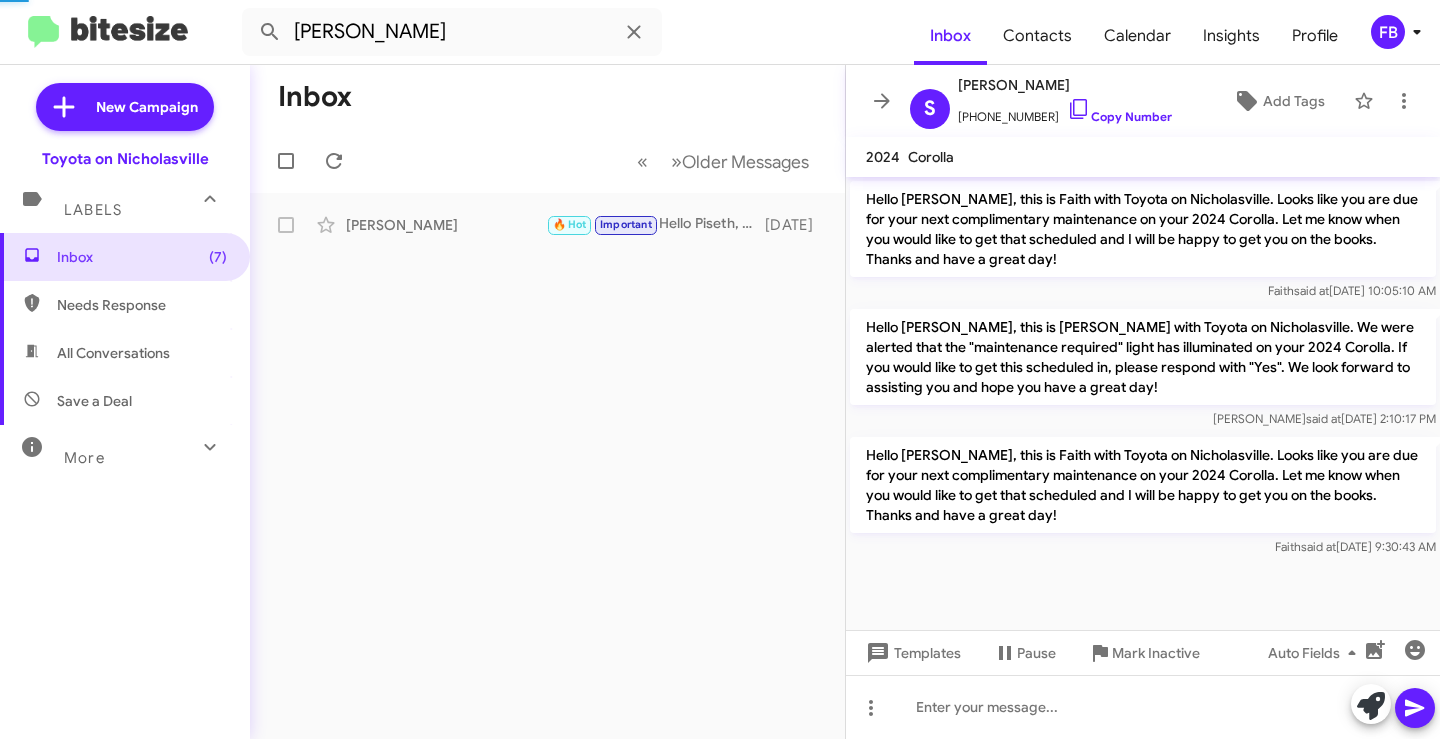 scroll, scrollTop: 1895, scrollLeft: 0, axis: vertical 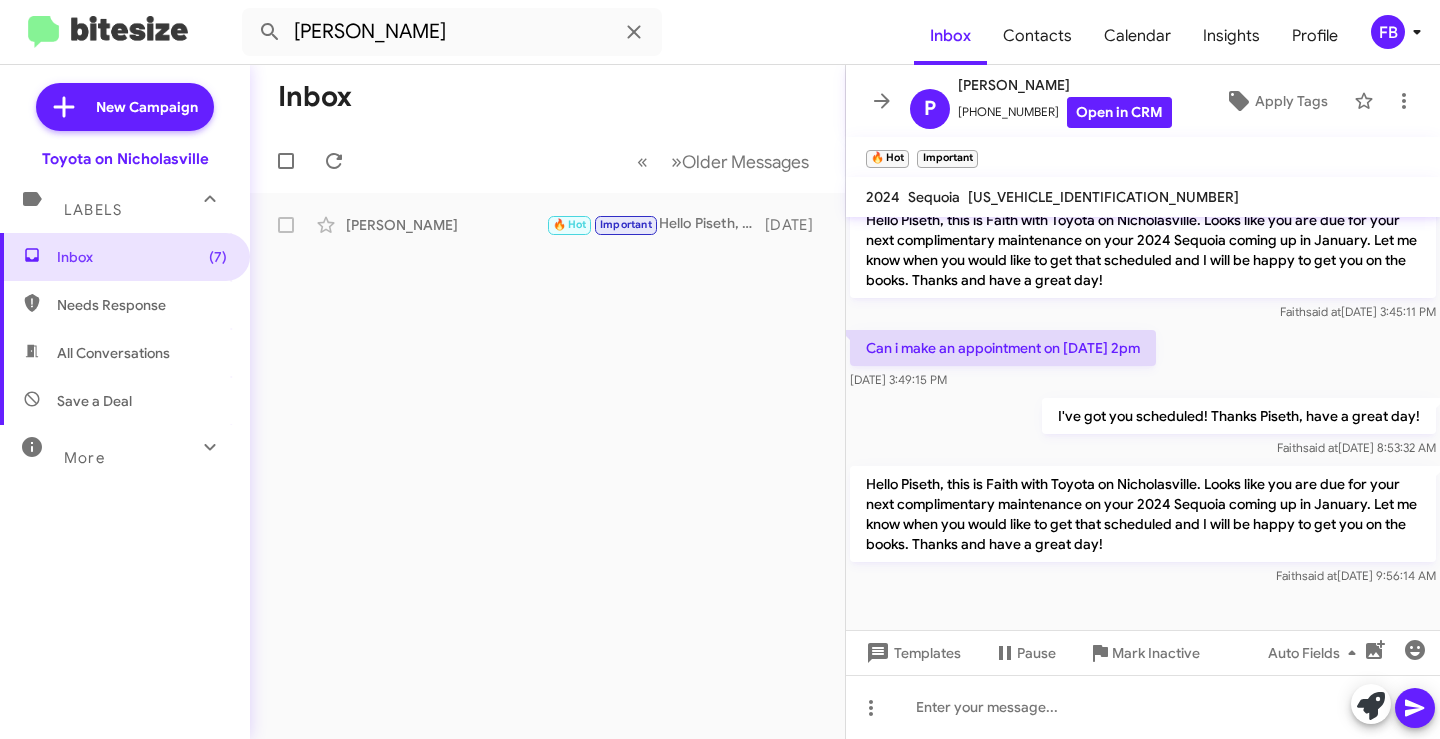 click on "Hello Piseth, this is Faith with Toyota on Nicholasville. Looks like you are due for your next complimentary maintenance on your 2024 Sequoia coming up in January. Let me know when you would like to get that scheduled and I will be happy to get you on the books. Thanks and have a great day!" 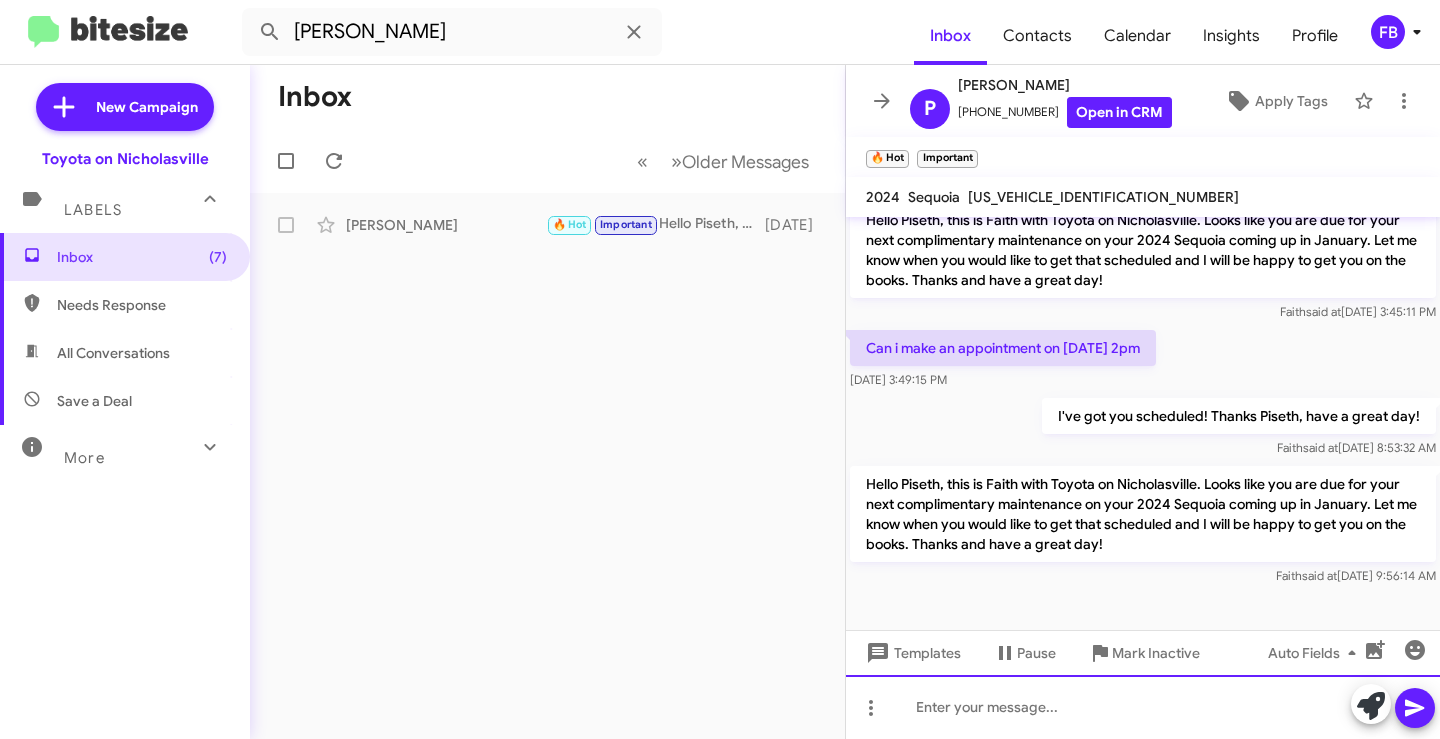 click 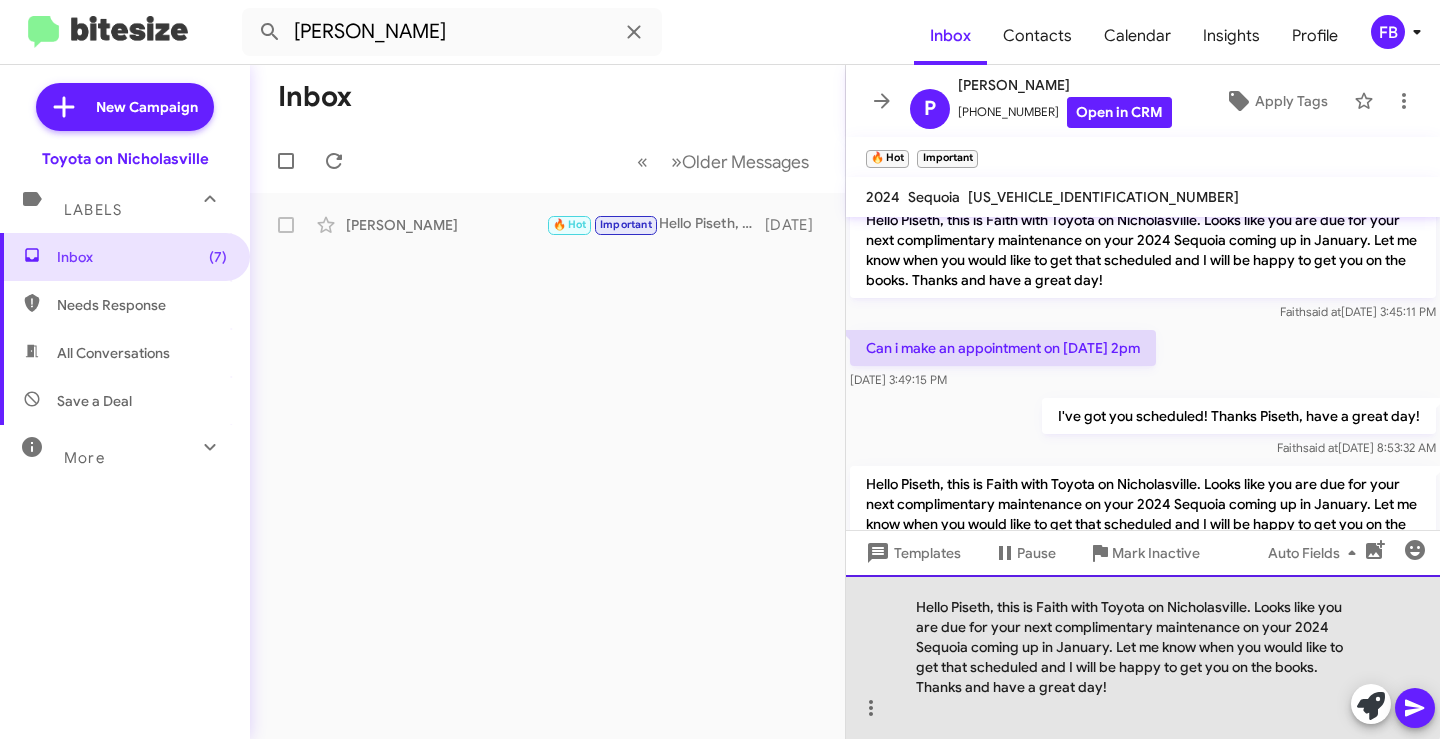 drag, startPoint x: 1001, startPoint y: 648, endPoint x: 1143, endPoint y: 646, distance: 142.01408 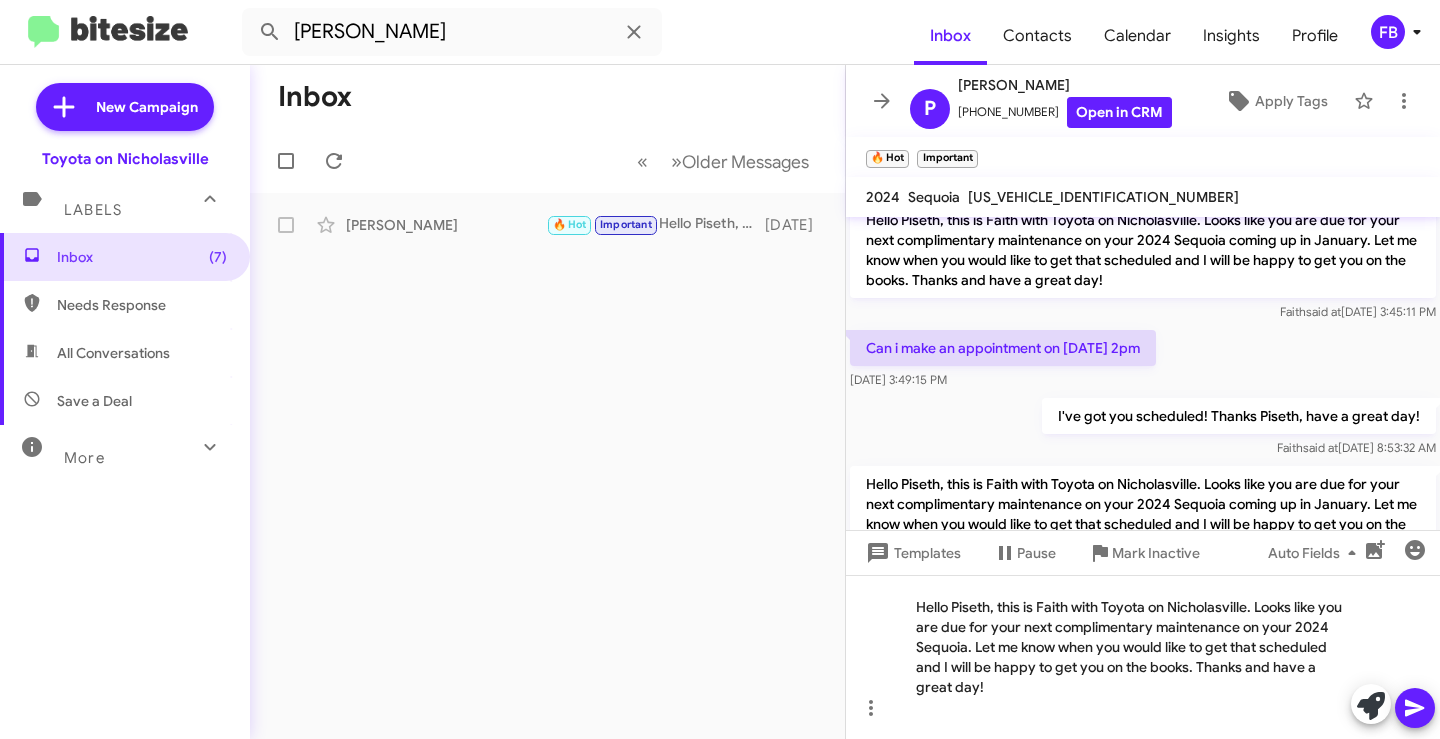 click 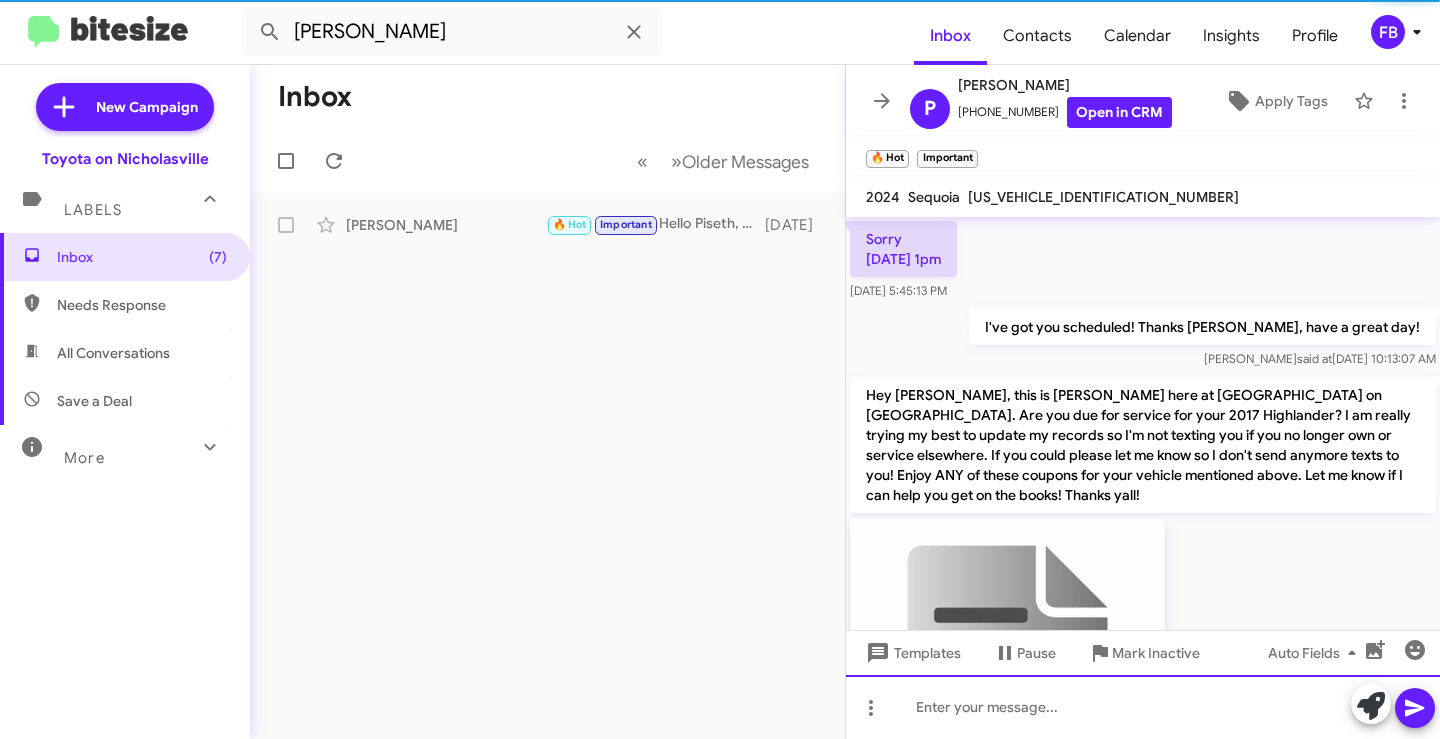 scroll, scrollTop: 100, scrollLeft: 0, axis: vertical 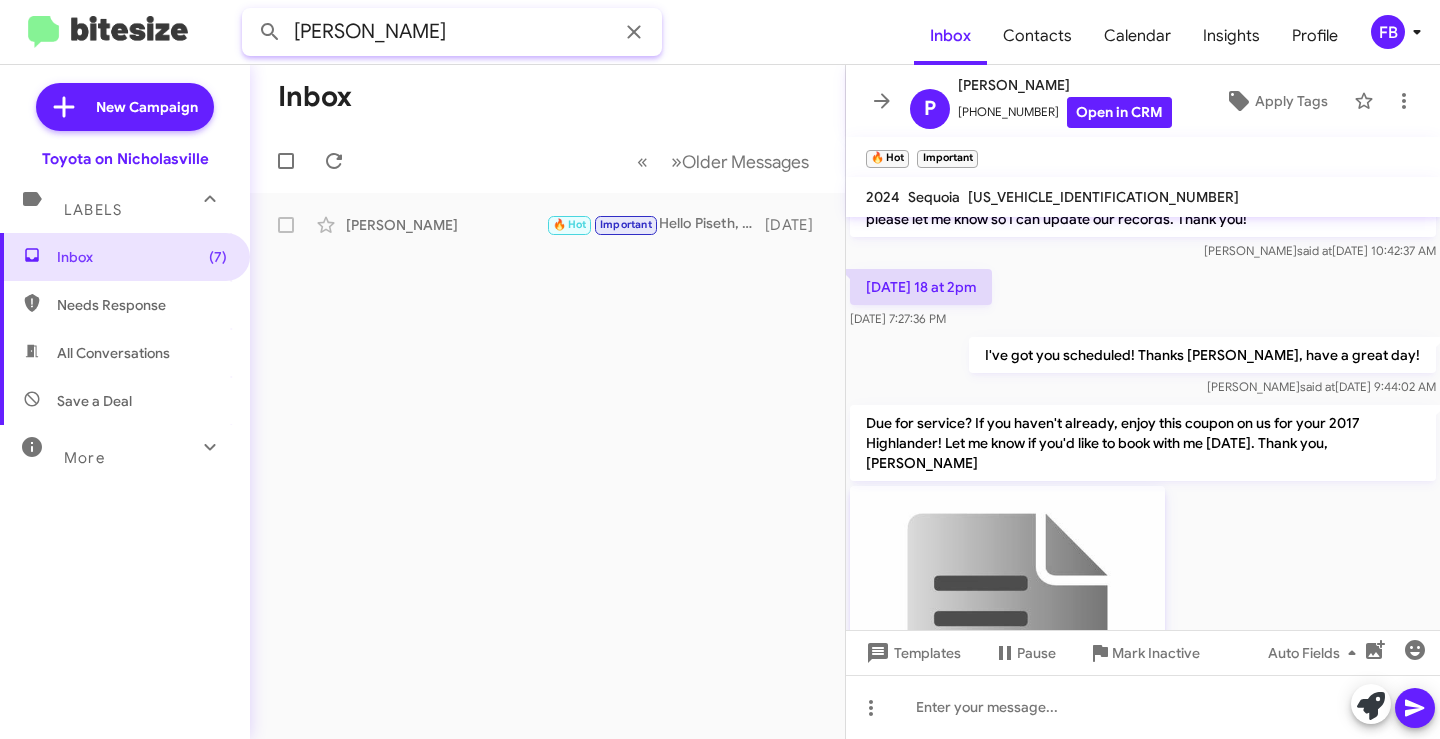 click on "[PERSON_NAME]  Inbox  Contacts Calendar Insights Profile FB" 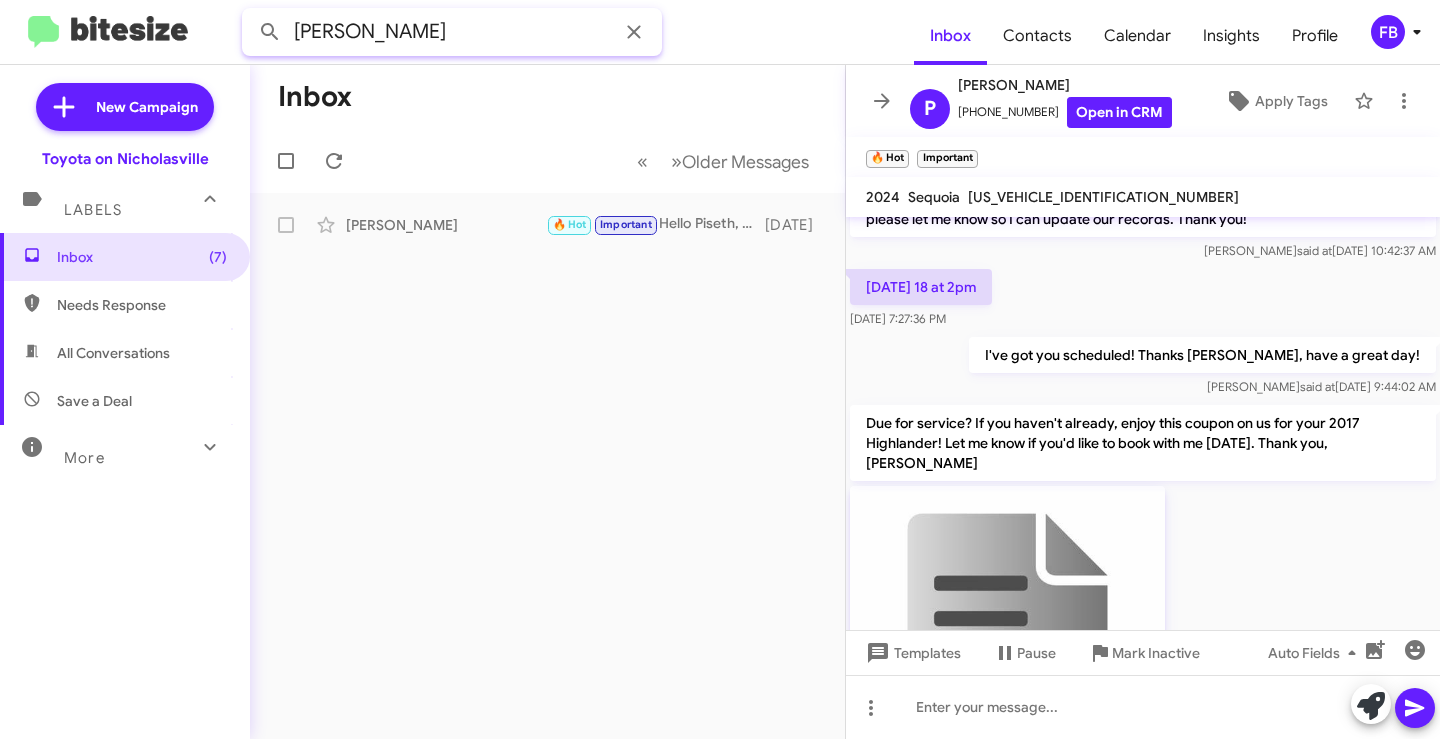 click 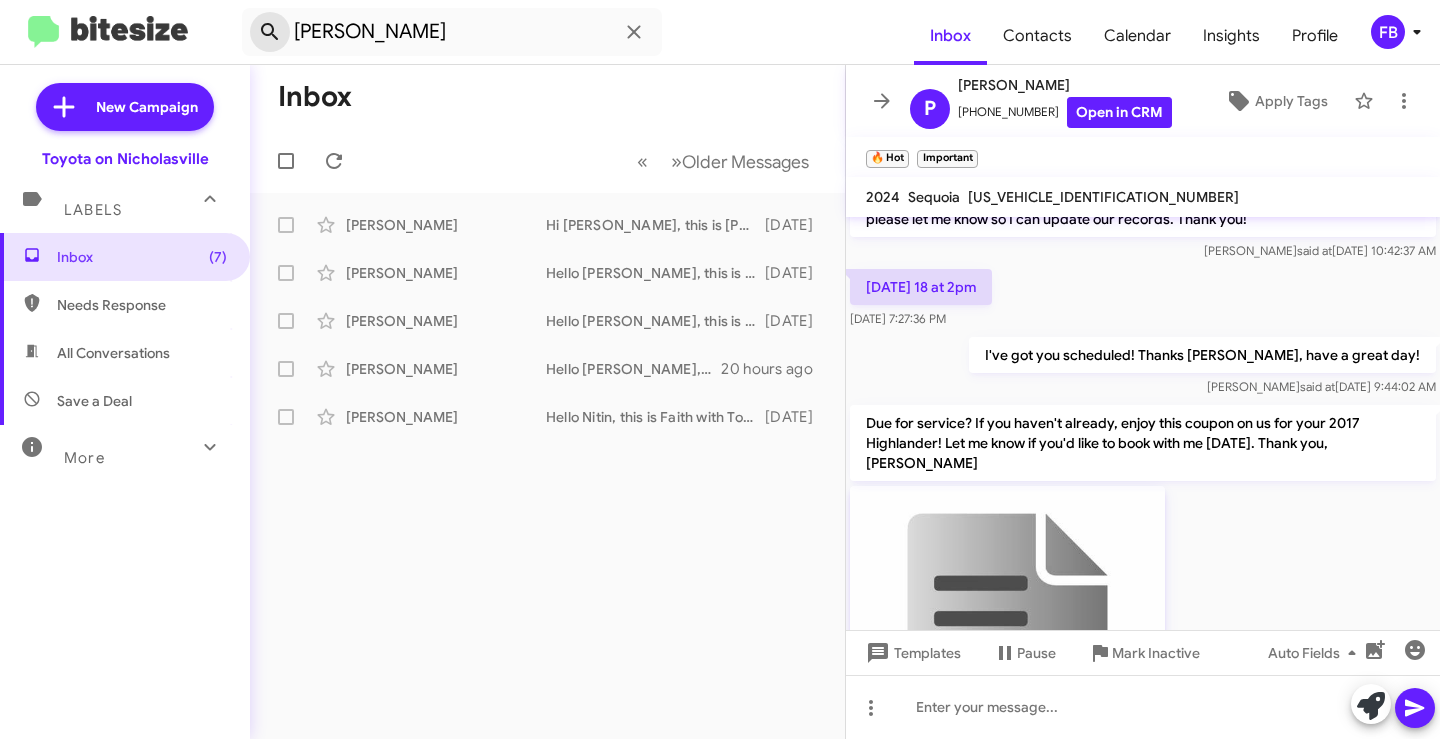 click 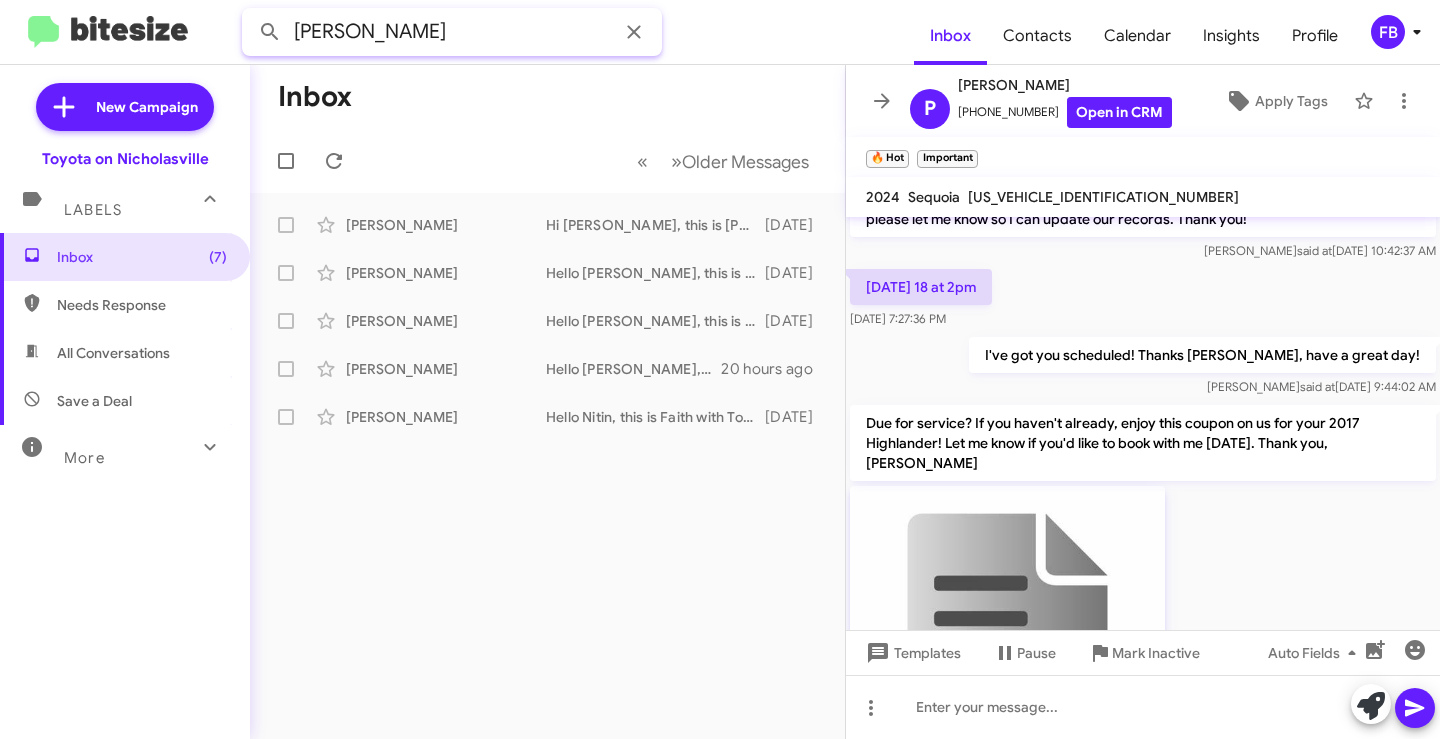 click on "[PERSON_NAME]" 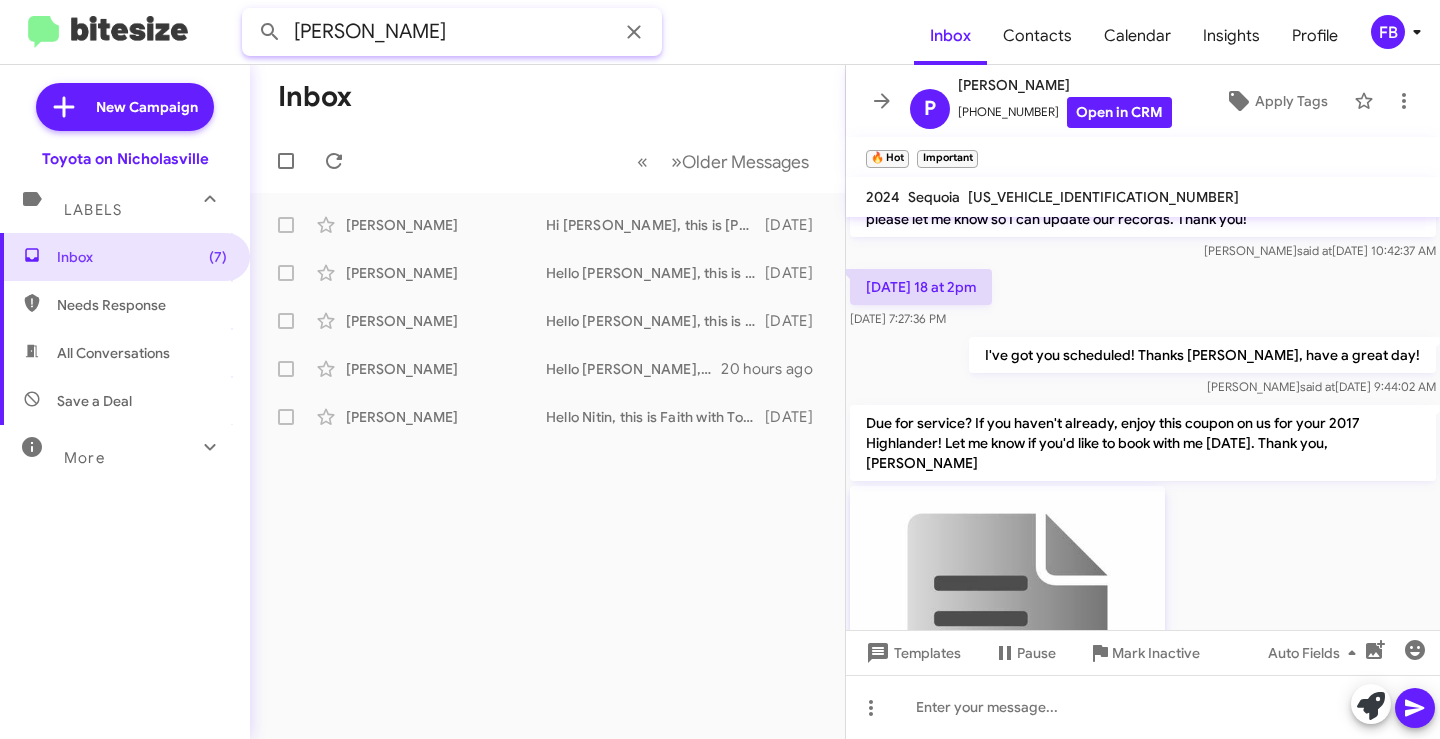 paste on "[PERSON_NAME]" 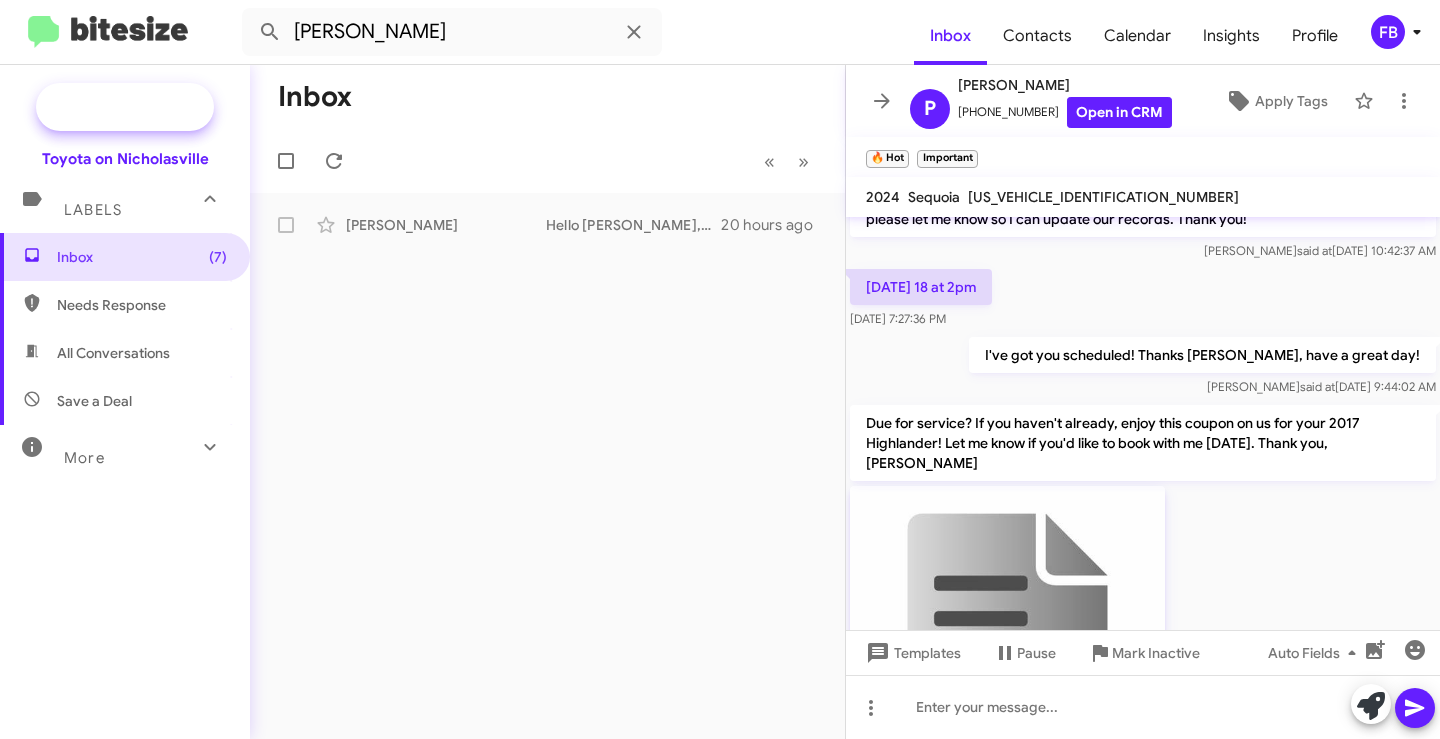 click on "New Campaign" 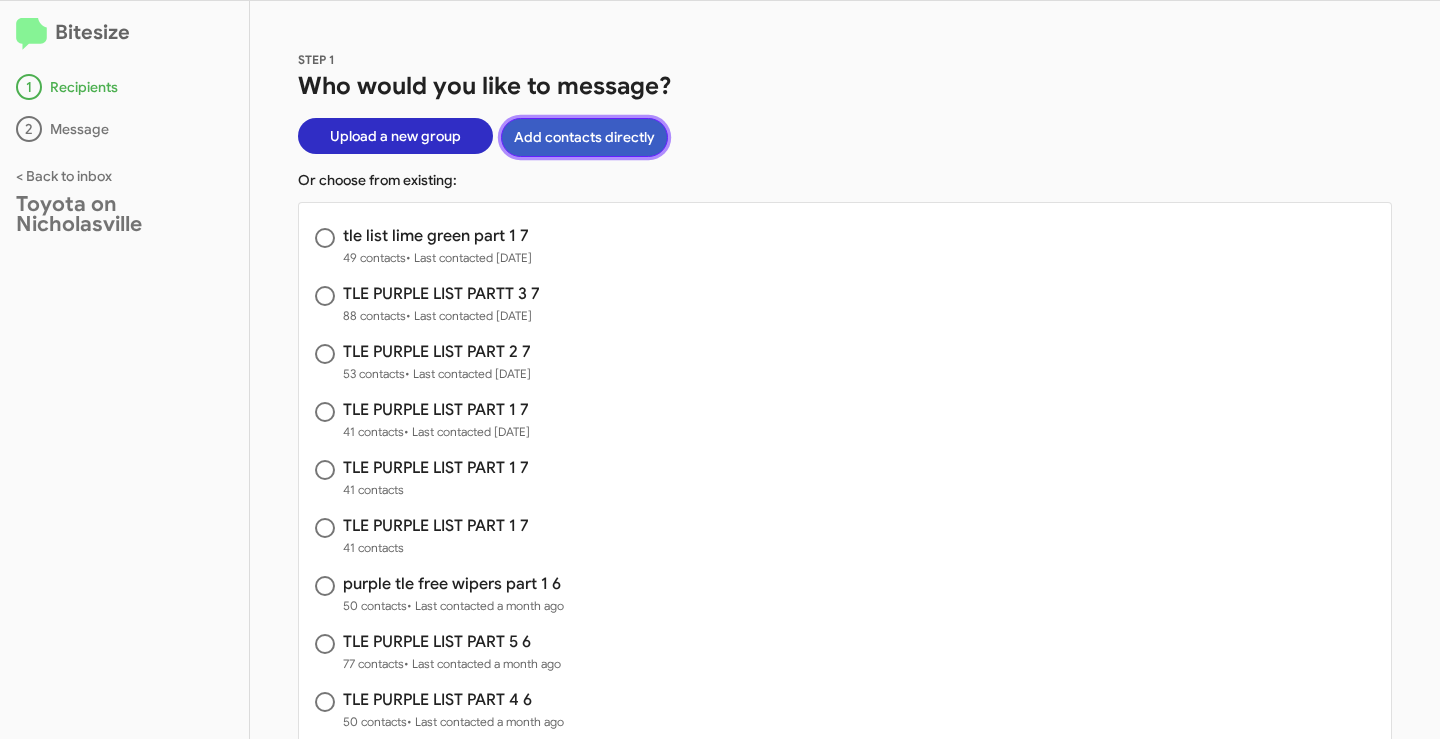 click on "Add contacts directly" 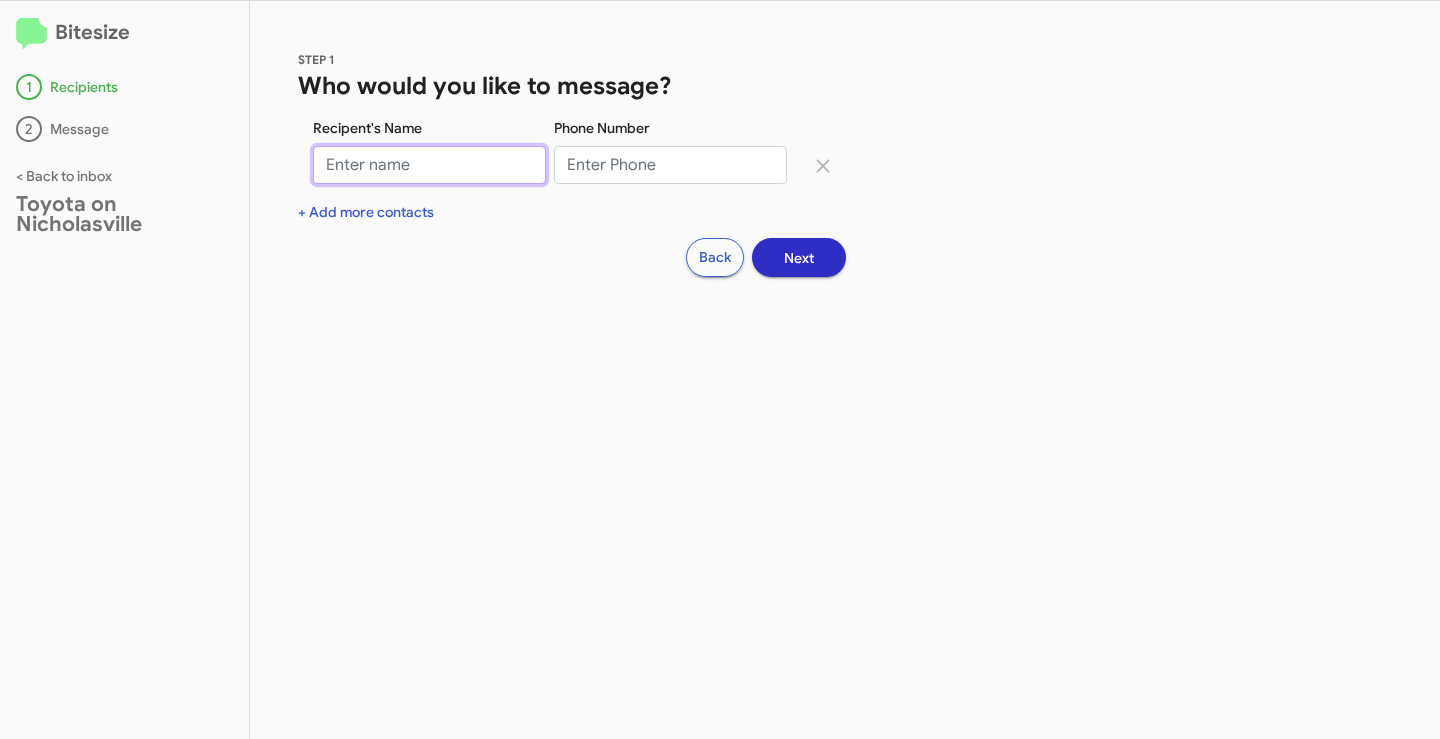 click on "Recipent's Name" at bounding box center [429, 165] 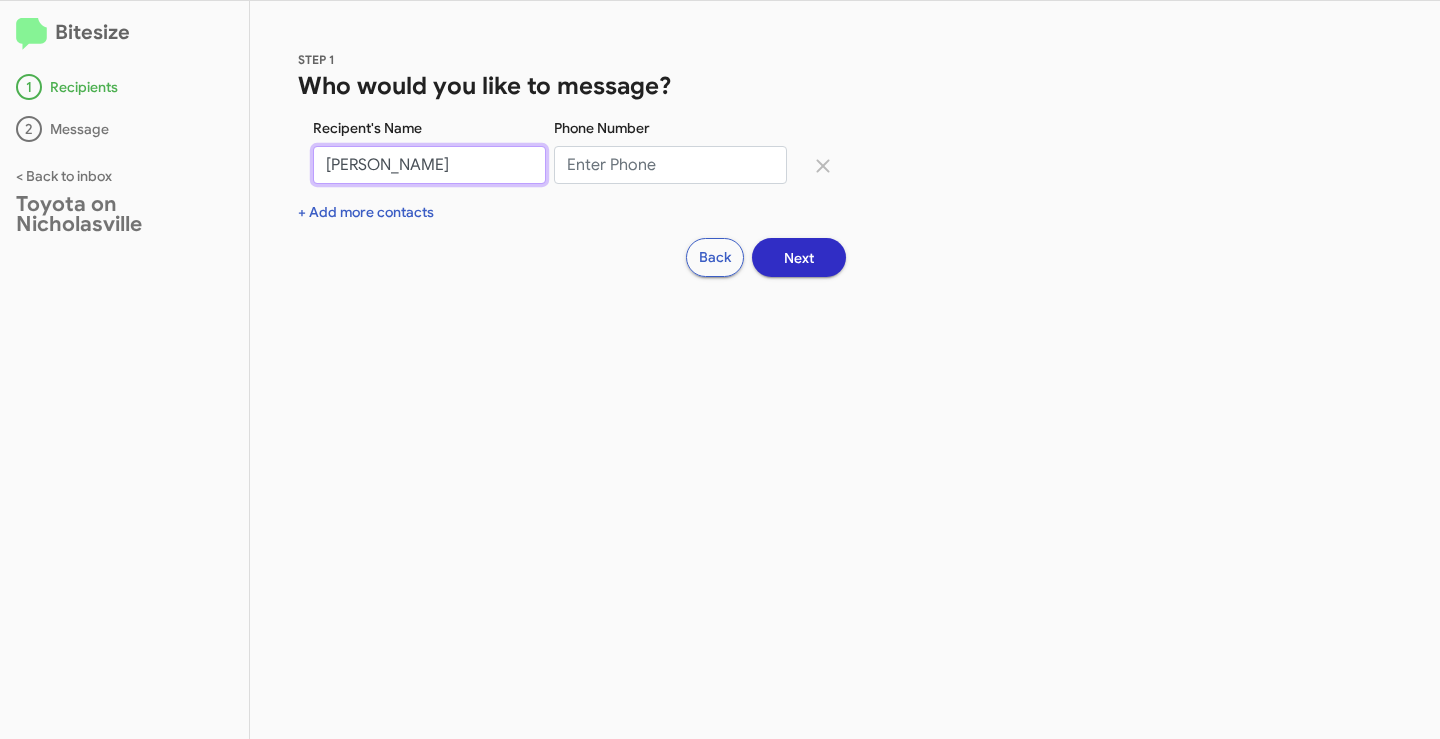 type on "[PERSON_NAME]" 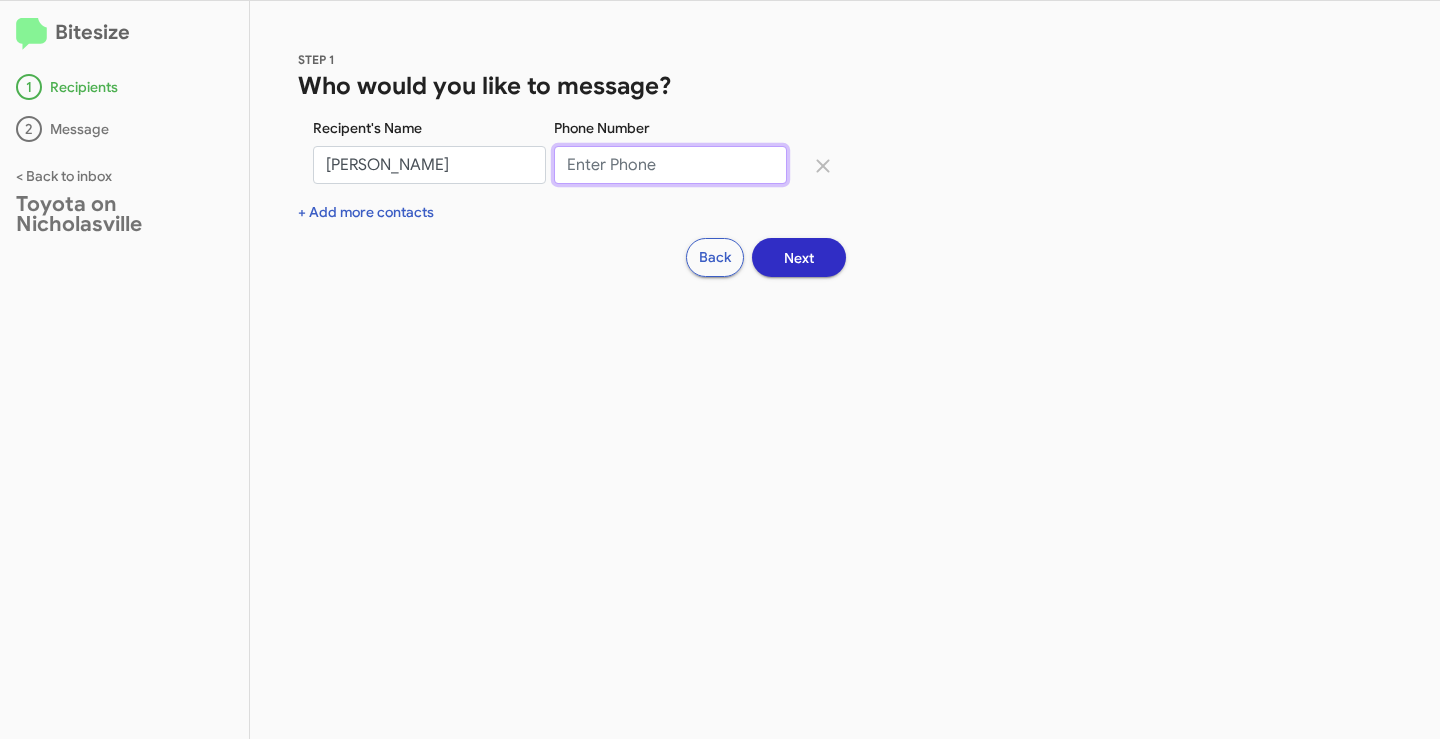 click on "Phone Number" at bounding box center (670, 165) 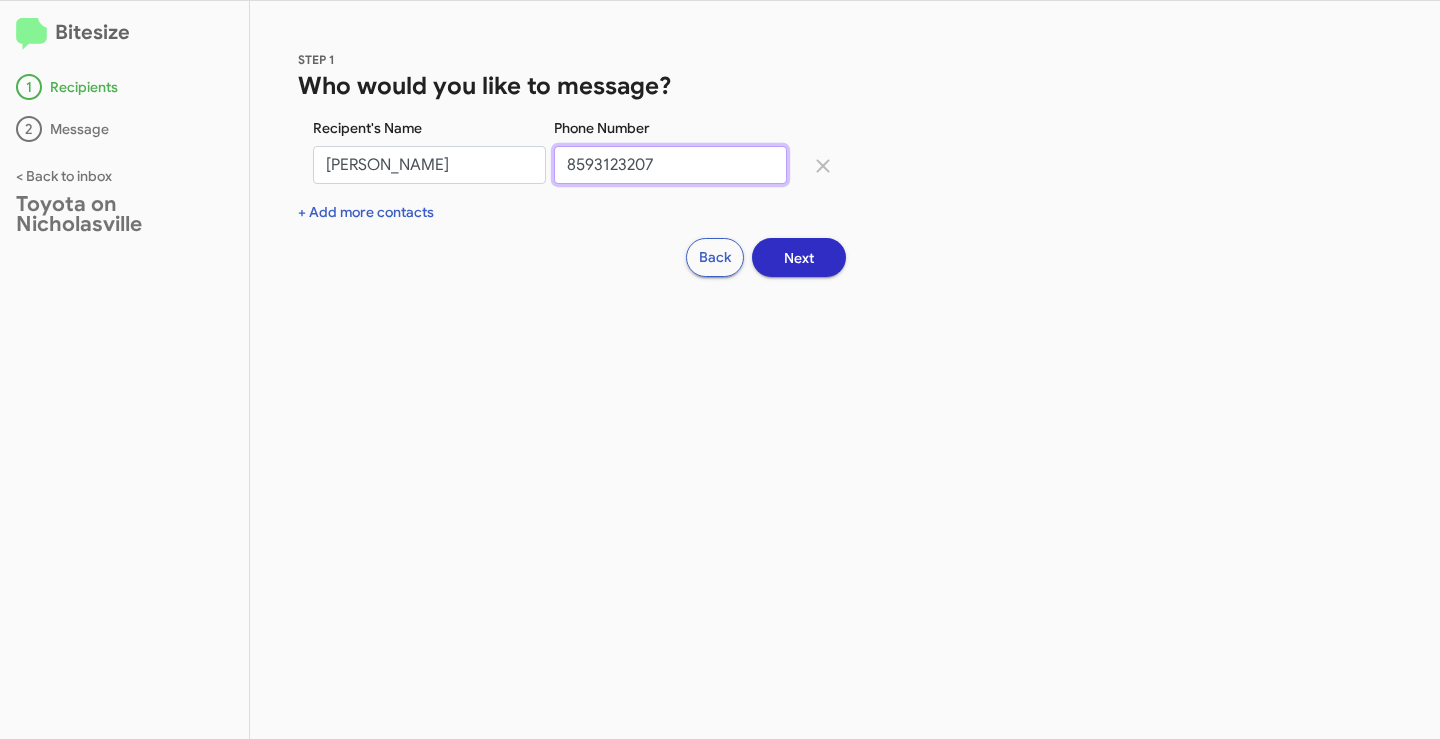 type on "8593123207" 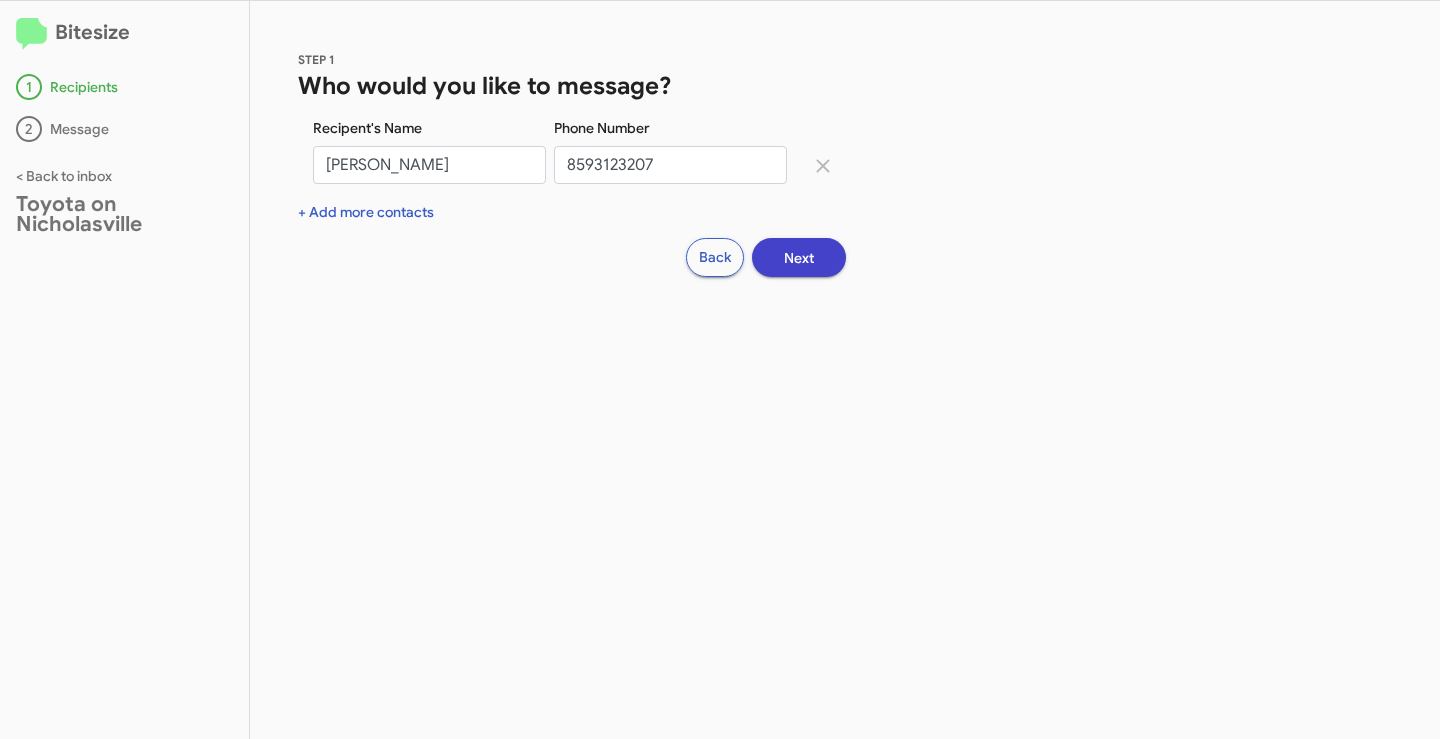 click on "Next" 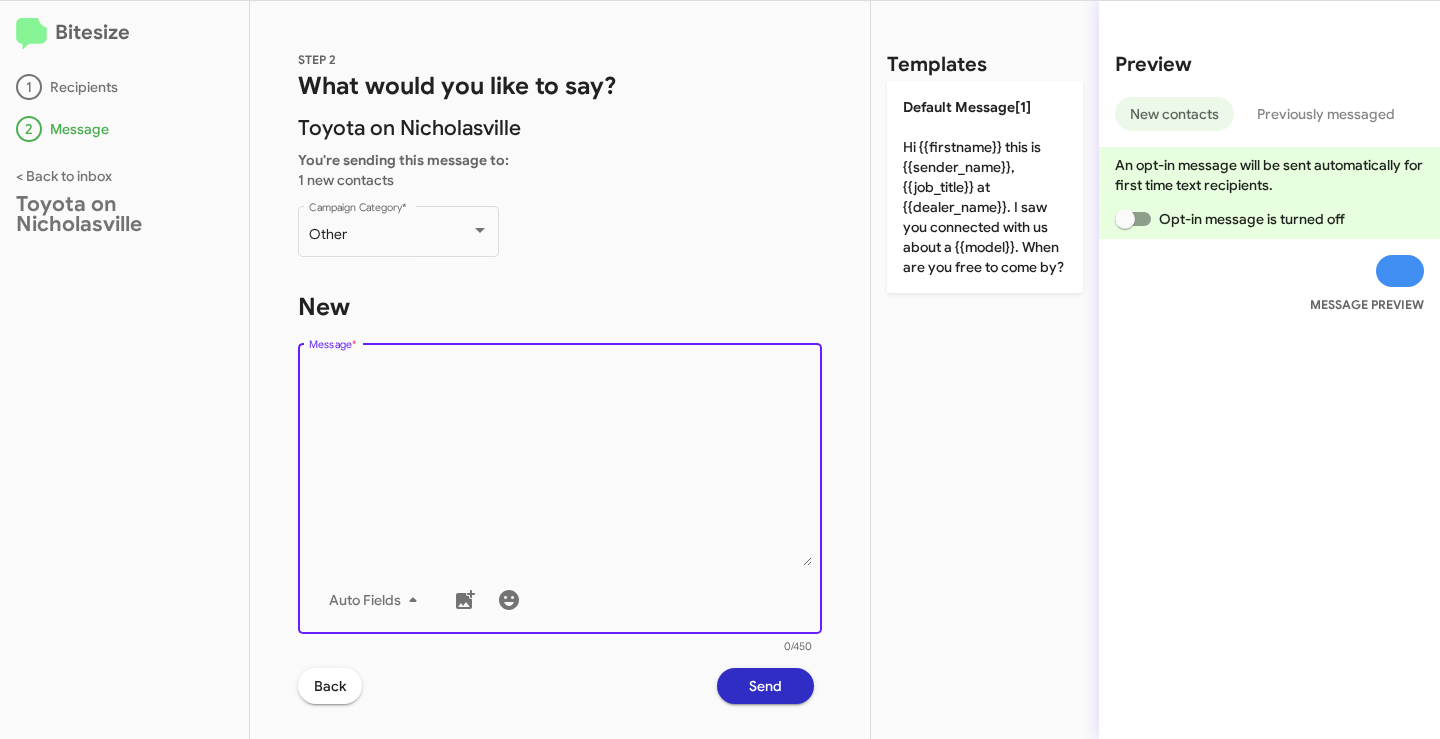 click on "Message  *" at bounding box center (560, 464) 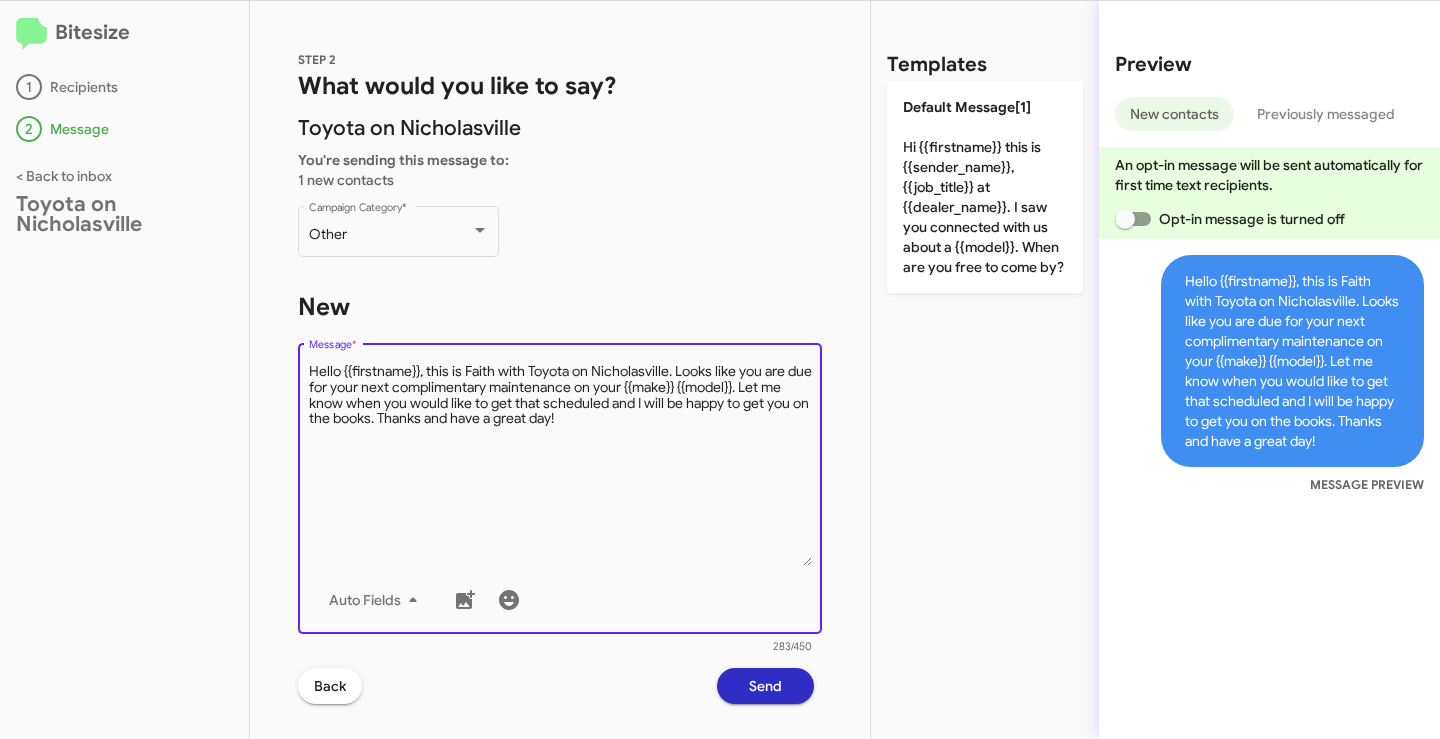 drag, startPoint x: 420, startPoint y: 374, endPoint x: 346, endPoint y: 375, distance: 74.00676 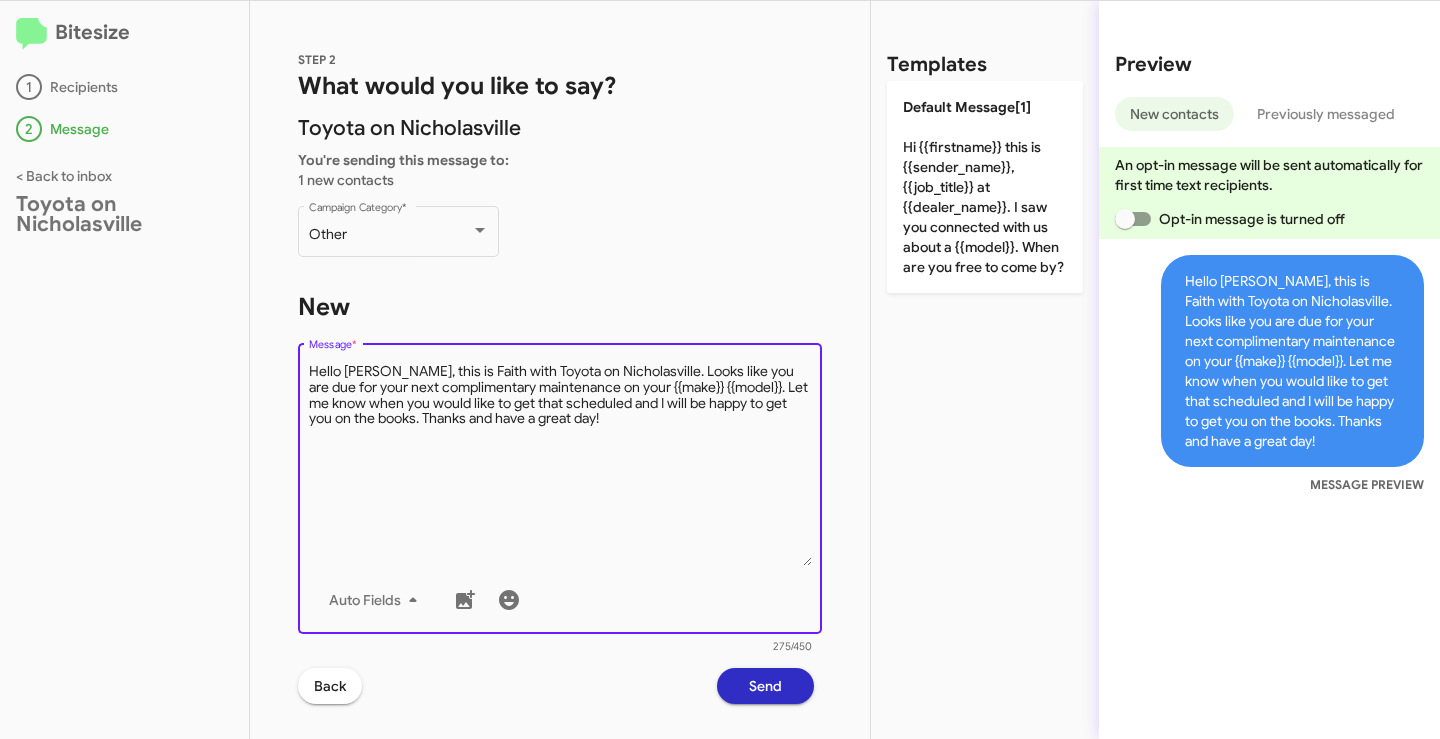 drag, startPoint x: 715, startPoint y: 388, endPoint x: 606, endPoint y: 383, distance: 109.11462 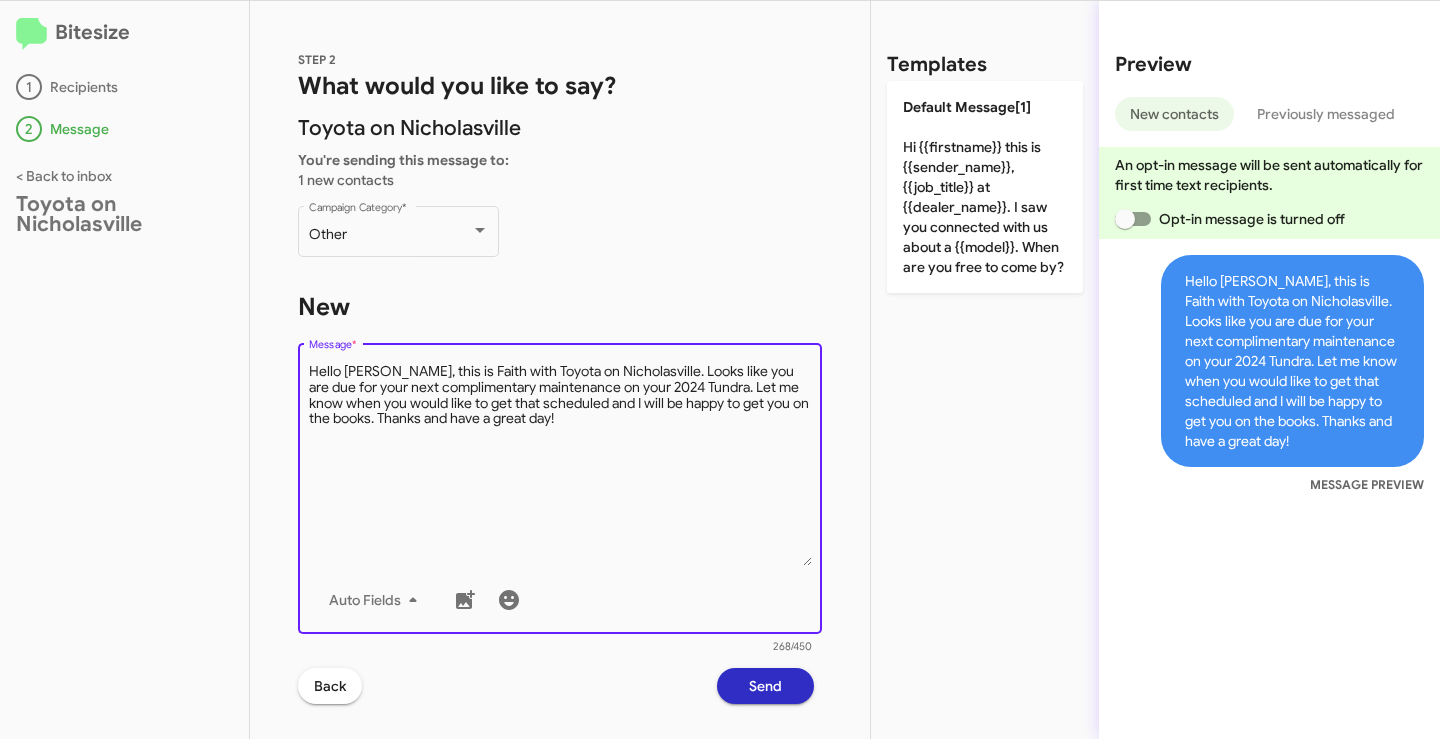 type on "Hello [PERSON_NAME], this is Faith with Toyota on Nicholasville. Looks like you are due for your next complimentary maintenance on your 2024 Tundra. Let me know when you would like to get that scheduled and I will be happy to get you on the books. Thanks and have a great day!" 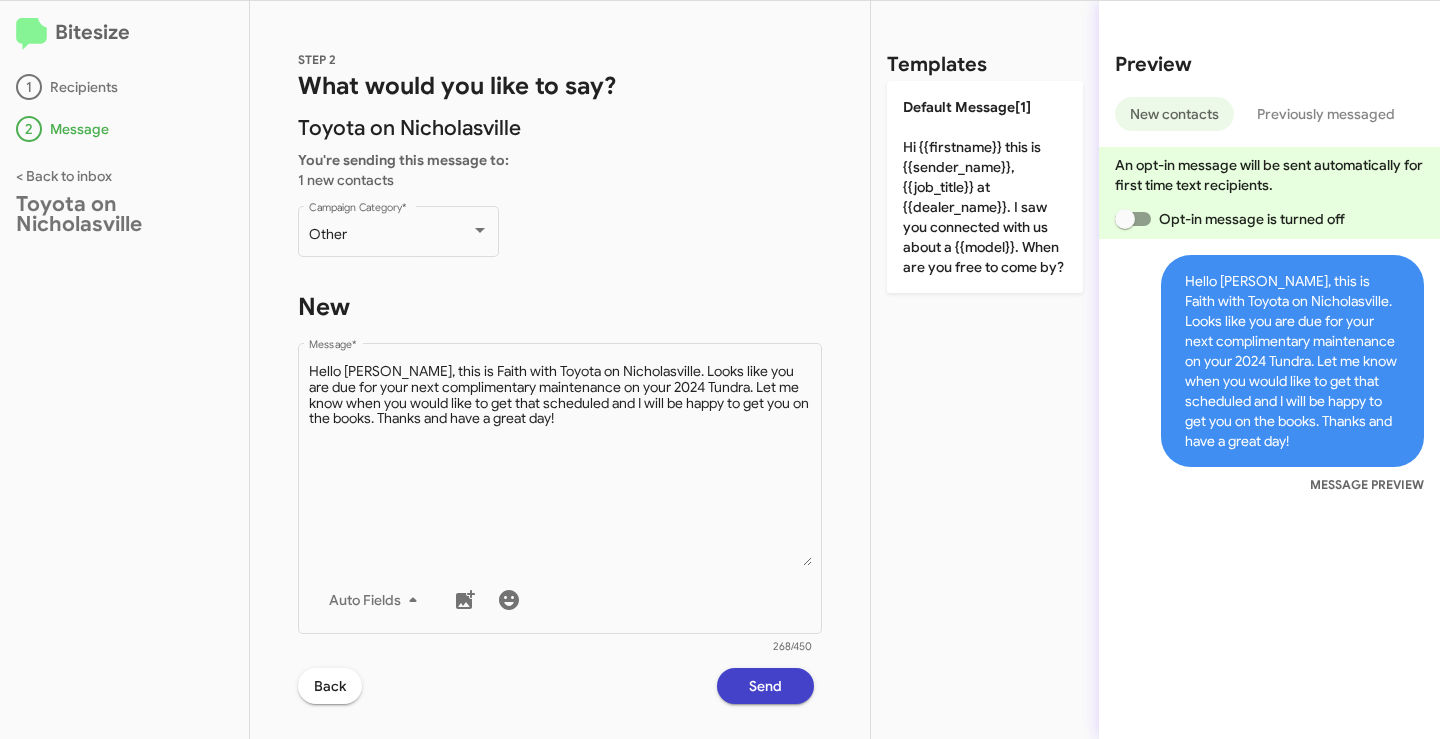 click on "Send" 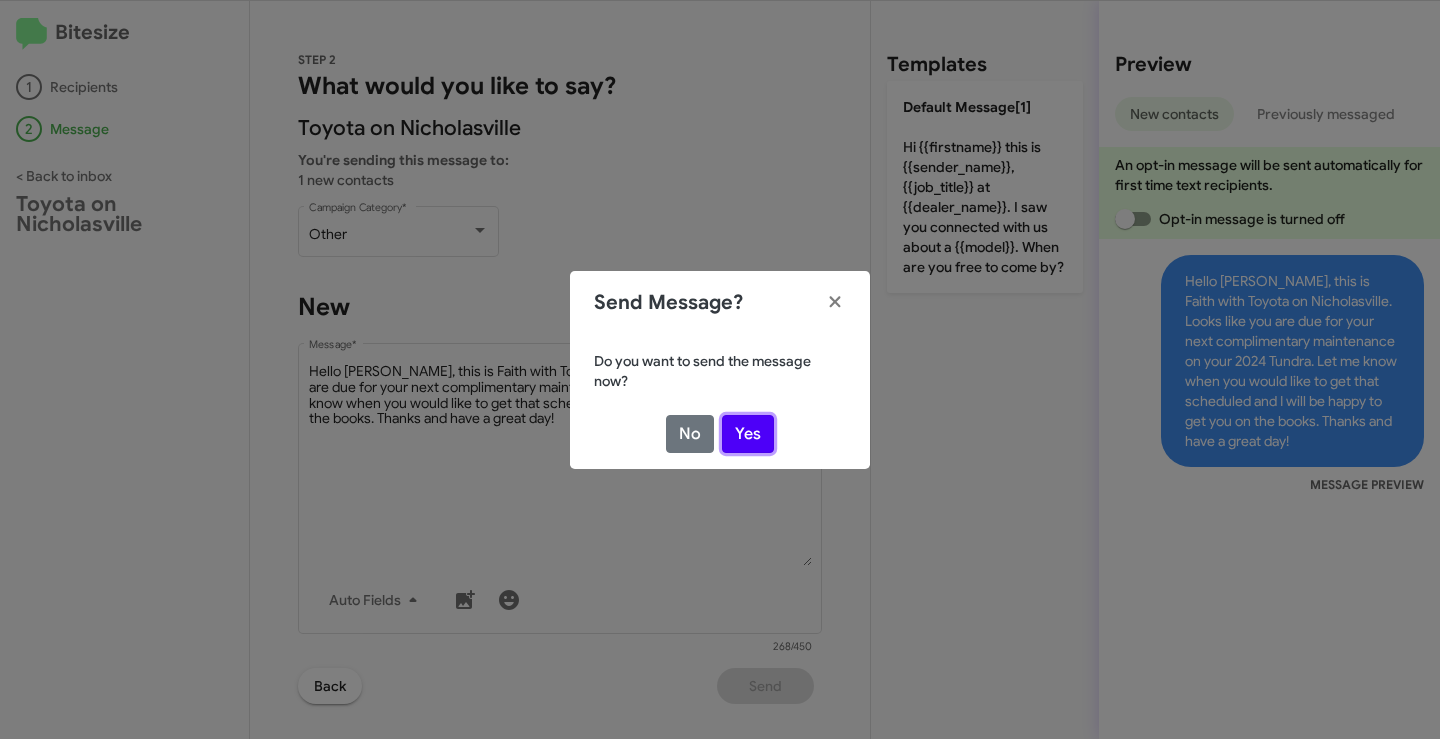 click on "Yes" 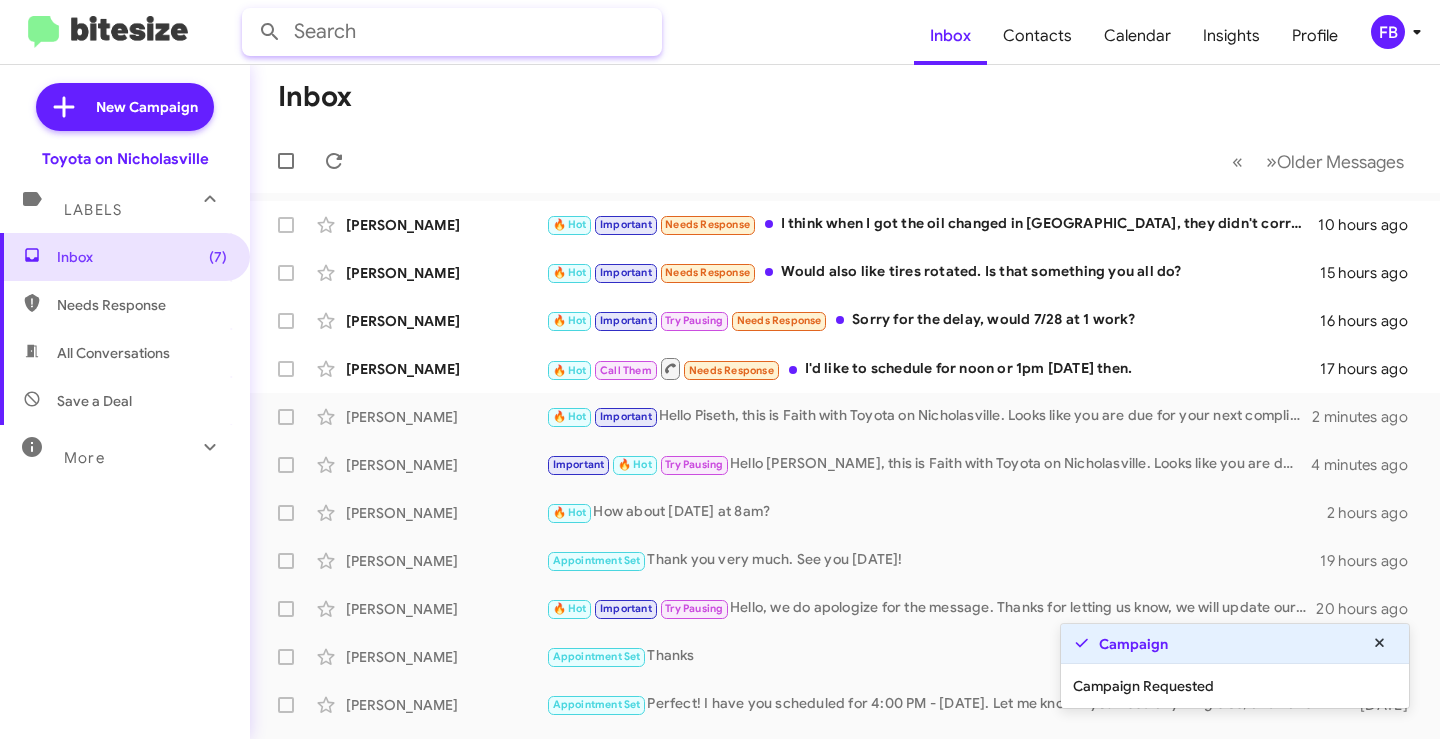 click 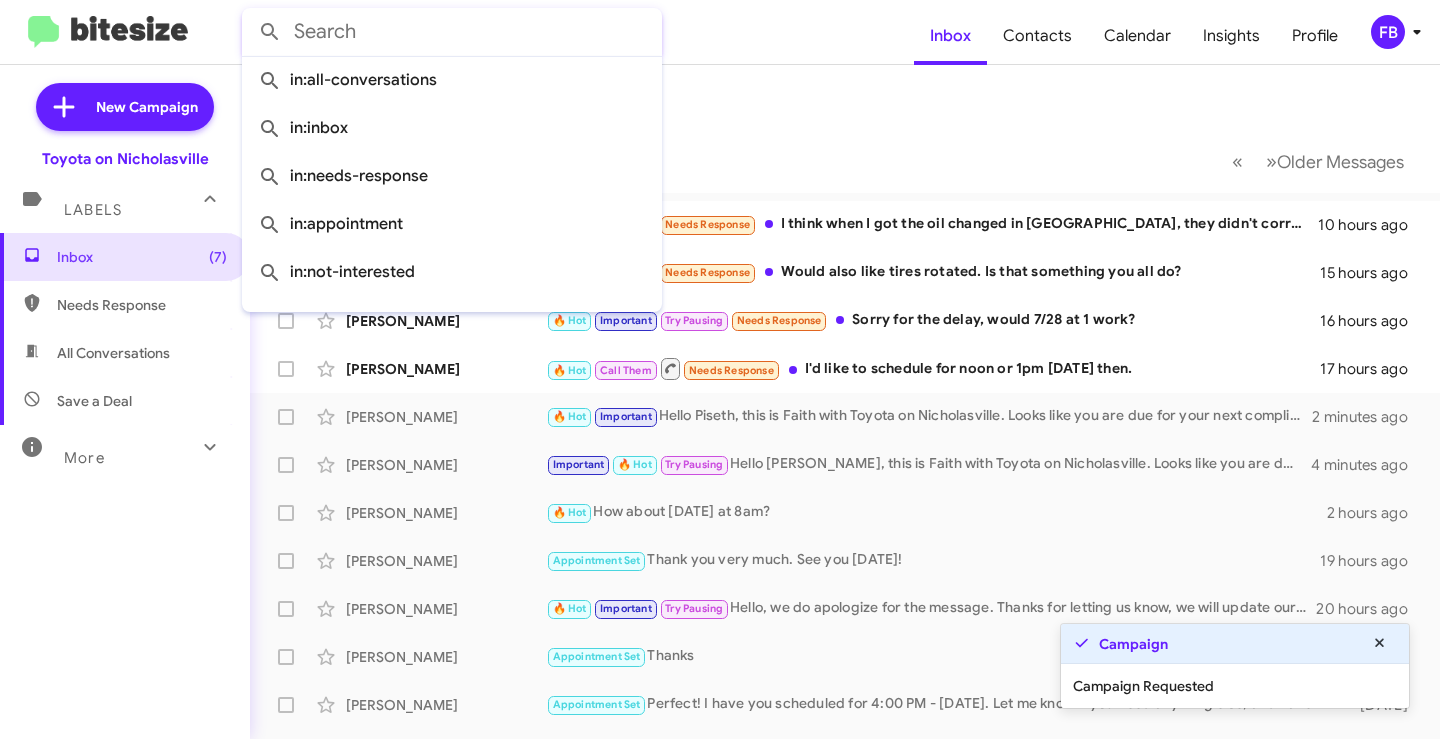 paste on "VUTEQ USA INC." 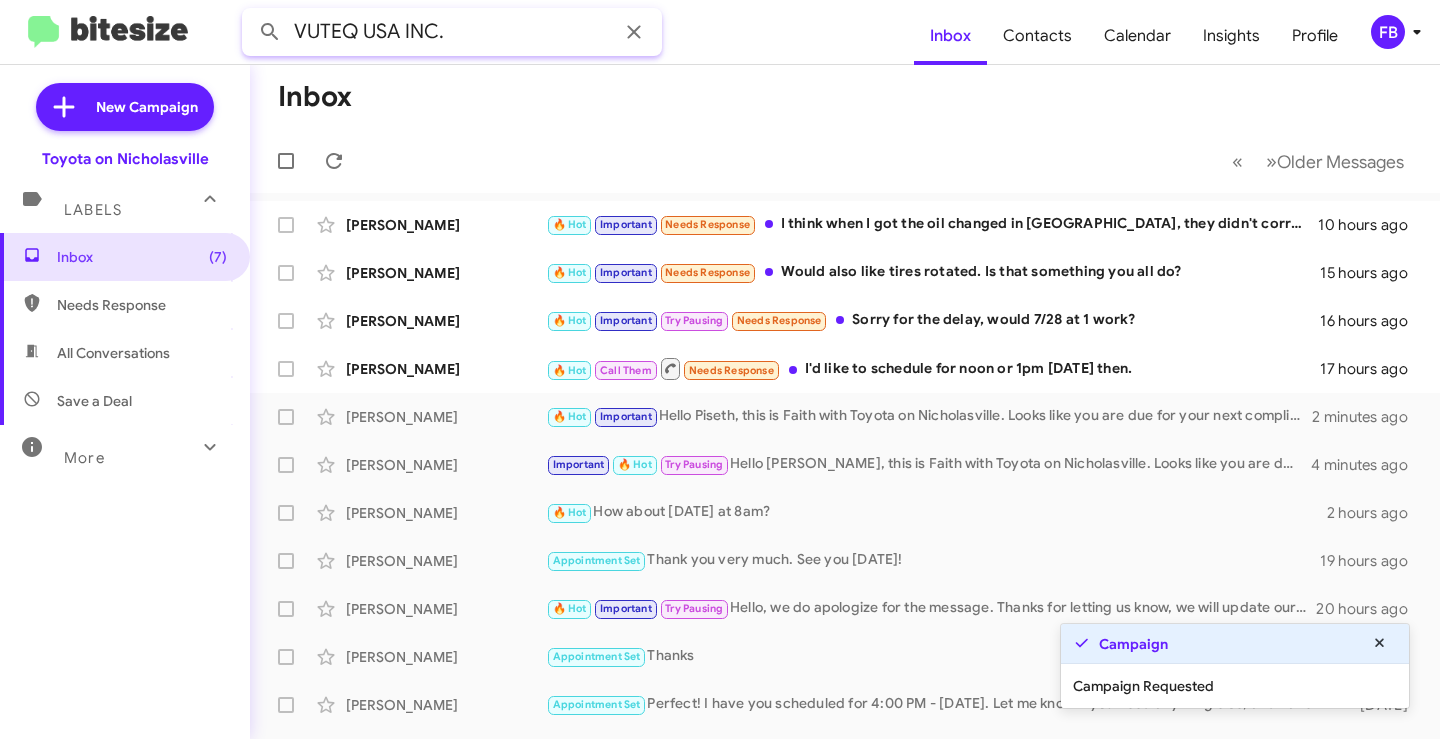 click 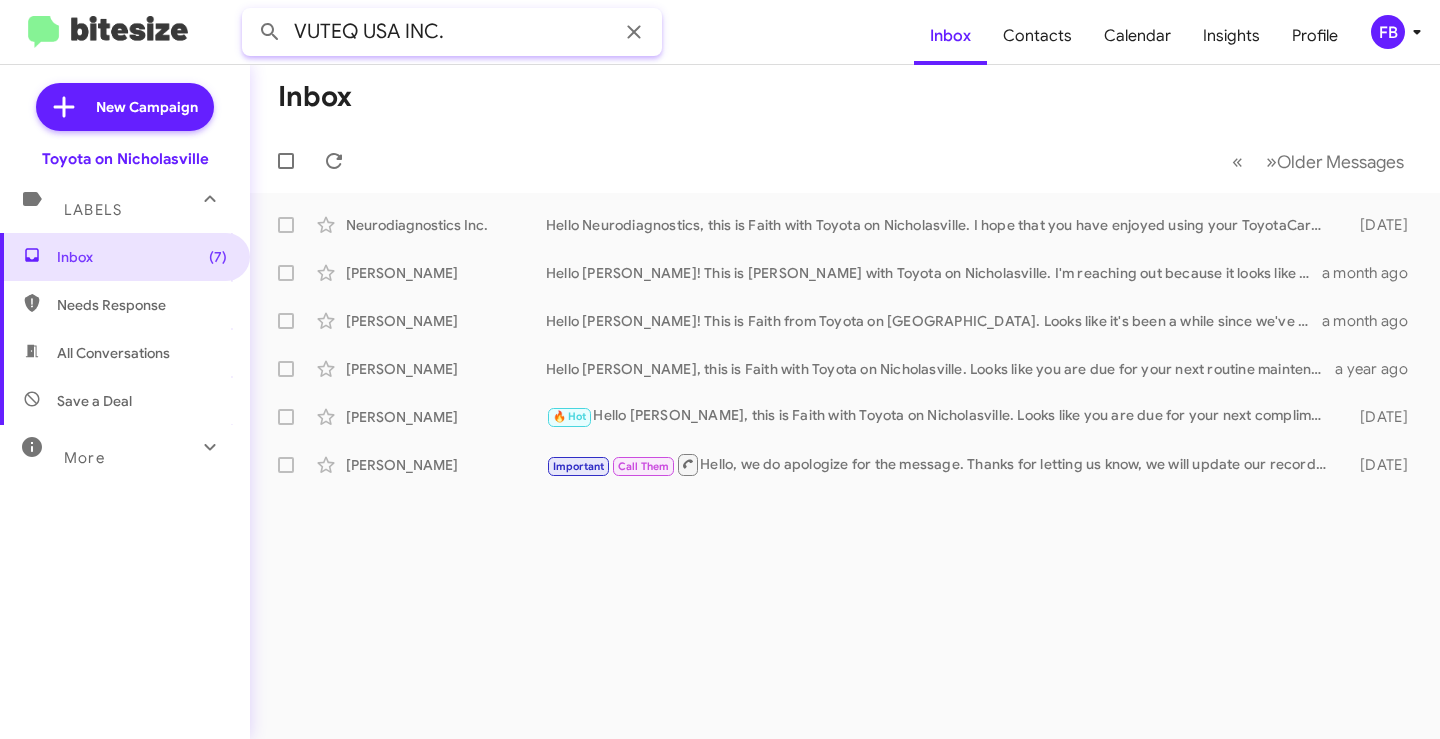 drag, startPoint x: 452, startPoint y: 31, endPoint x: 359, endPoint y: 39, distance: 93.34345 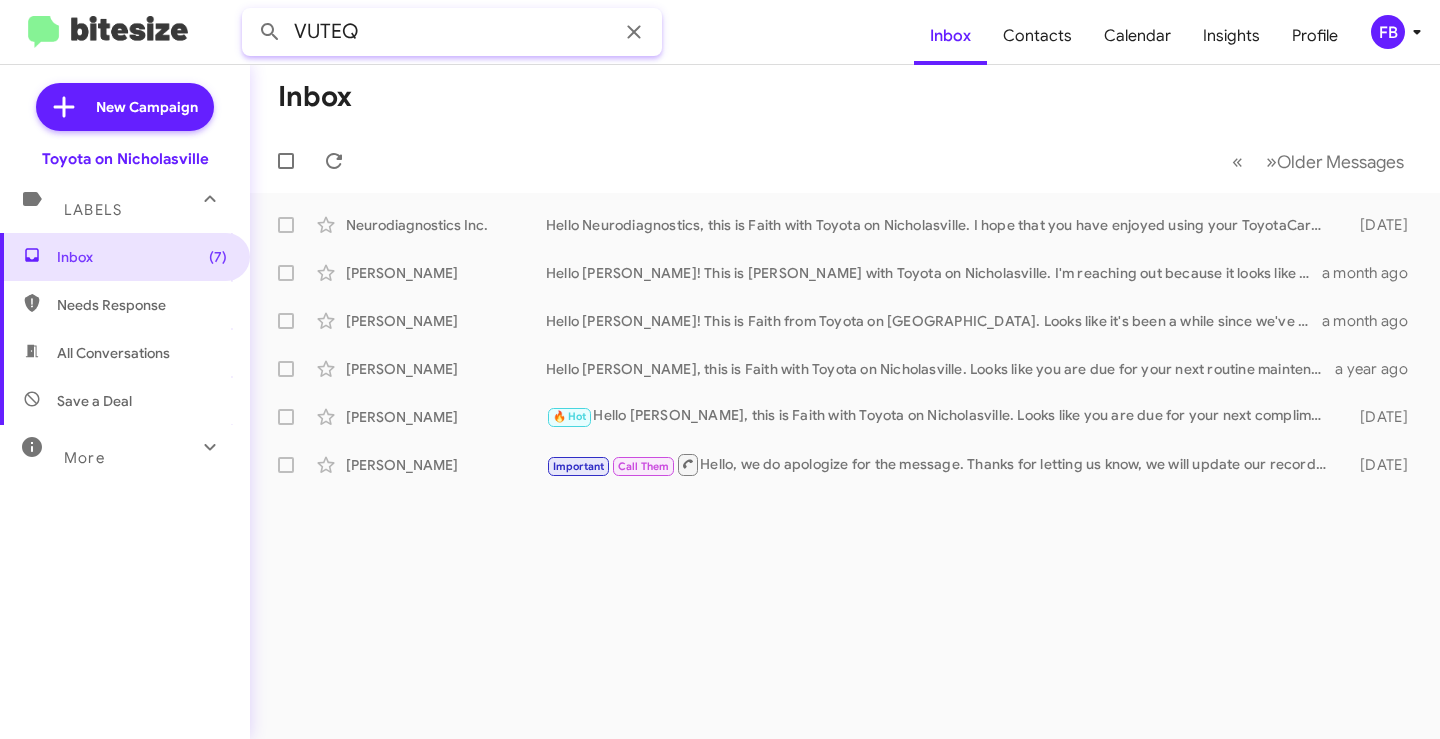 type on "VUTEQ" 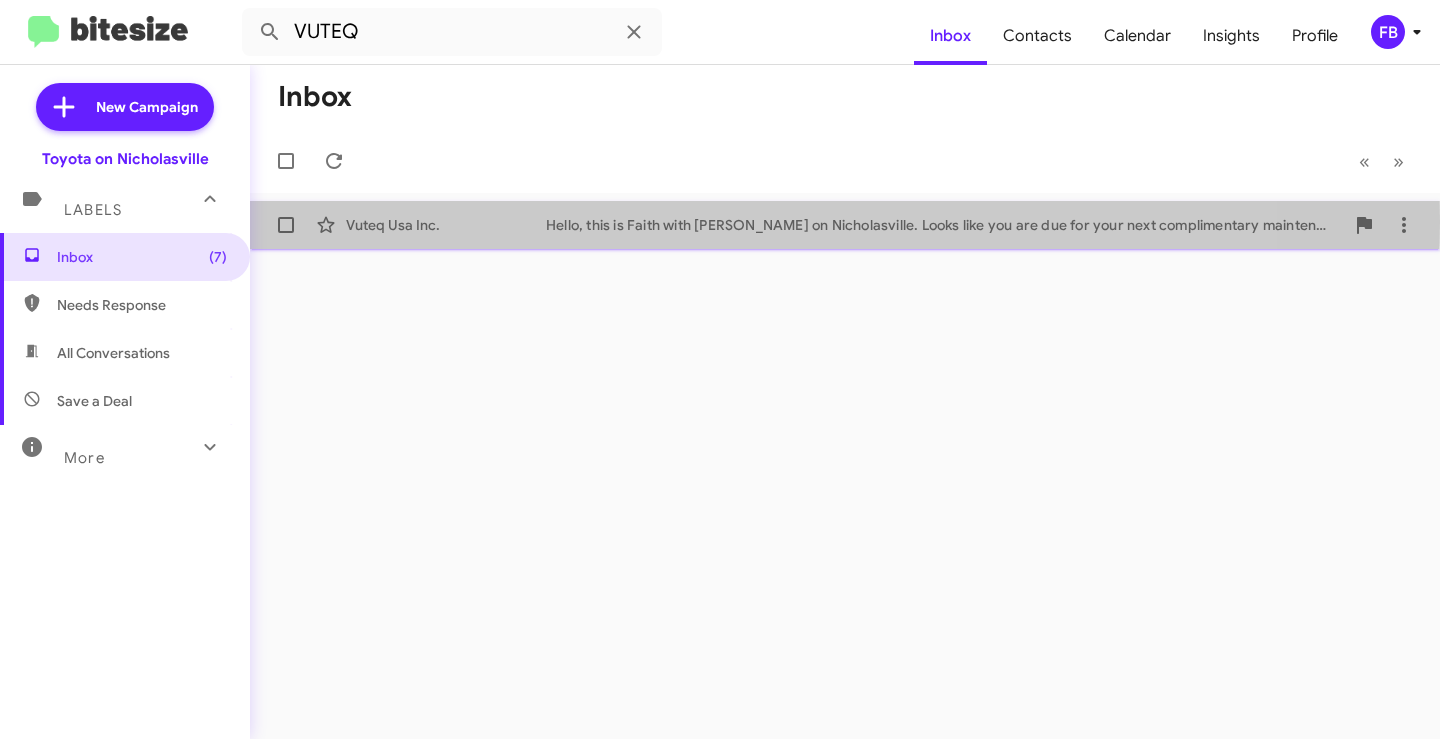 click on "Hello, this is Faith with [PERSON_NAME] on Nicholasville. Looks like you are due for your next complimentary maintenance on your 2025 Corolla. Let me know when you would like to get that scheduled and I will be happy to get you on the books. Thanks and have a great day!" 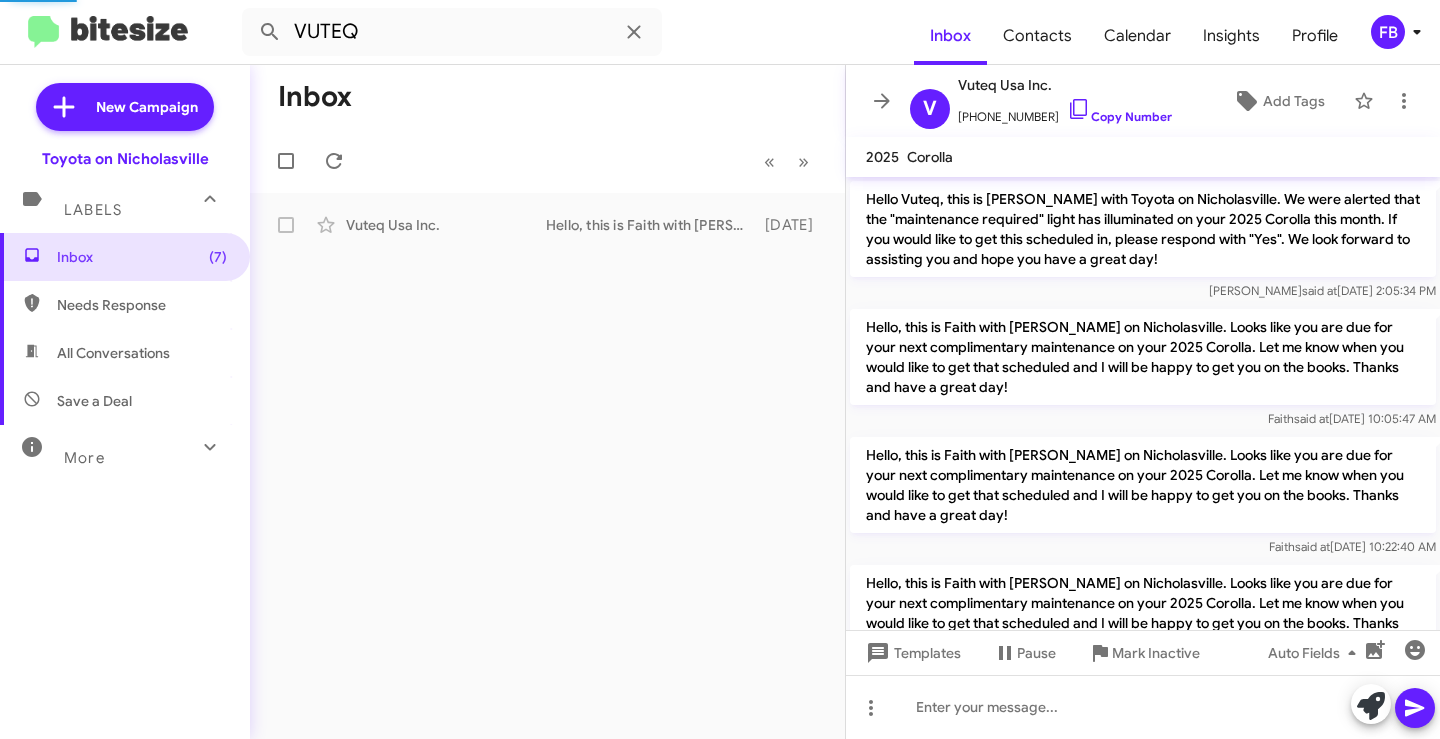 scroll, scrollTop: 79, scrollLeft: 0, axis: vertical 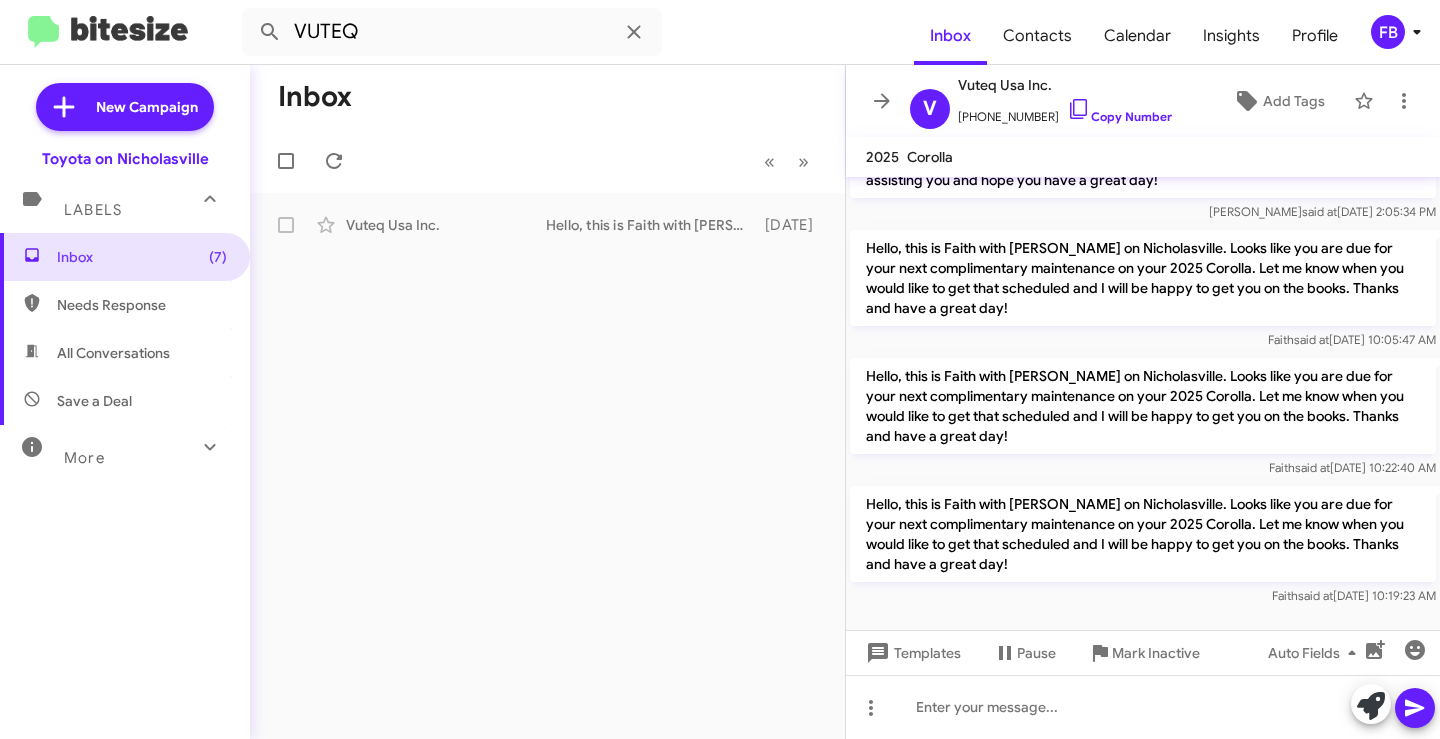 click on "Hello, this is Faith with [PERSON_NAME] on Nicholasville. Looks like you are due for your next complimentary maintenance on your 2025 Corolla. Let me know when you would like to get that scheduled and I will be happy to get you on the books. Thanks and have a great day!" 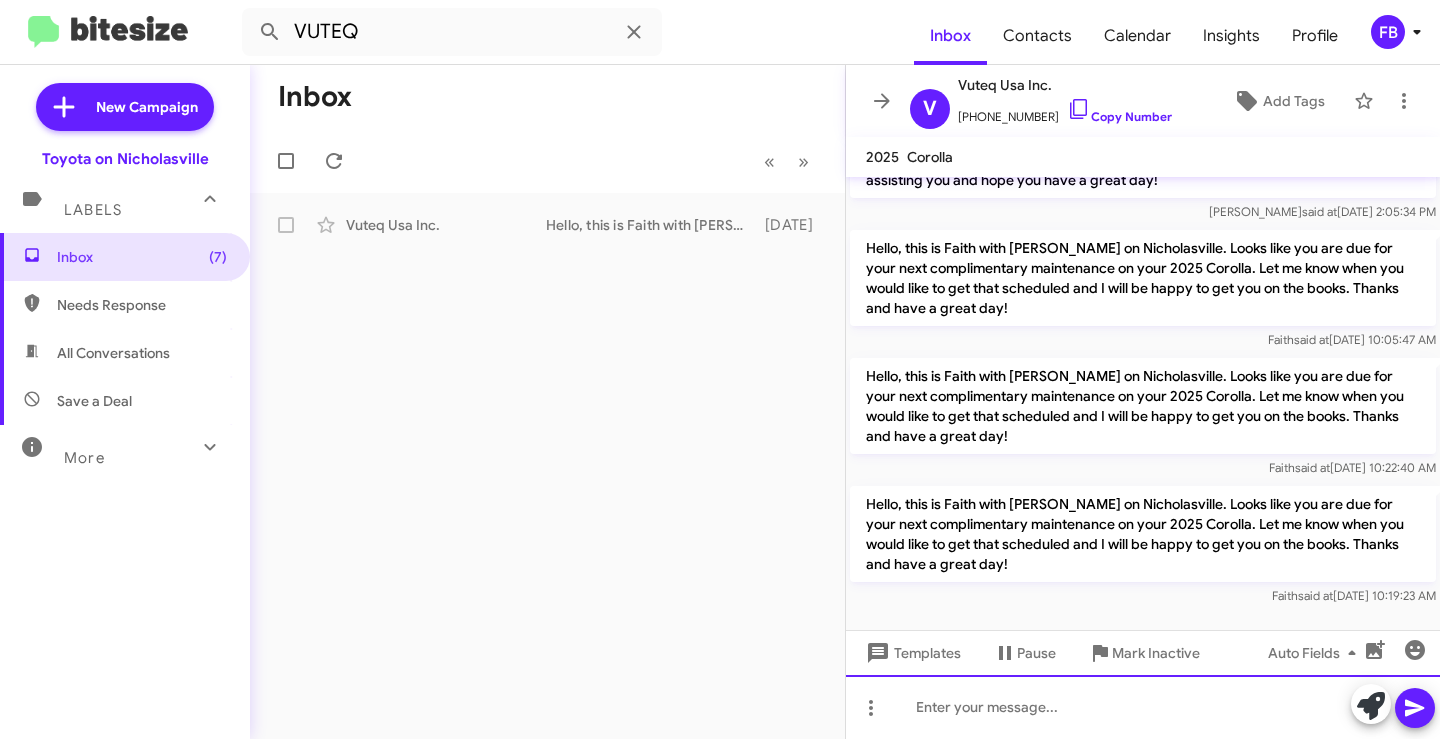 click 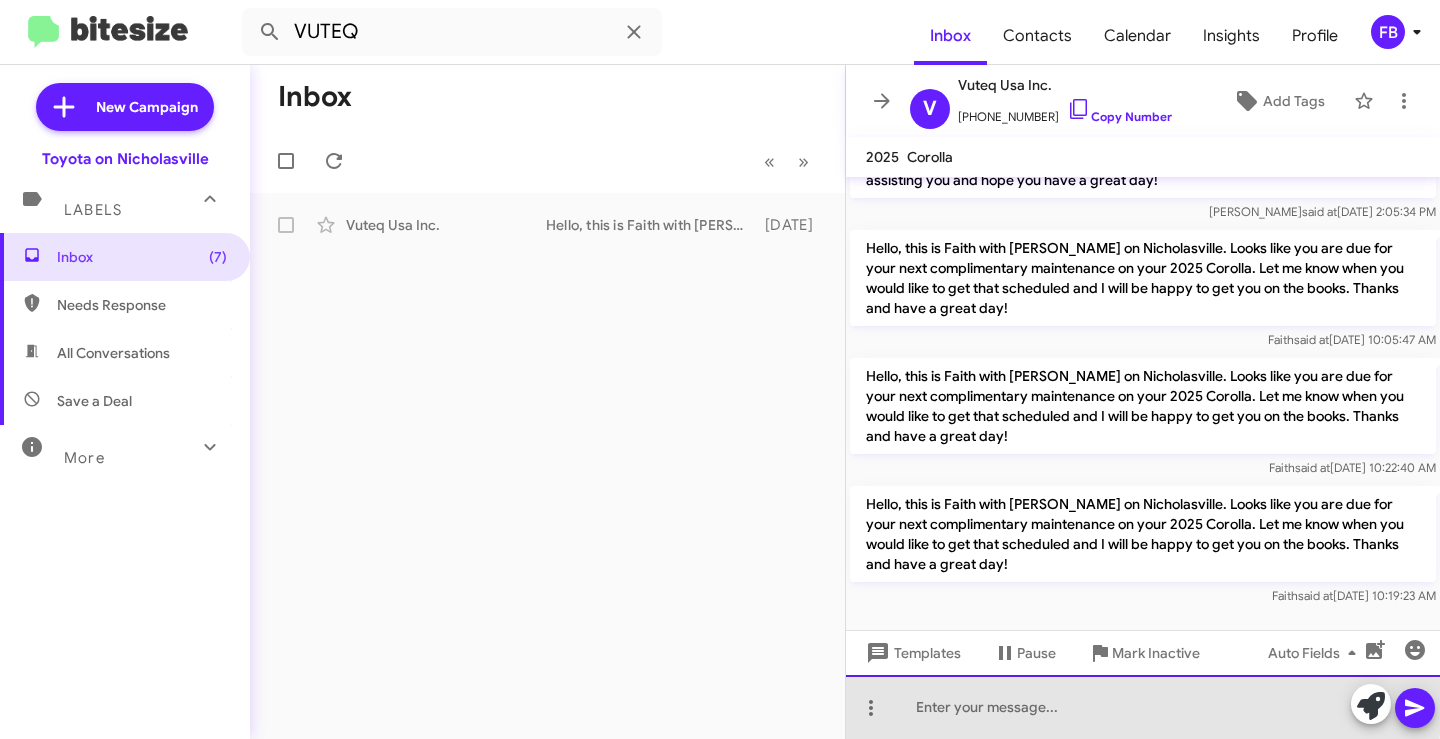 paste 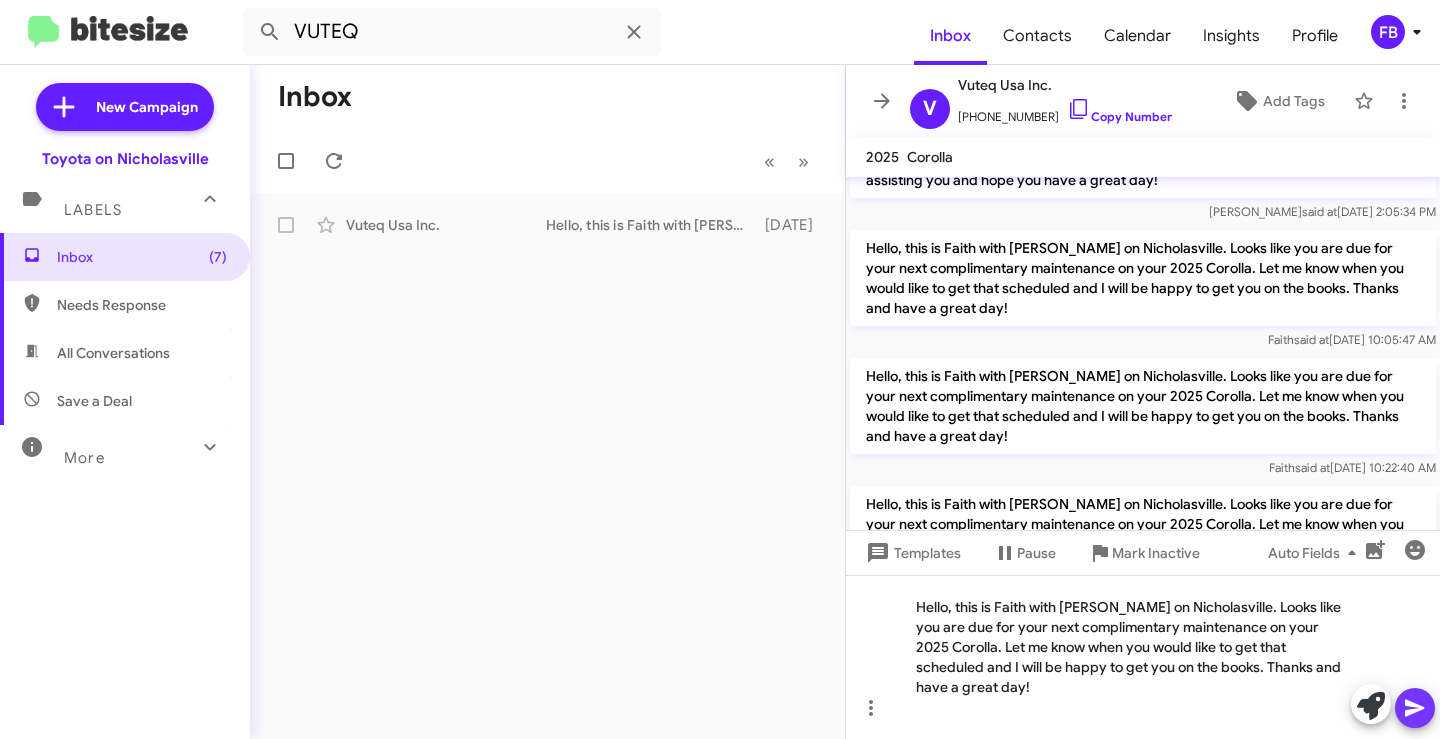 click 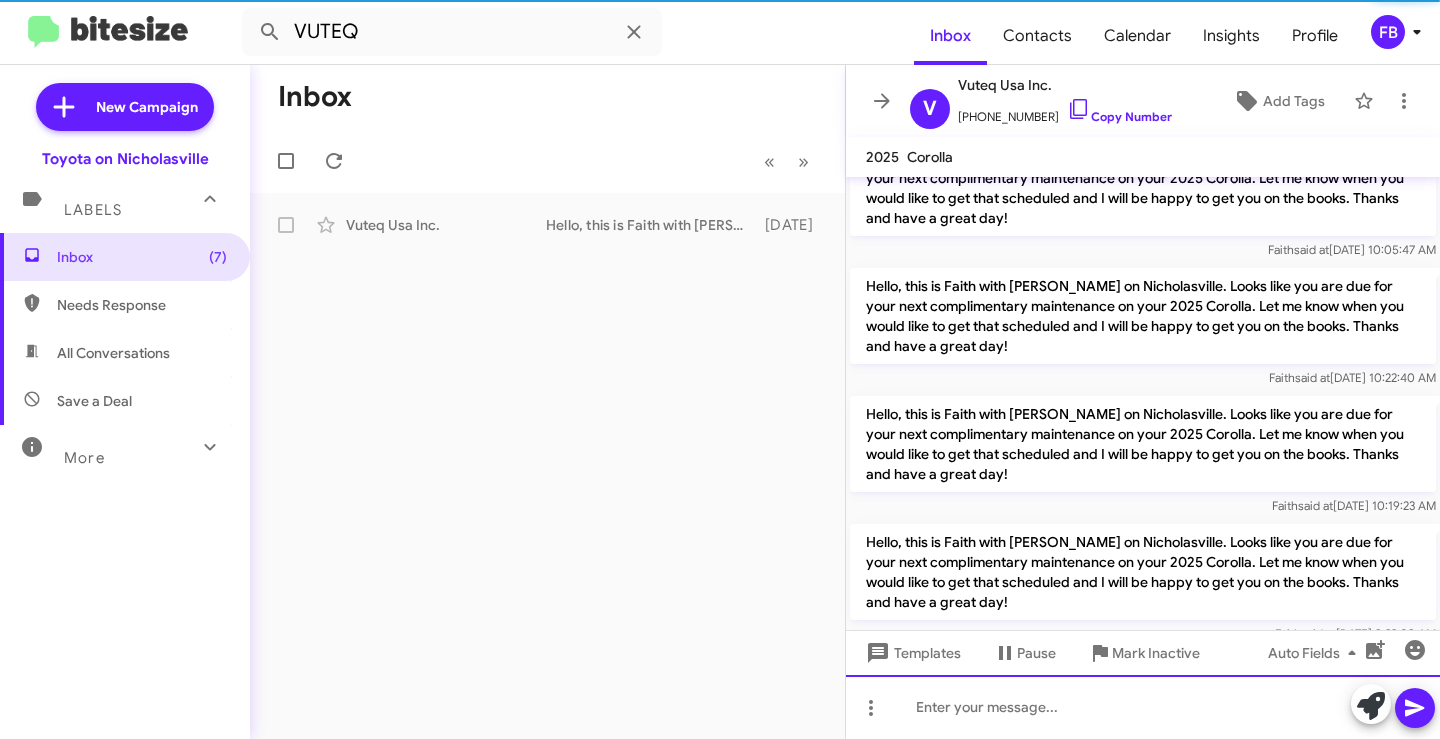 scroll, scrollTop: 212, scrollLeft: 0, axis: vertical 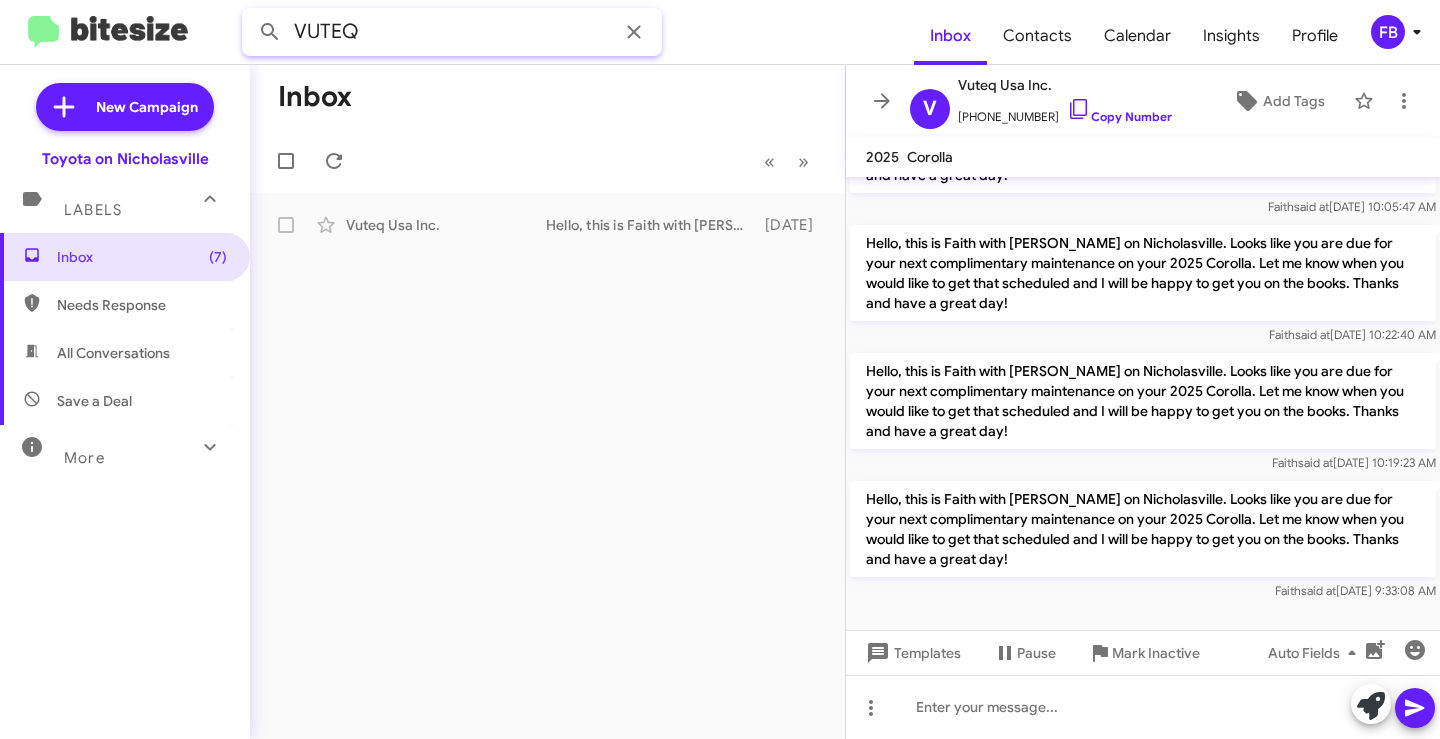 drag, startPoint x: 389, startPoint y: 49, endPoint x: 96, endPoint y: 49, distance: 293 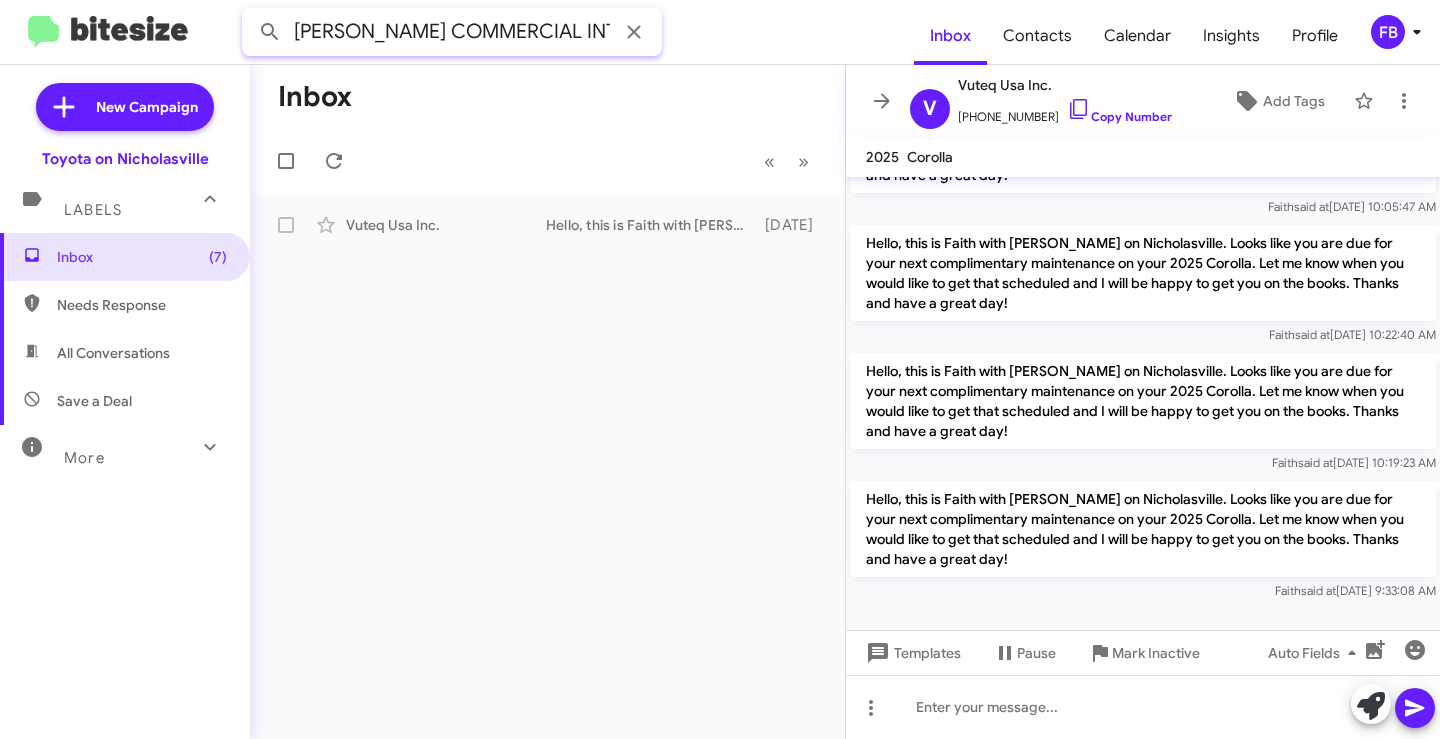 scroll, scrollTop: 0, scrollLeft: 46, axis: horizontal 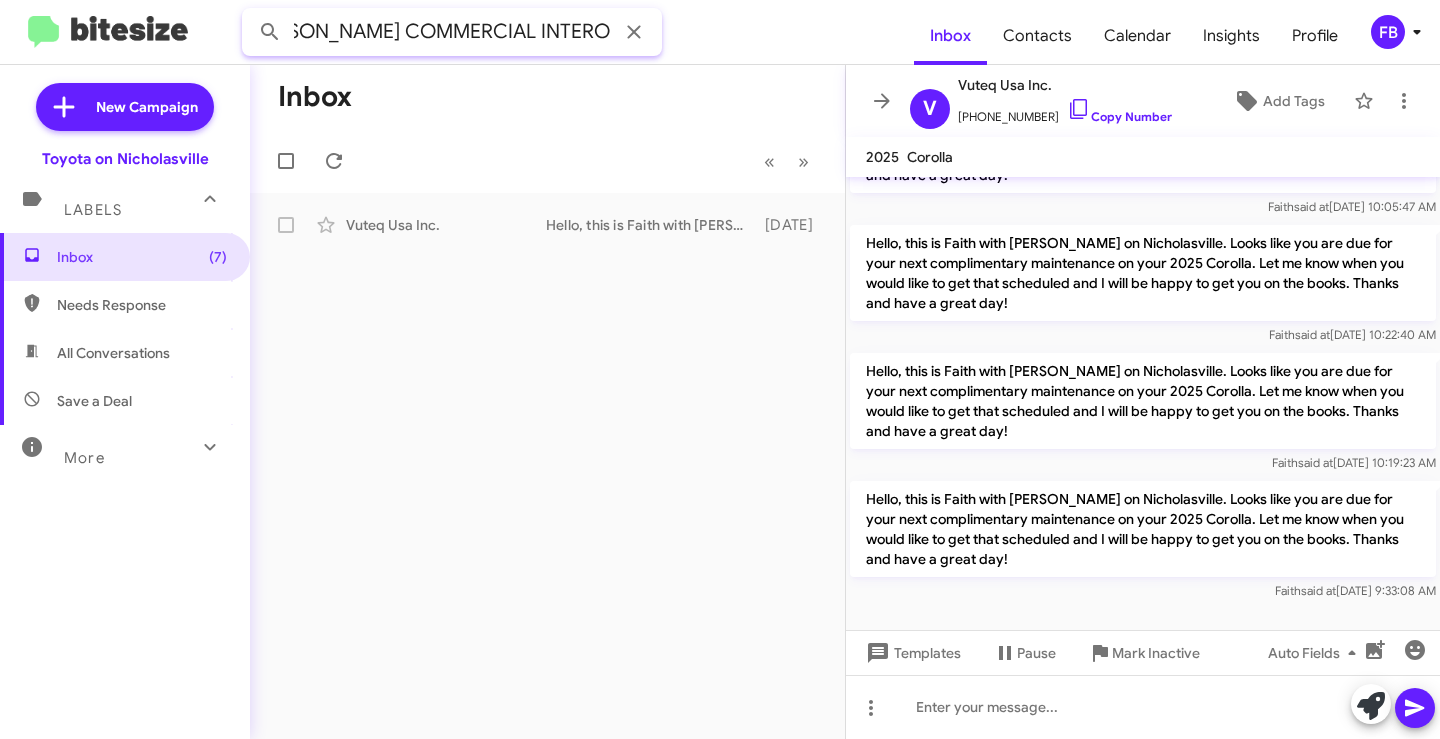 drag, startPoint x: 339, startPoint y: 34, endPoint x: 695, endPoint y: 35, distance: 356.0014 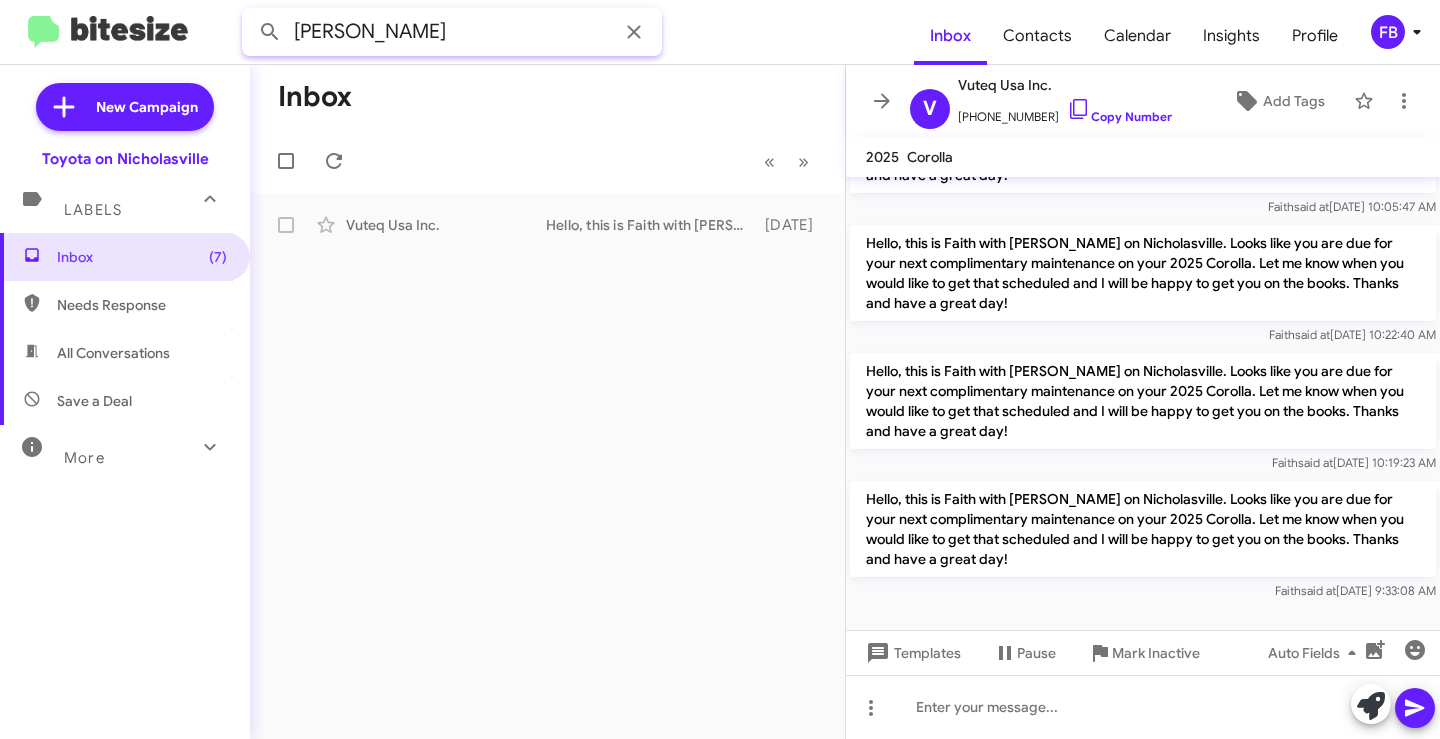 scroll, scrollTop: 0, scrollLeft: 0, axis: both 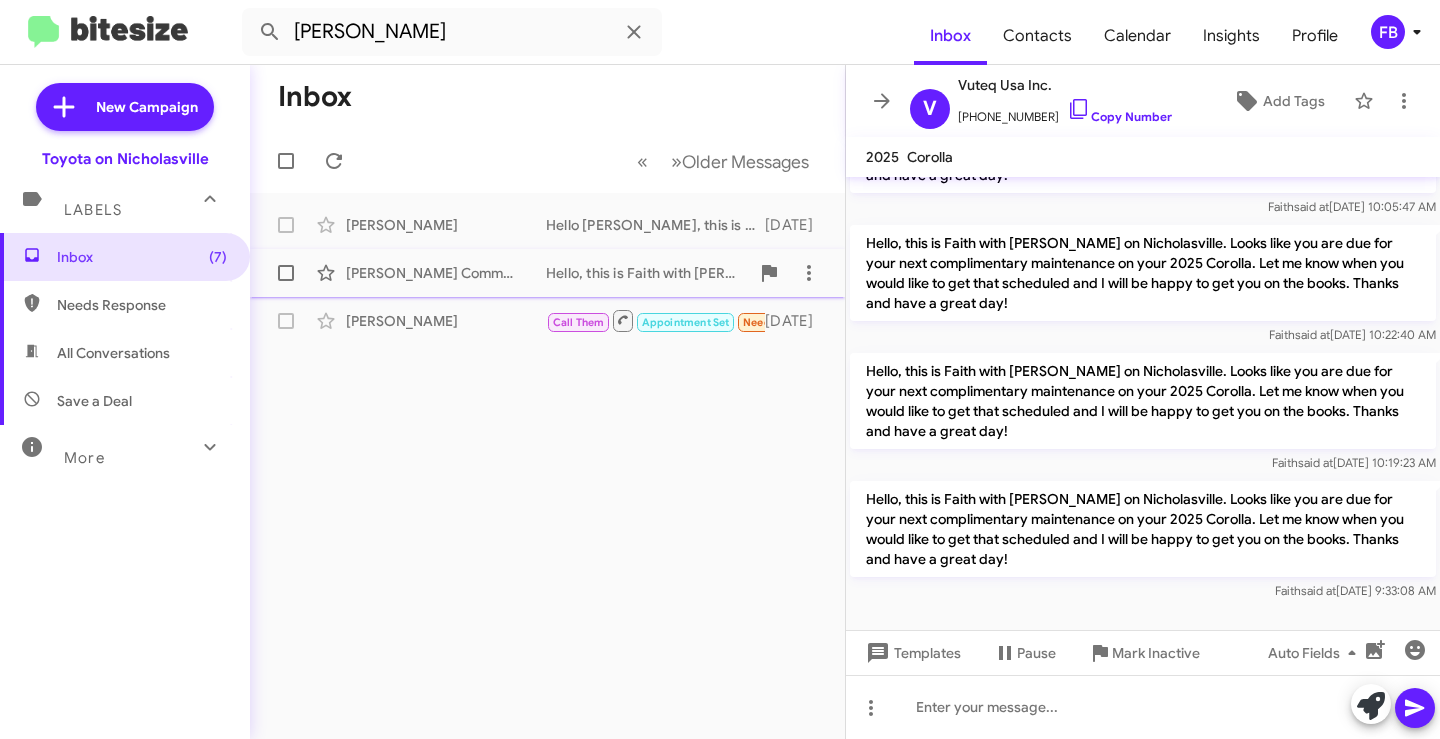 click on "[PERSON_NAME] Commercial Interors, Inc." 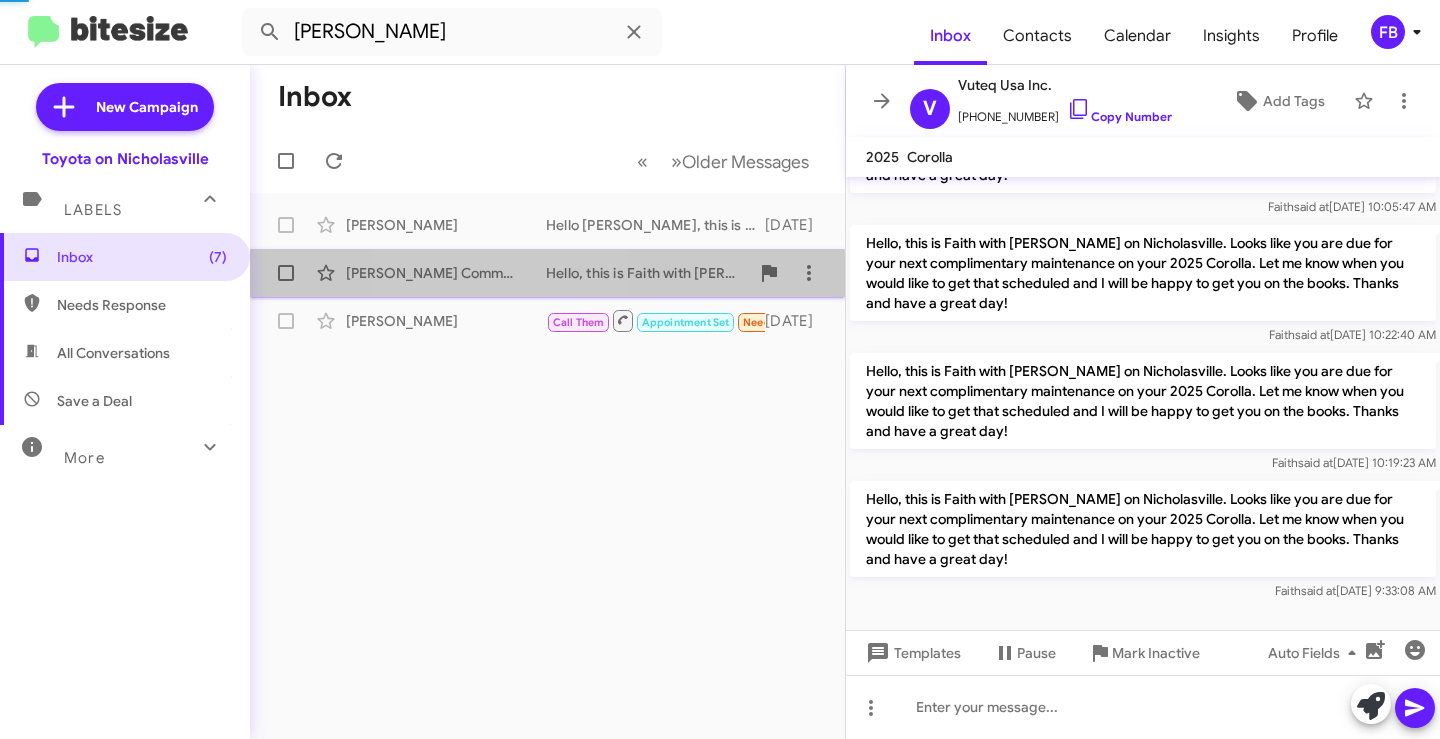 scroll, scrollTop: 0, scrollLeft: 0, axis: both 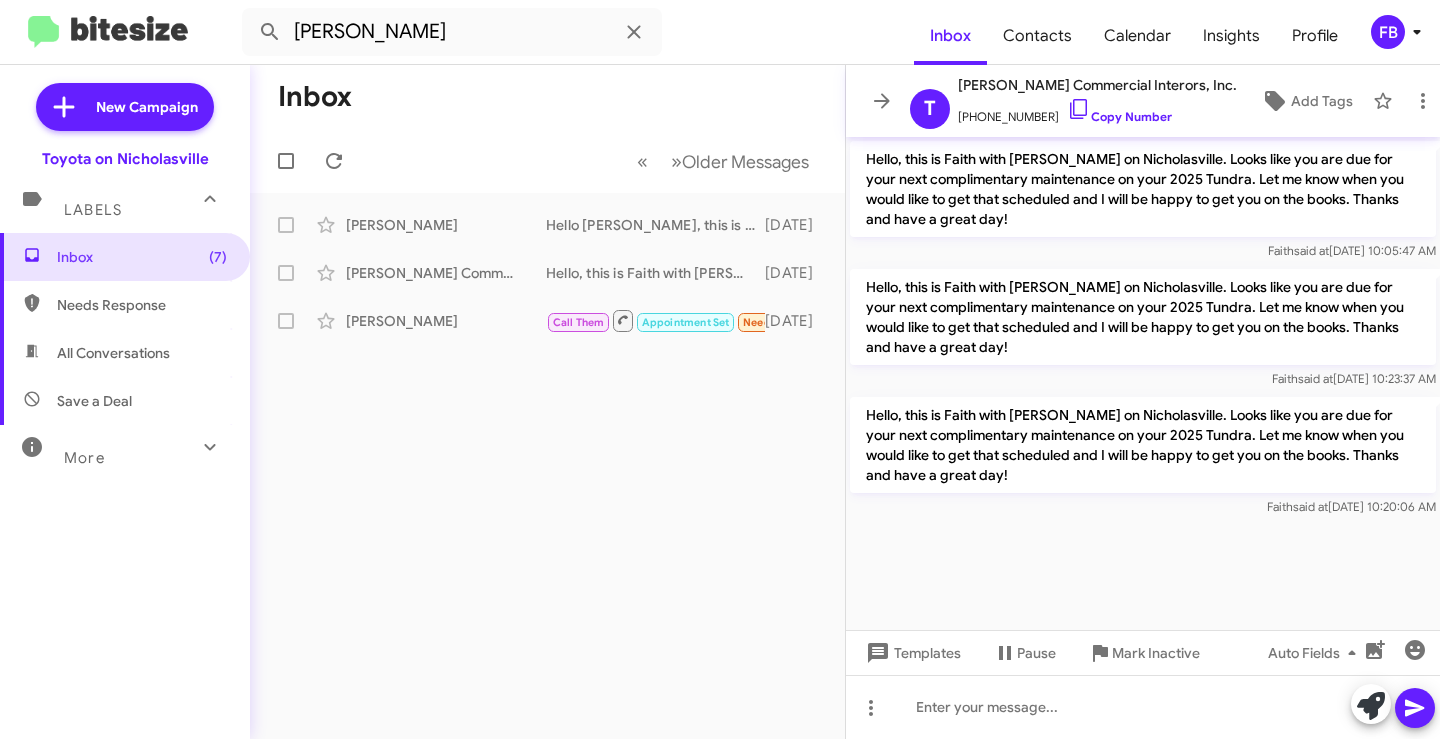 click on "Hello, this is Faith with [PERSON_NAME] on Nicholasville. Looks like you are due for your next complimentary maintenance on your 2025 Tundra. Let me know when you would like to get that scheduled and I will be happy to get you on the books. Thanks and have a great day!" 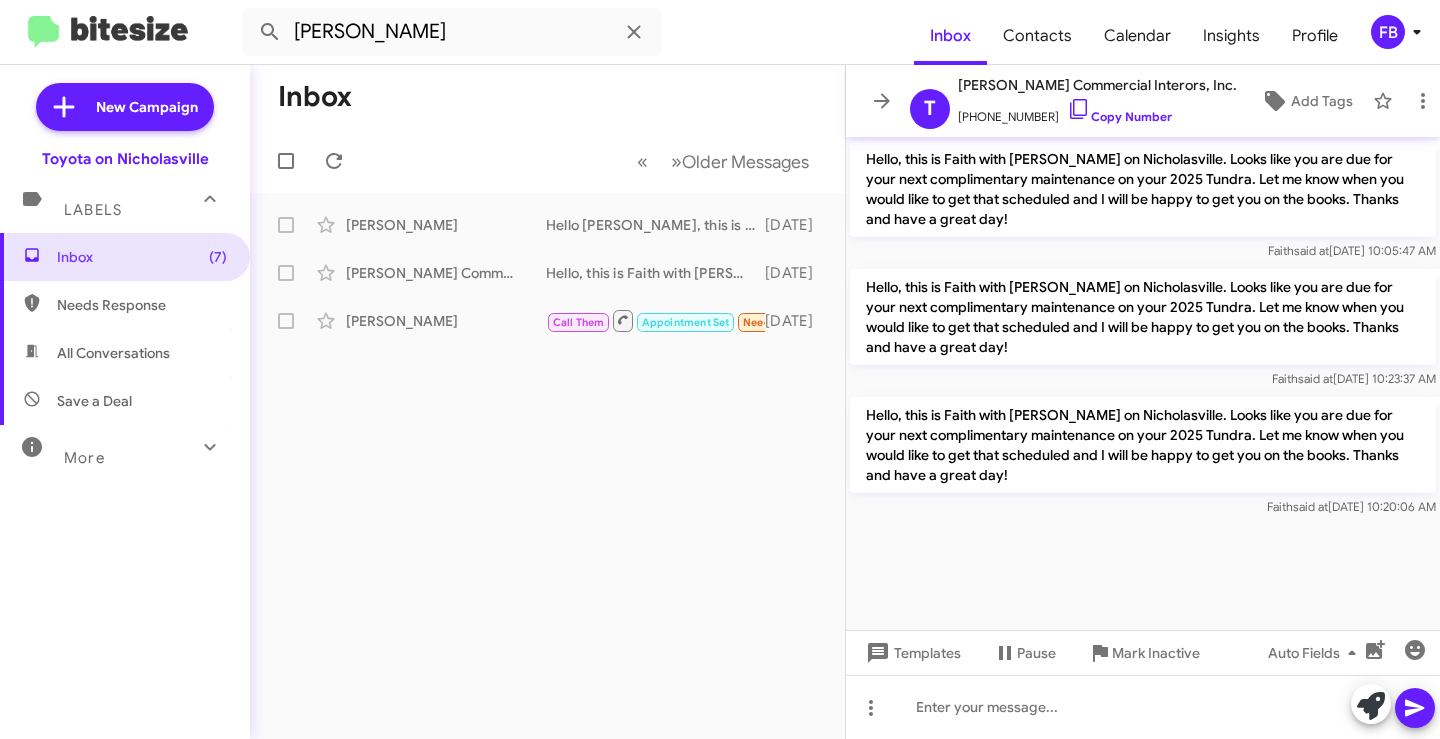 copy on "Hello, this is Faith with [PERSON_NAME] on Nicholasville. Looks like you are due for your next complimentary maintenance on your 2025 Tundra. Let me know when you would like to get that scheduled and I will be happy to get you on the books. Thanks and have a great day!" 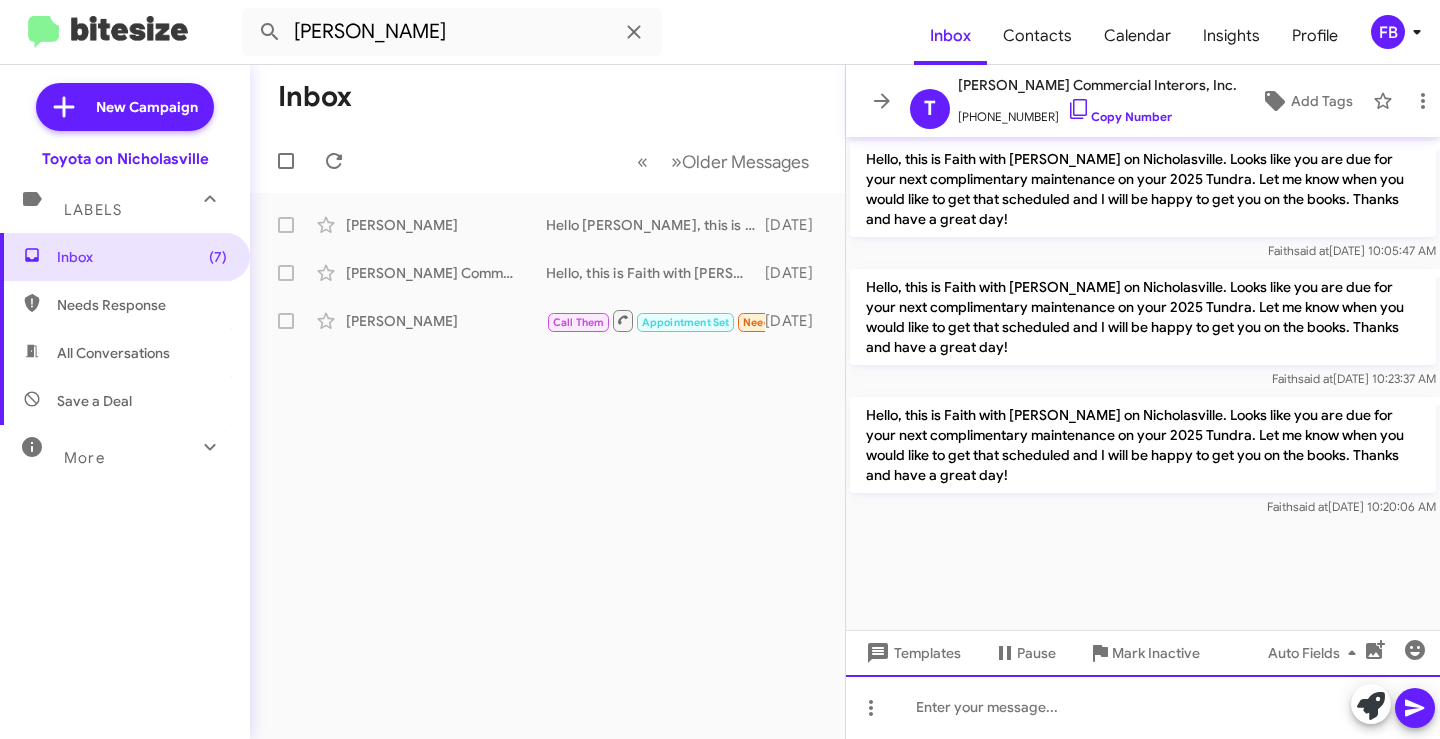 click 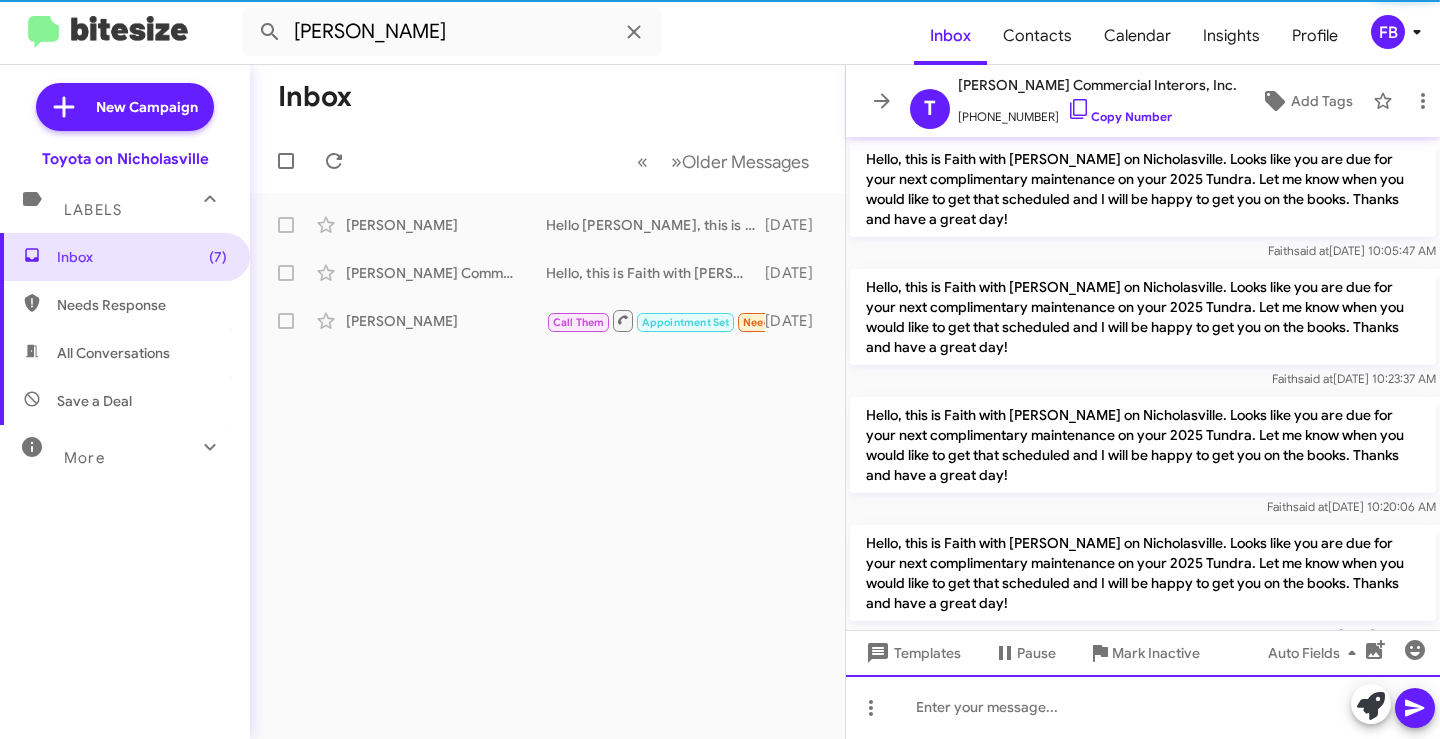scroll, scrollTop: 39, scrollLeft: 0, axis: vertical 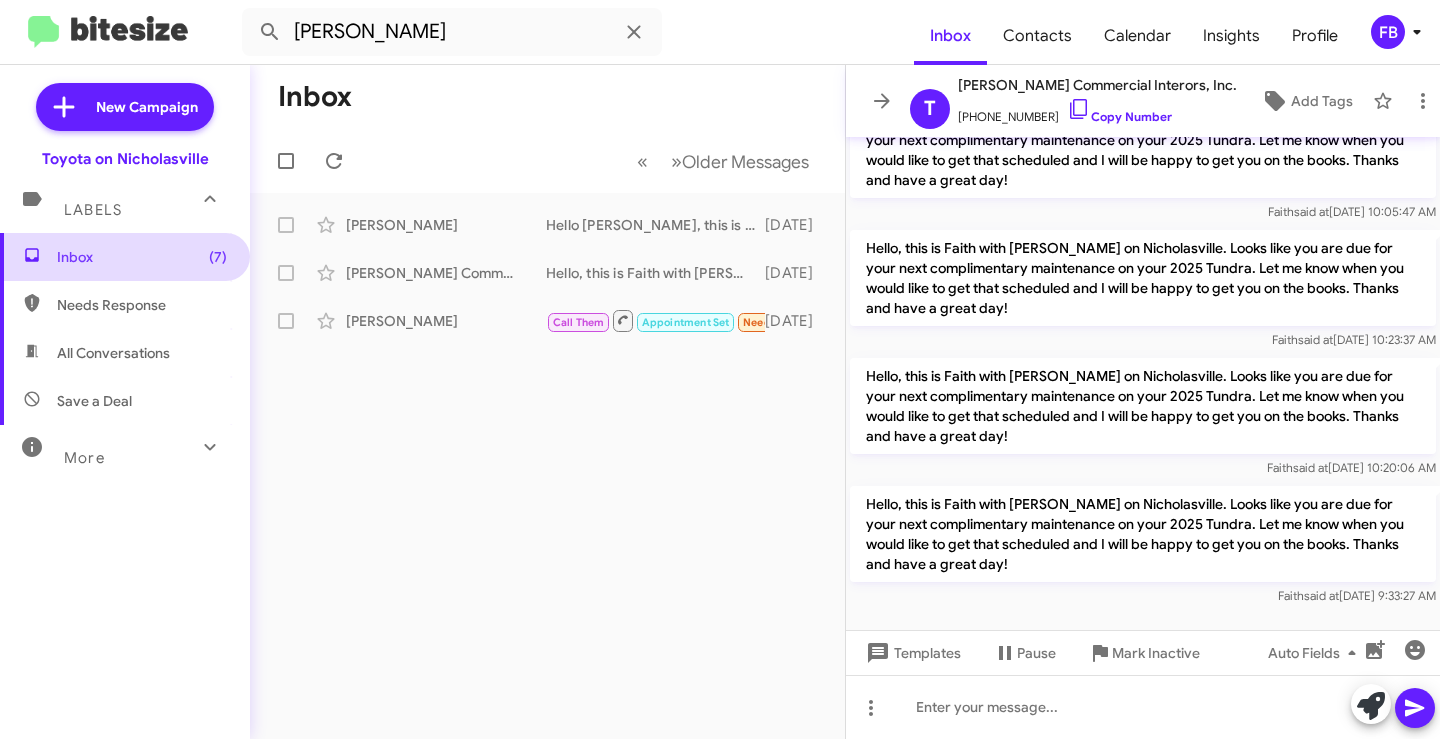 click on "Inbox  (7)" at bounding box center [142, 257] 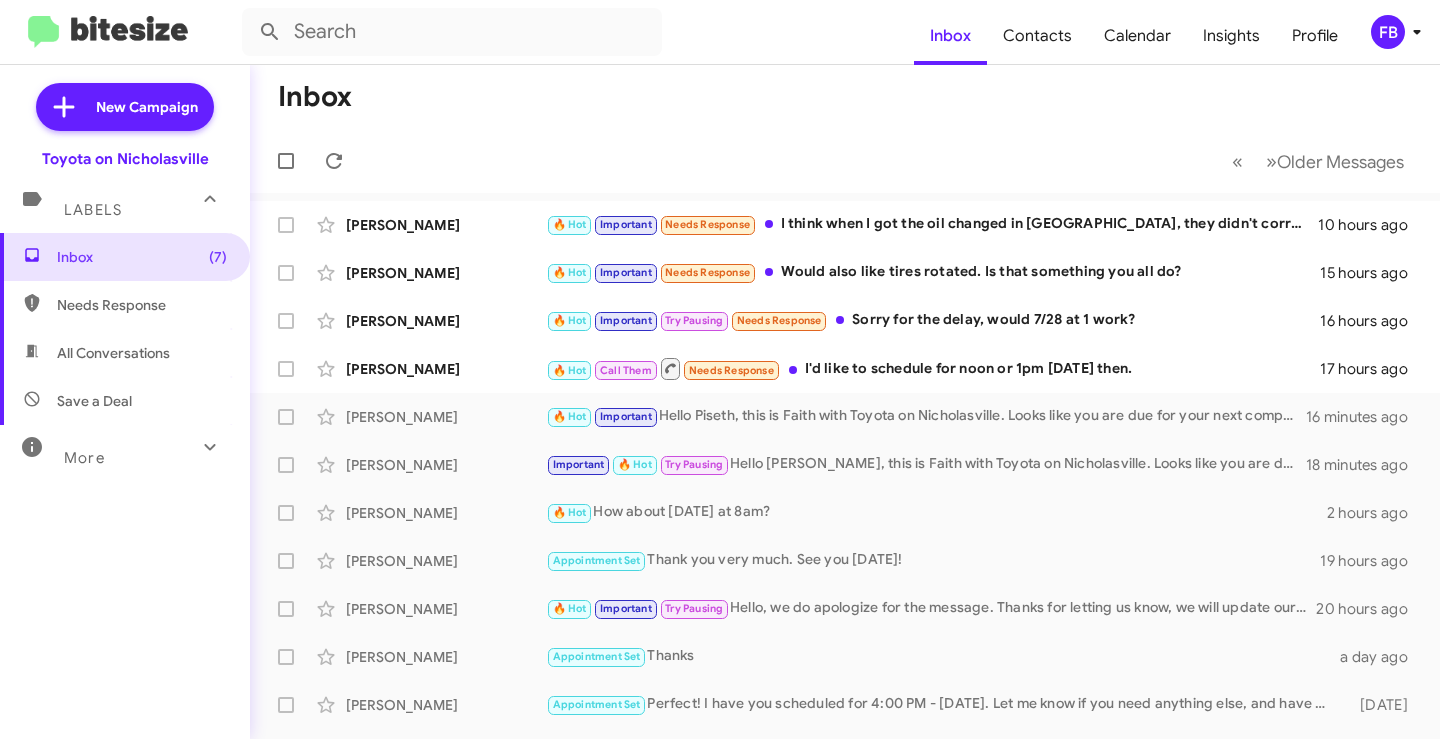 click on "All Conversations" at bounding box center [125, 353] 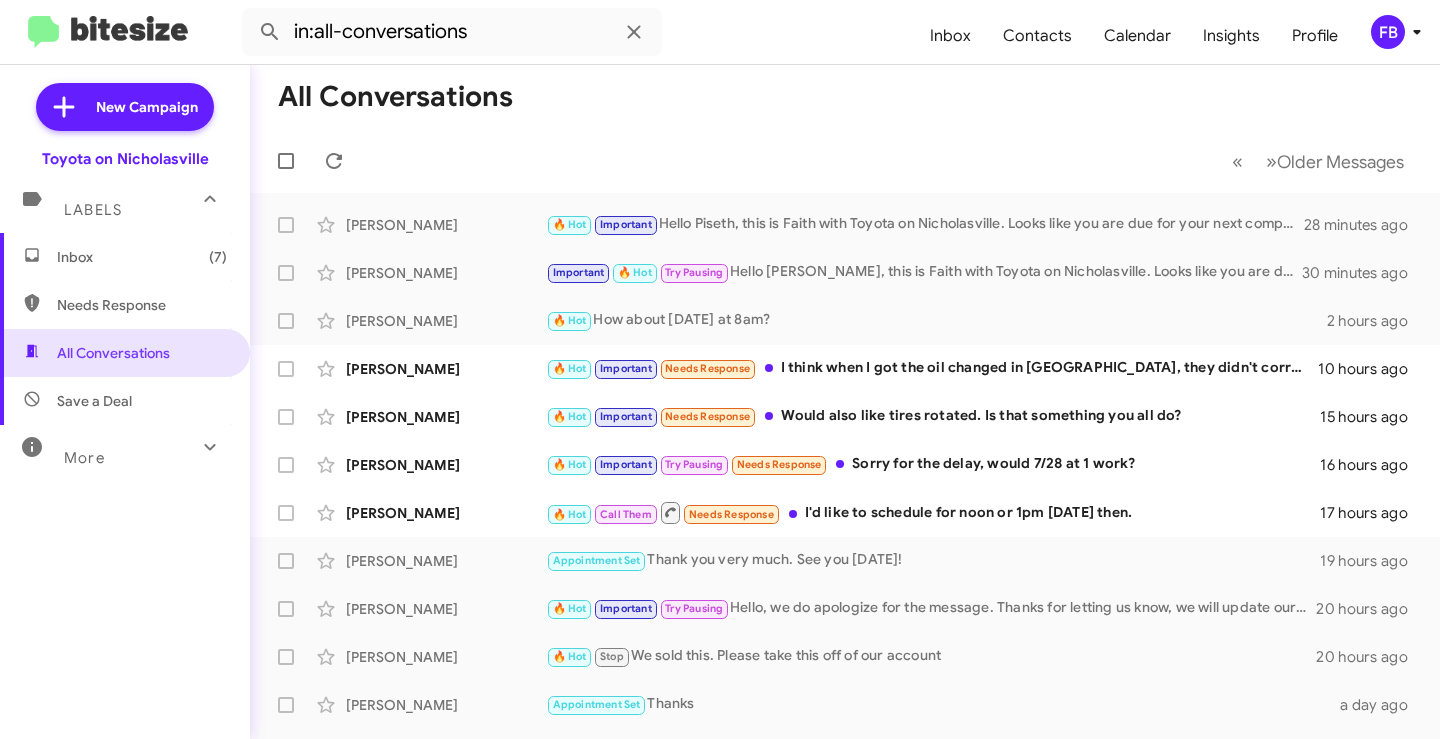 click on "Inbox  (7)" at bounding box center (142, 257) 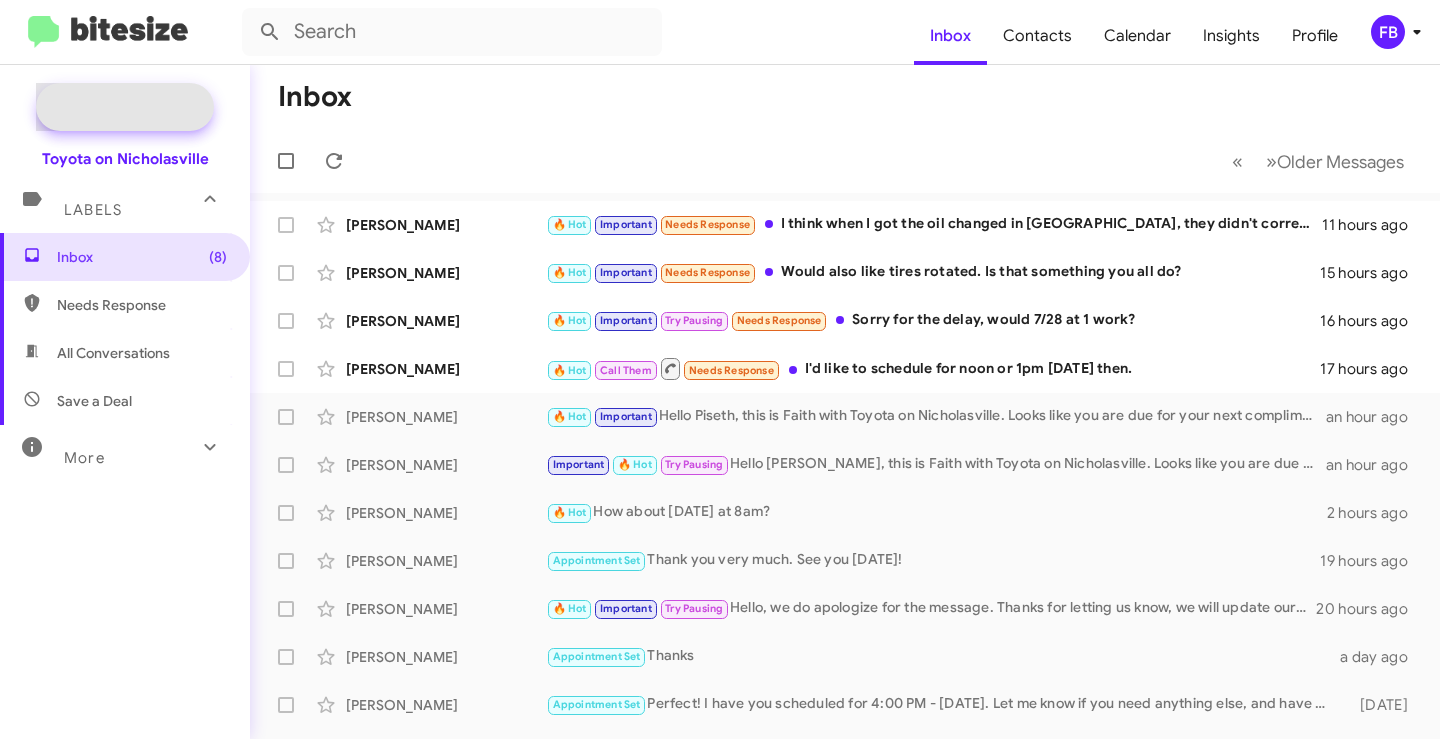 click on "New Campaign" 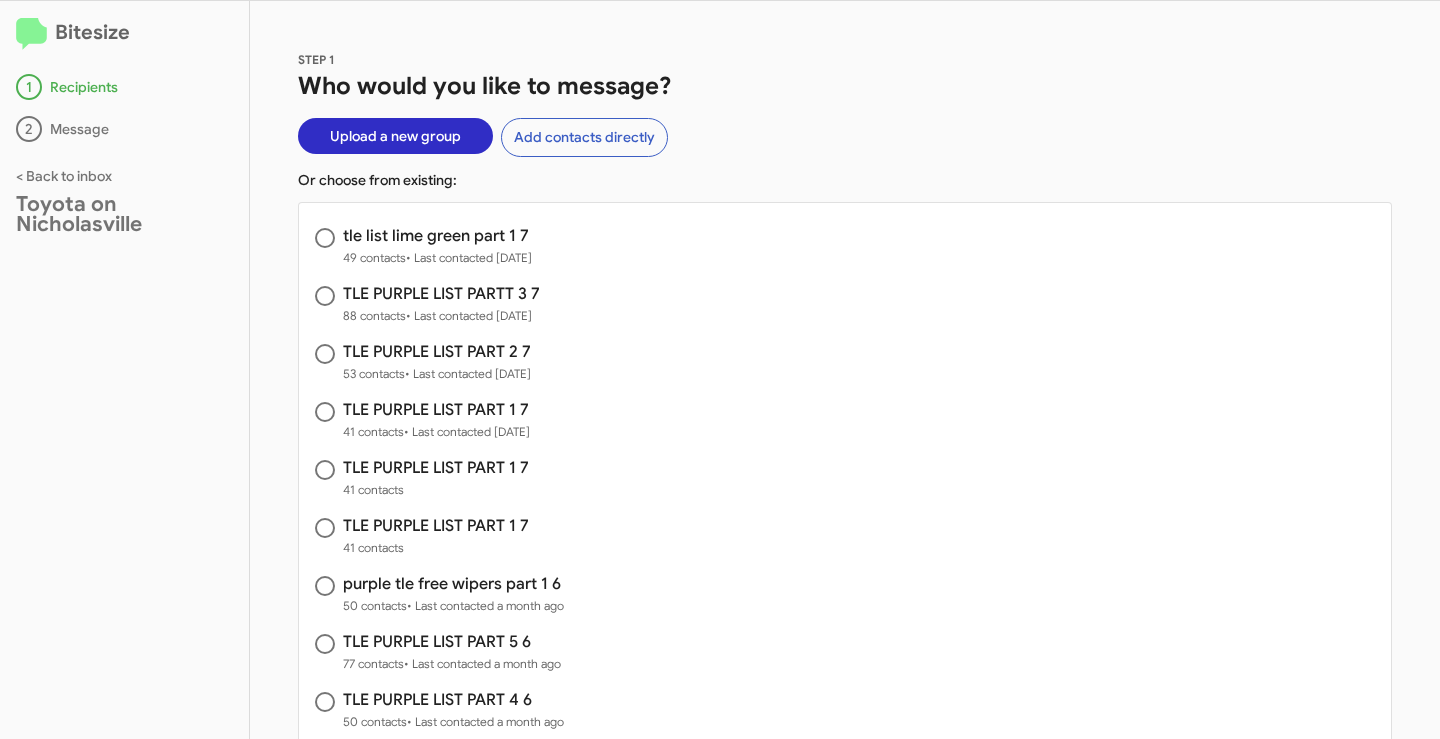 click on "Upload a new group" 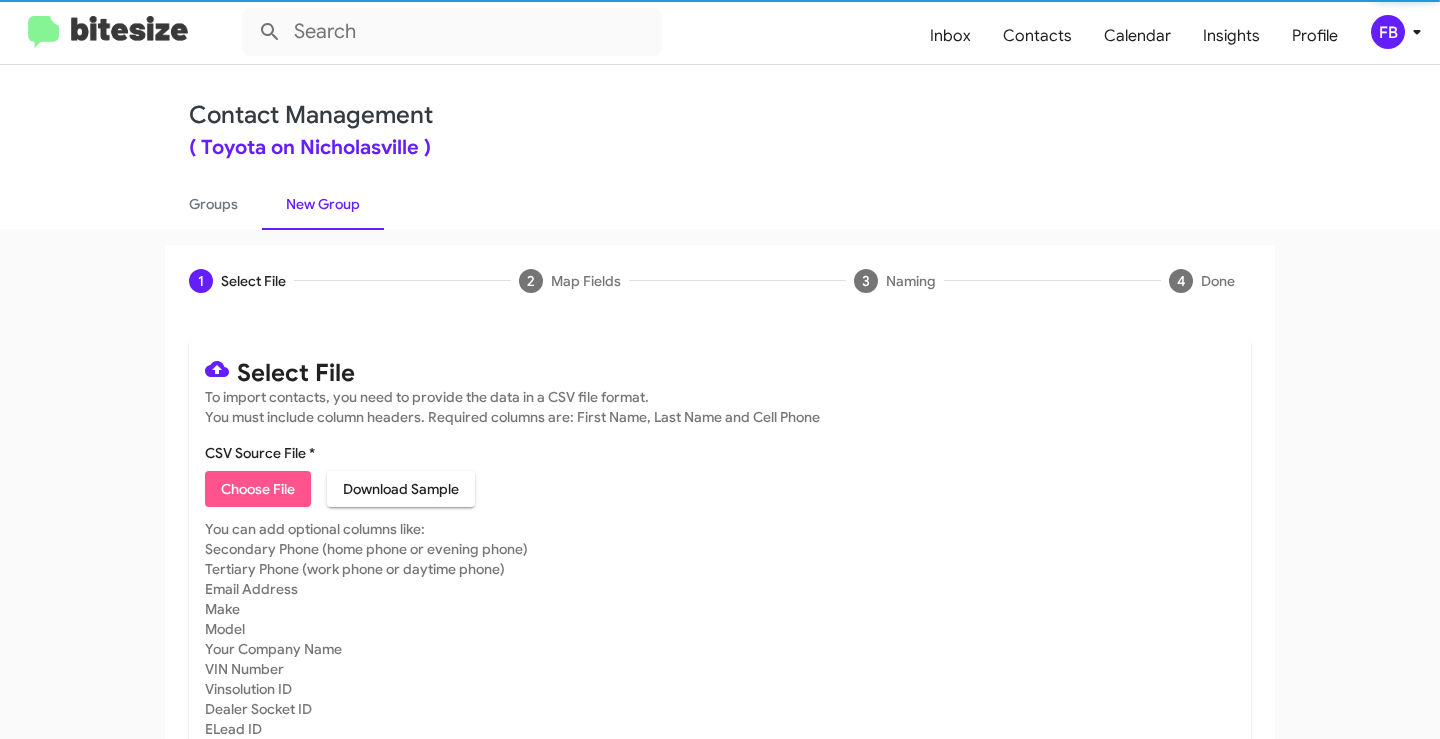 click on "Choose File" 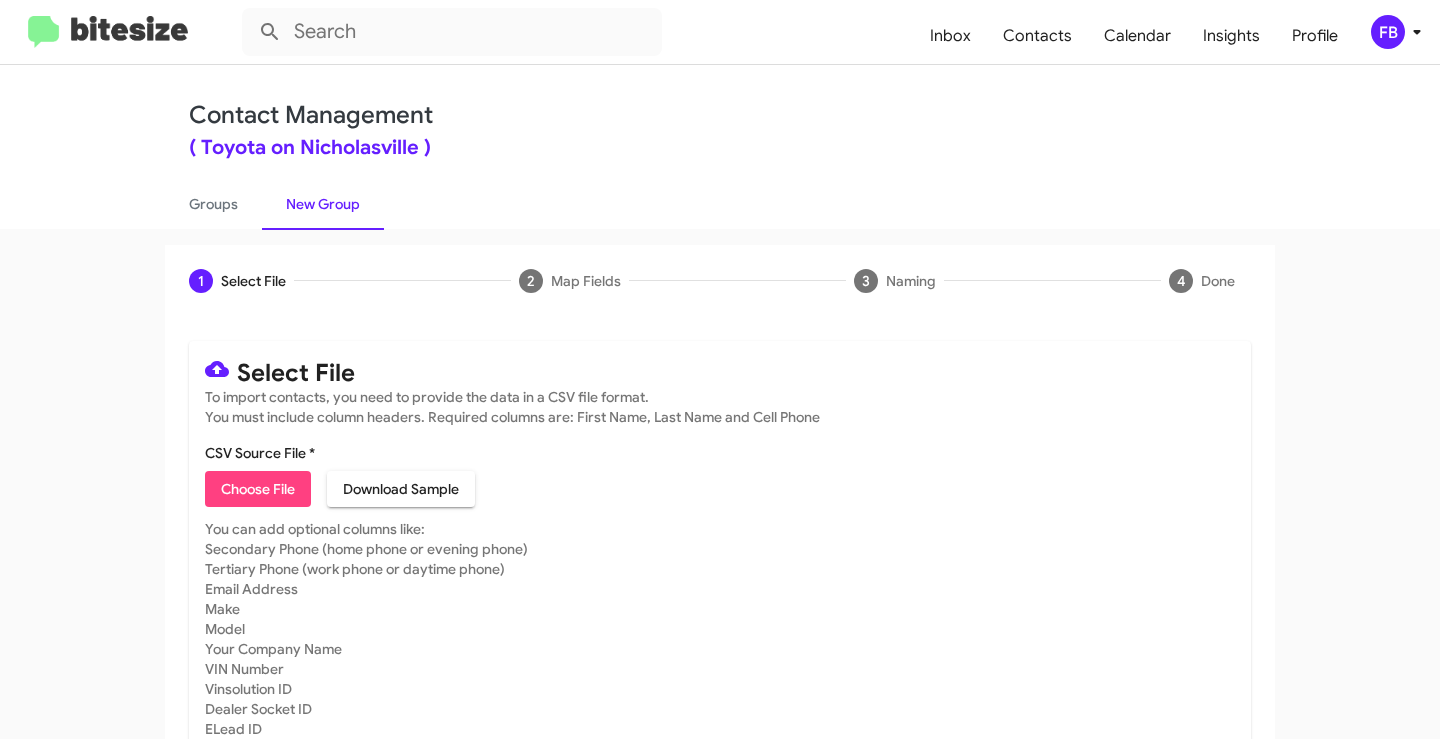 type on "OUT OF TOYOTACARE LIST PART 1 7" 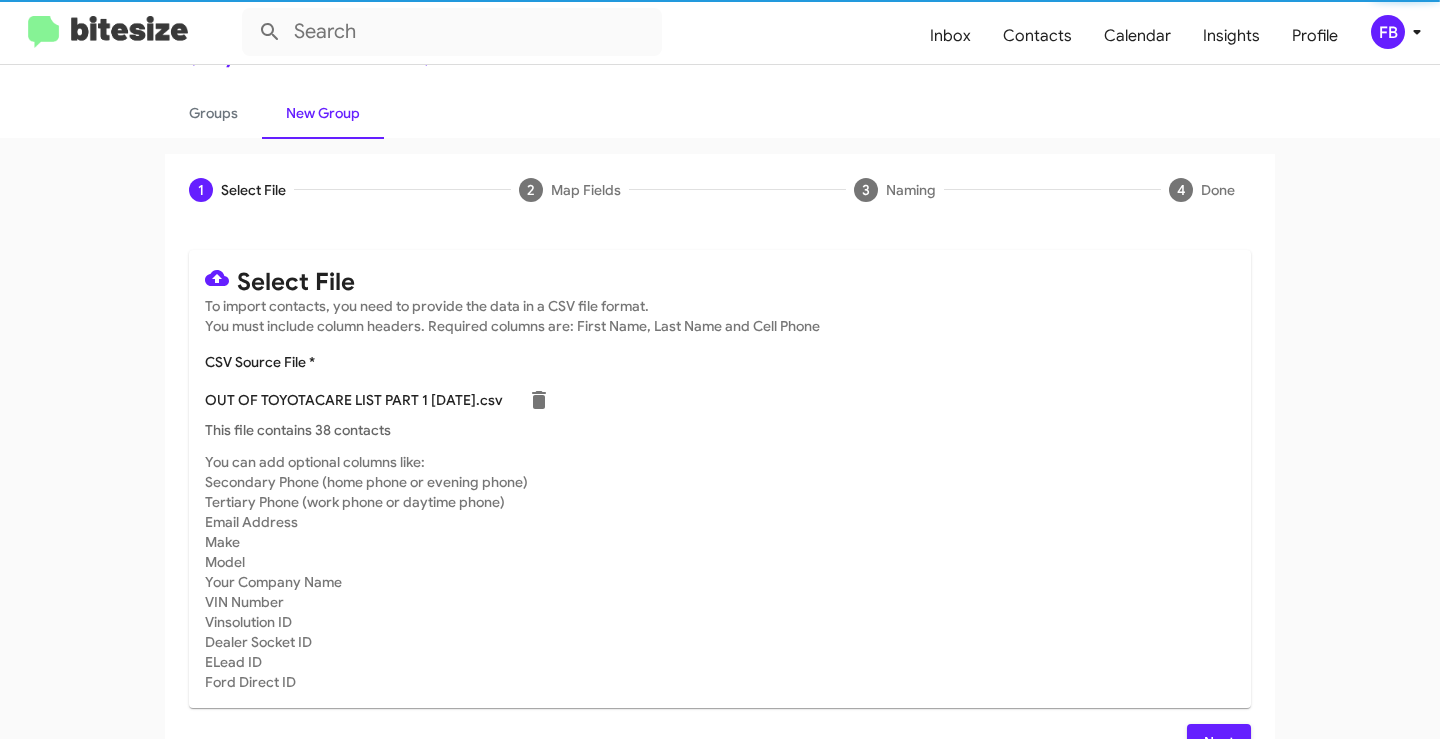 scroll, scrollTop: 136, scrollLeft: 0, axis: vertical 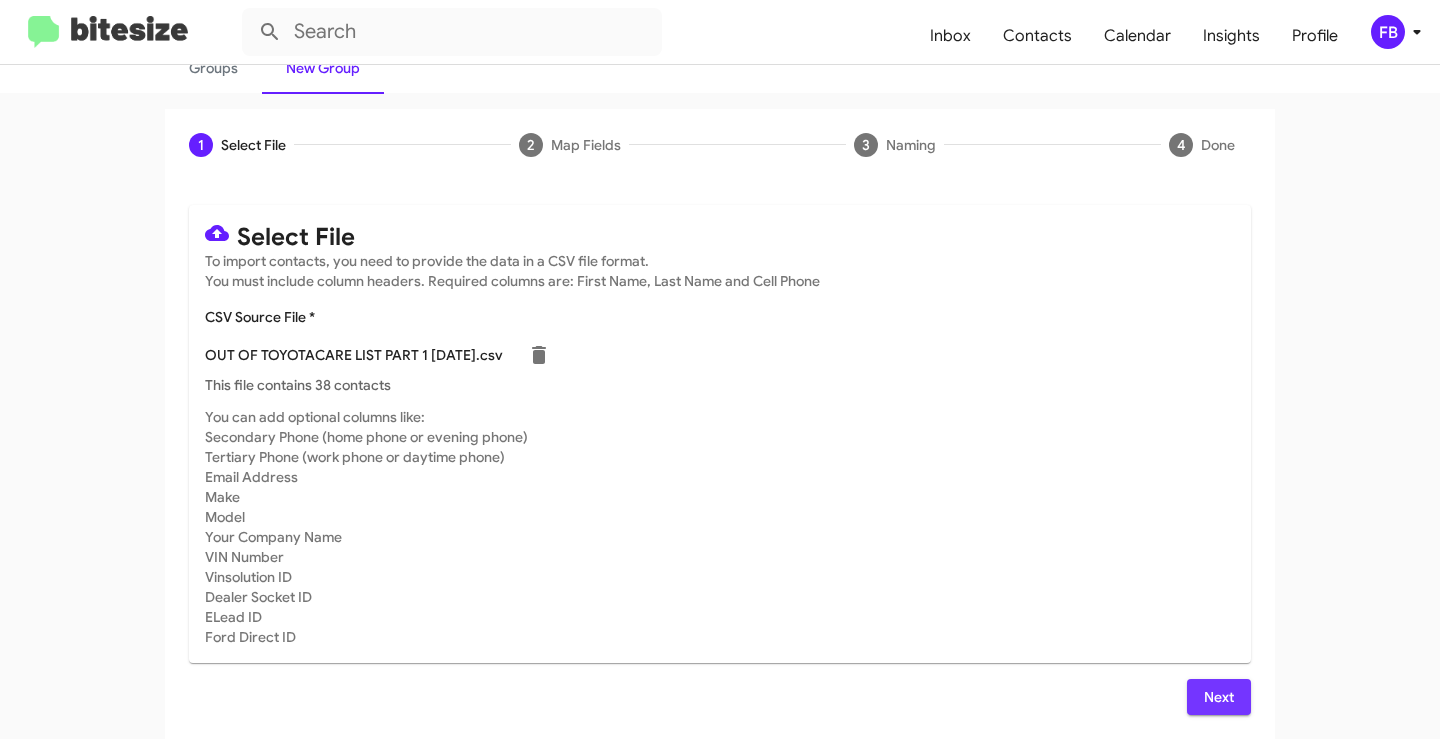 click on "Next" at bounding box center [1219, 697] 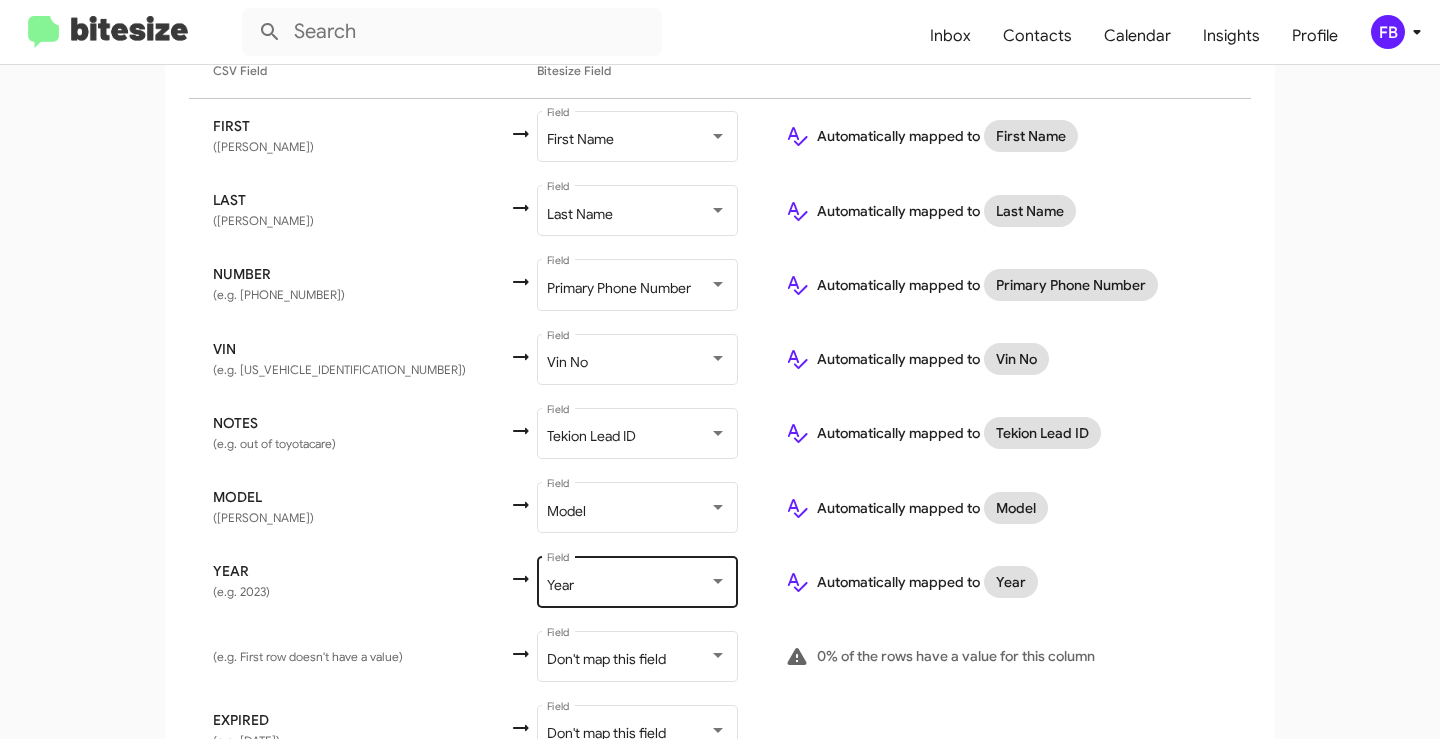 scroll, scrollTop: 469, scrollLeft: 0, axis: vertical 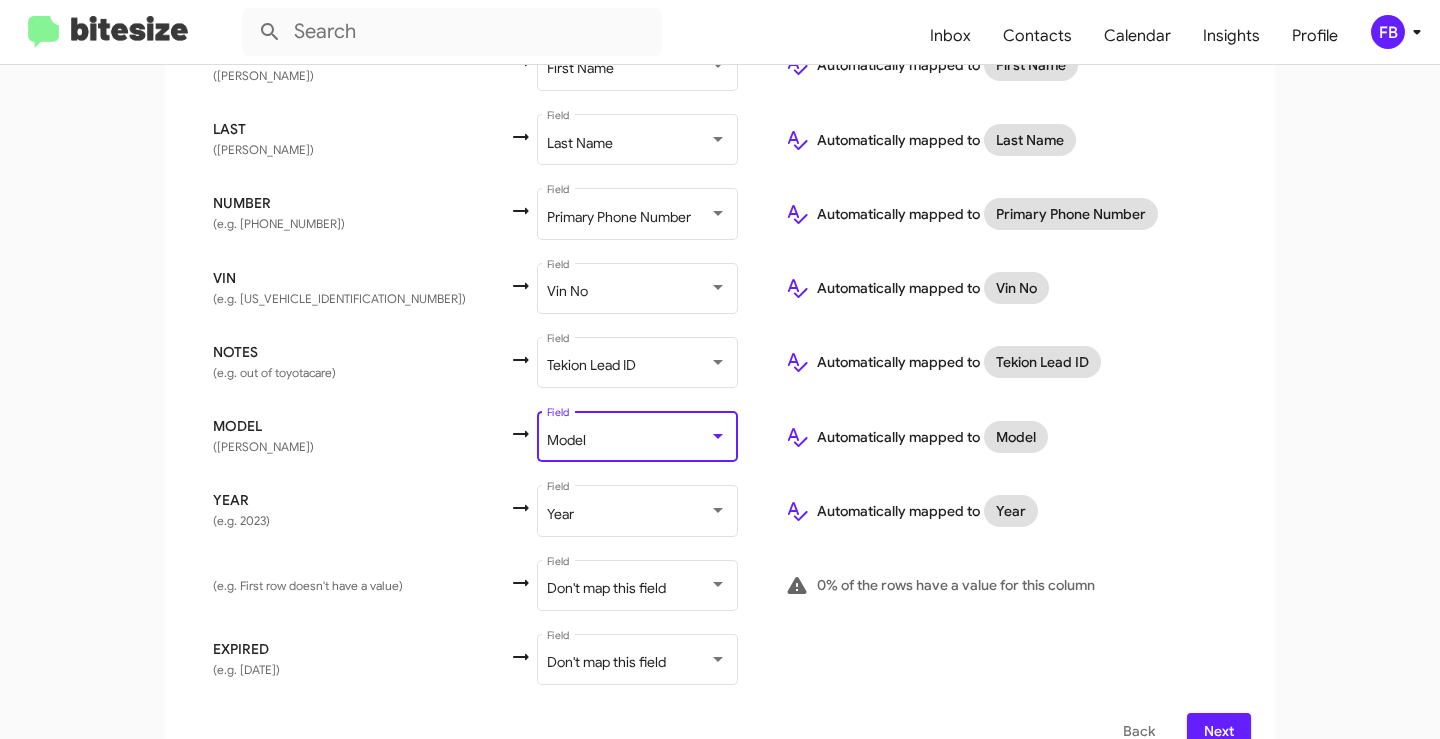 click on "Model" at bounding box center [628, 441] 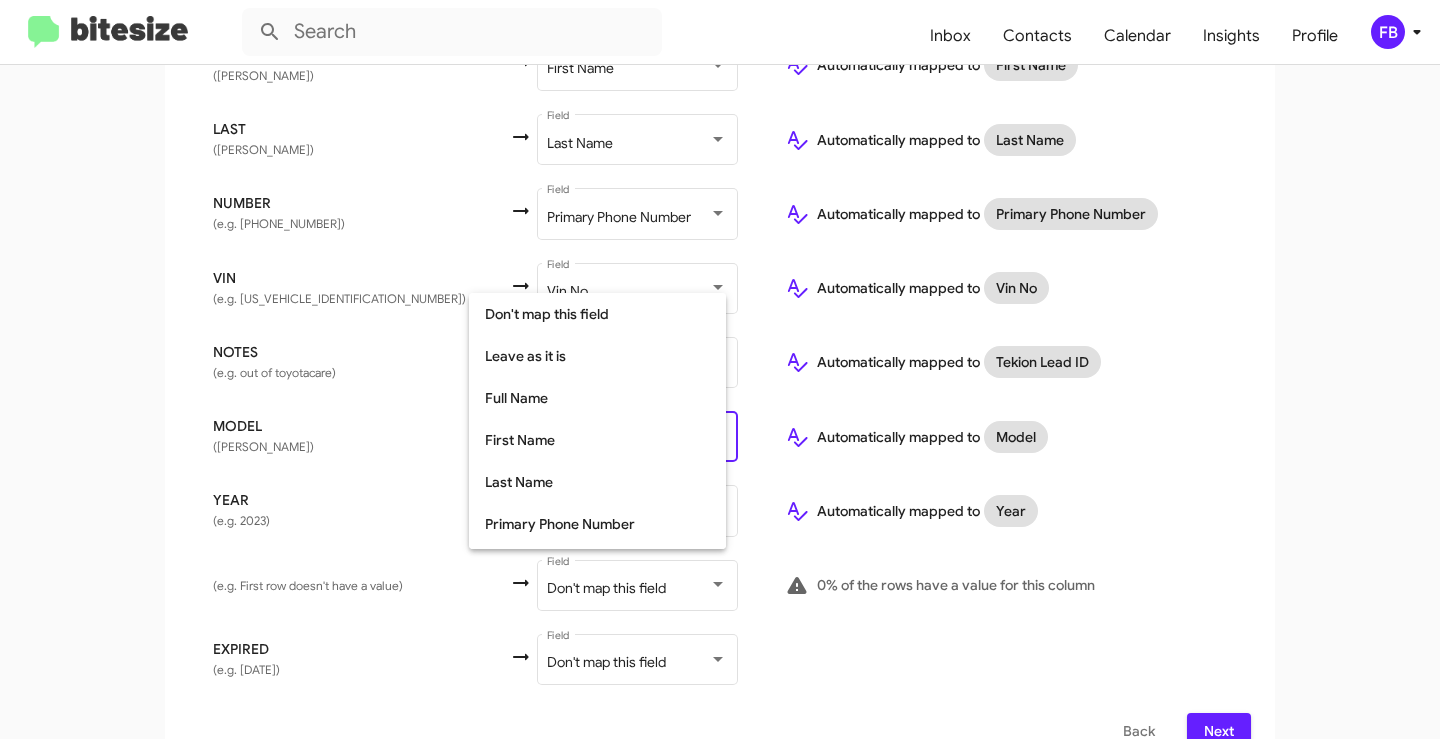 scroll, scrollTop: 313, scrollLeft: 0, axis: vertical 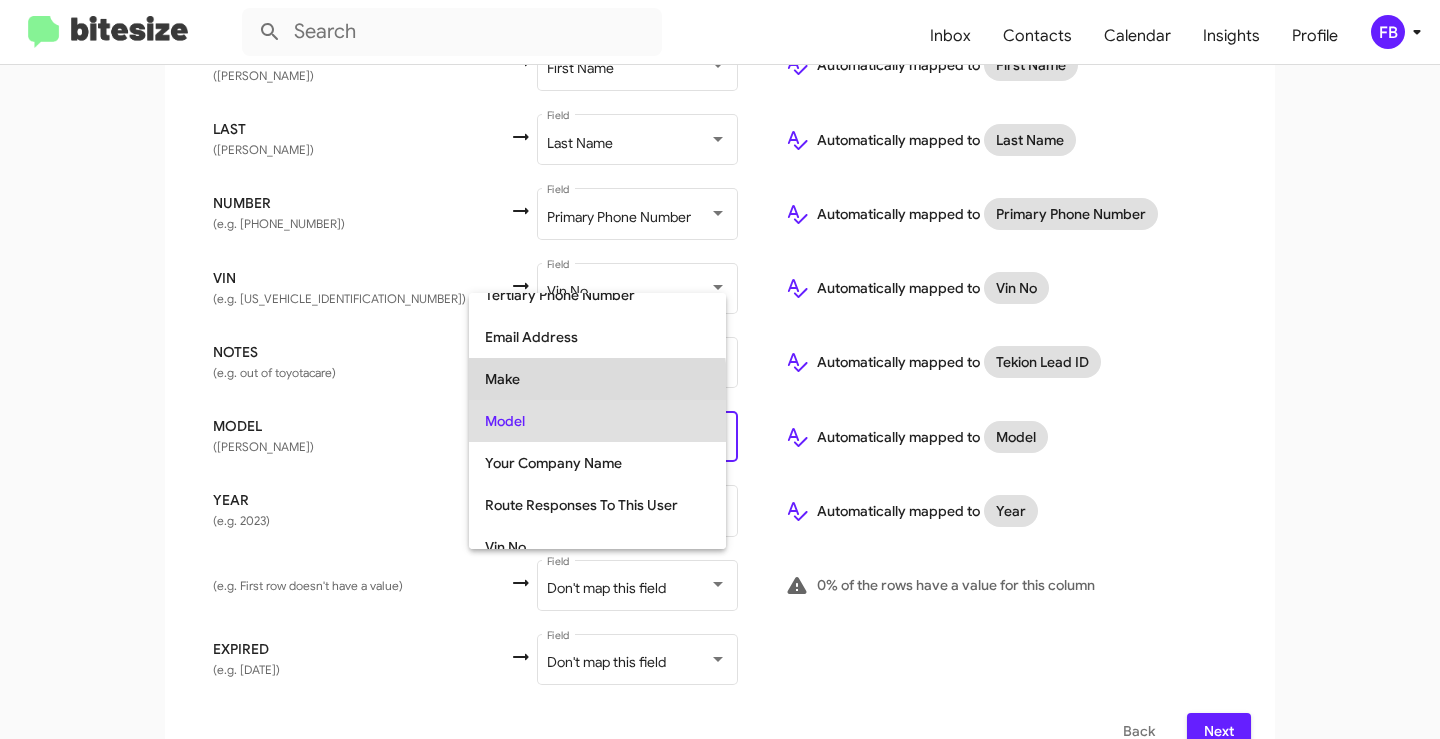 click on "Make" at bounding box center (597, 379) 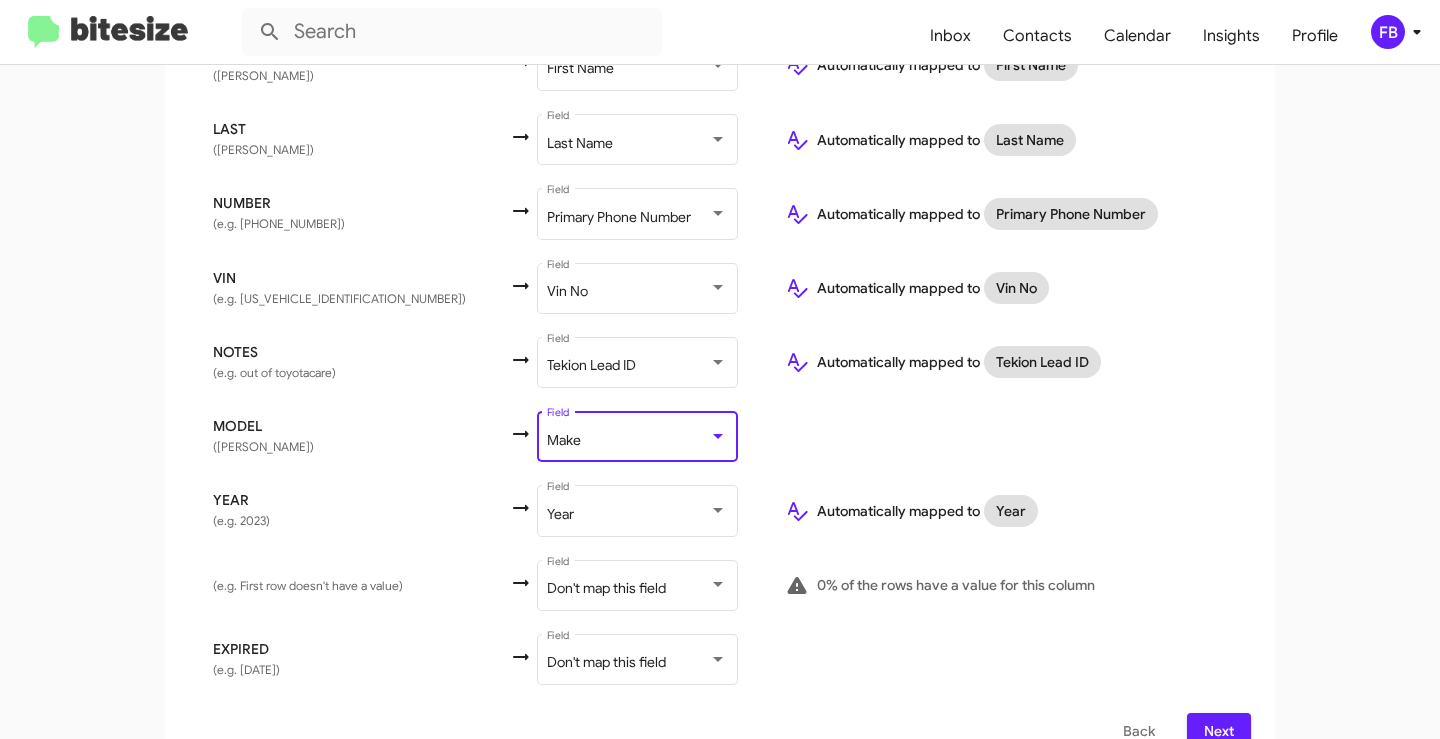click on "Make Field" at bounding box center [637, 435] 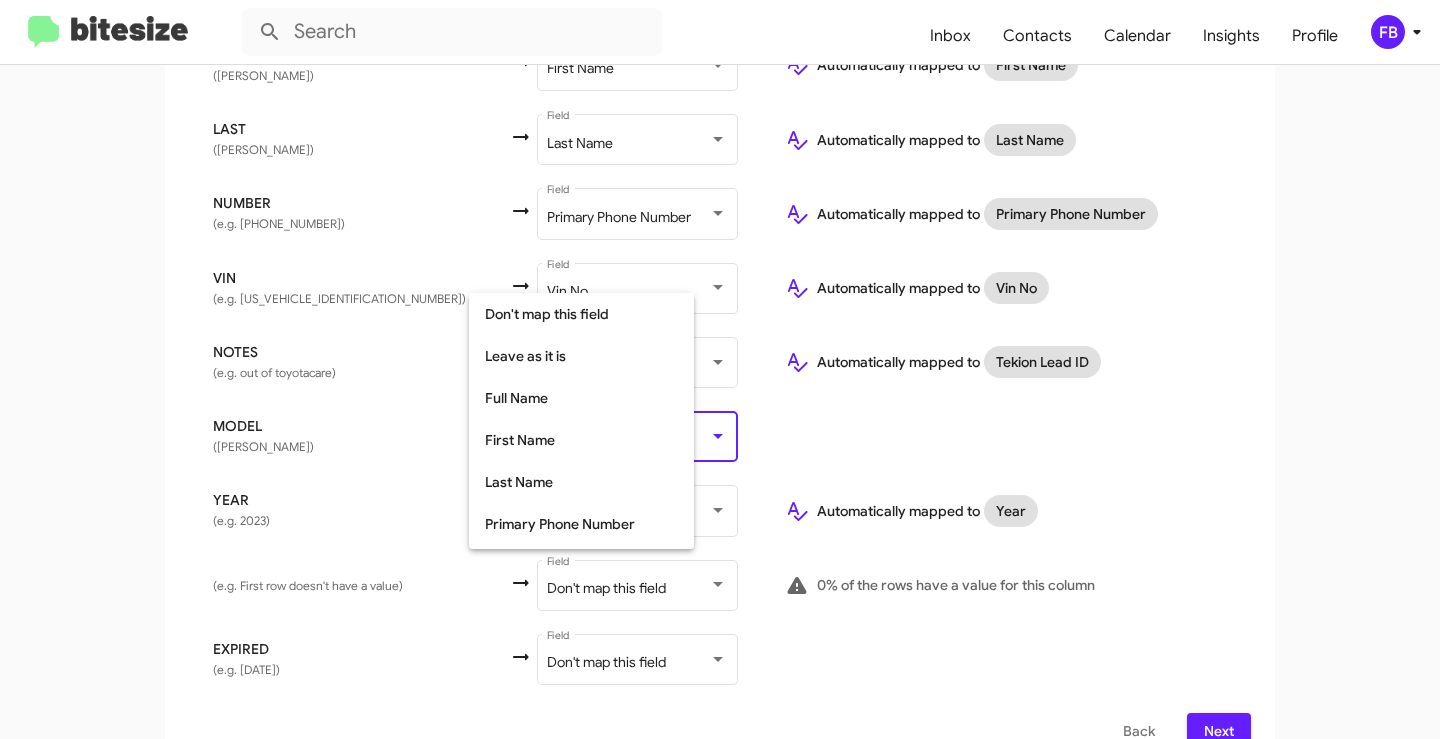 scroll, scrollTop: 271, scrollLeft: 0, axis: vertical 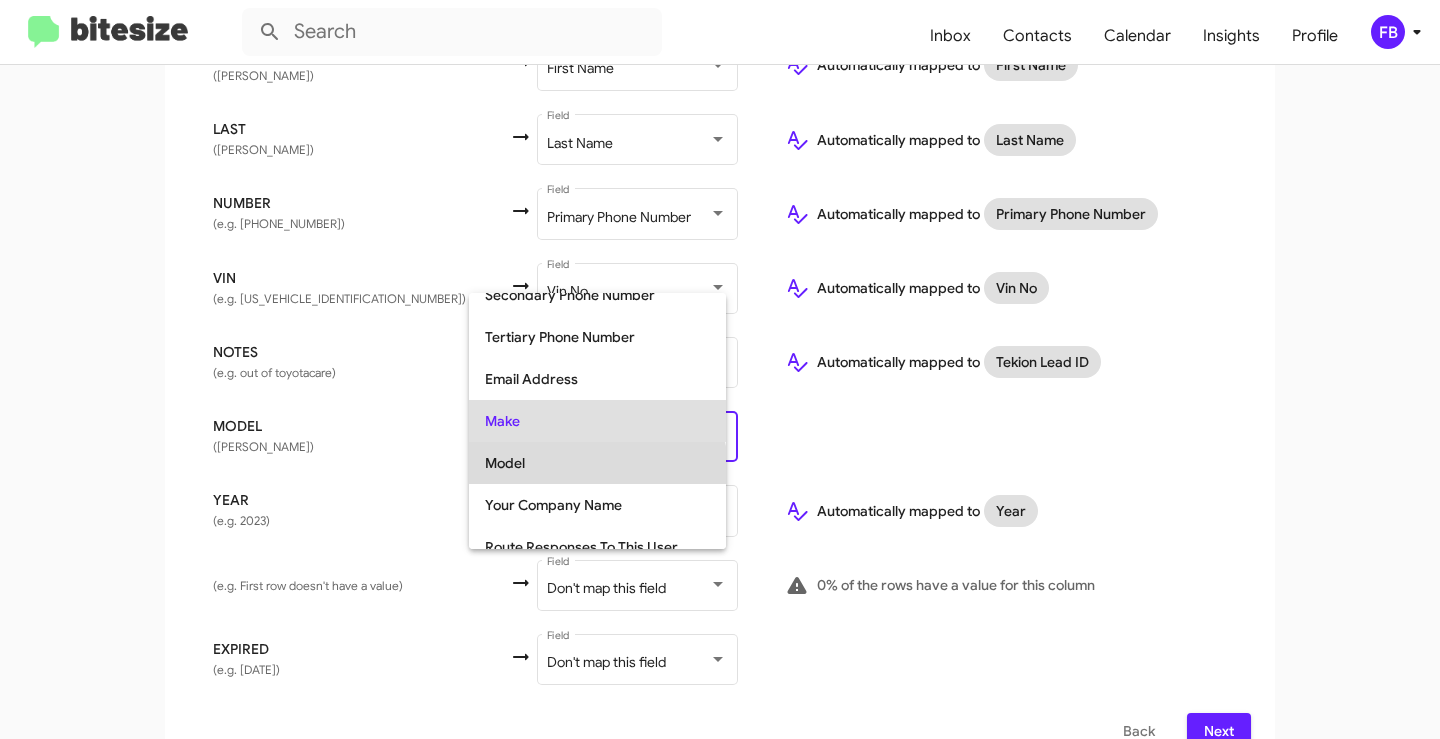 click on "Model" at bounding box center (597, 463) 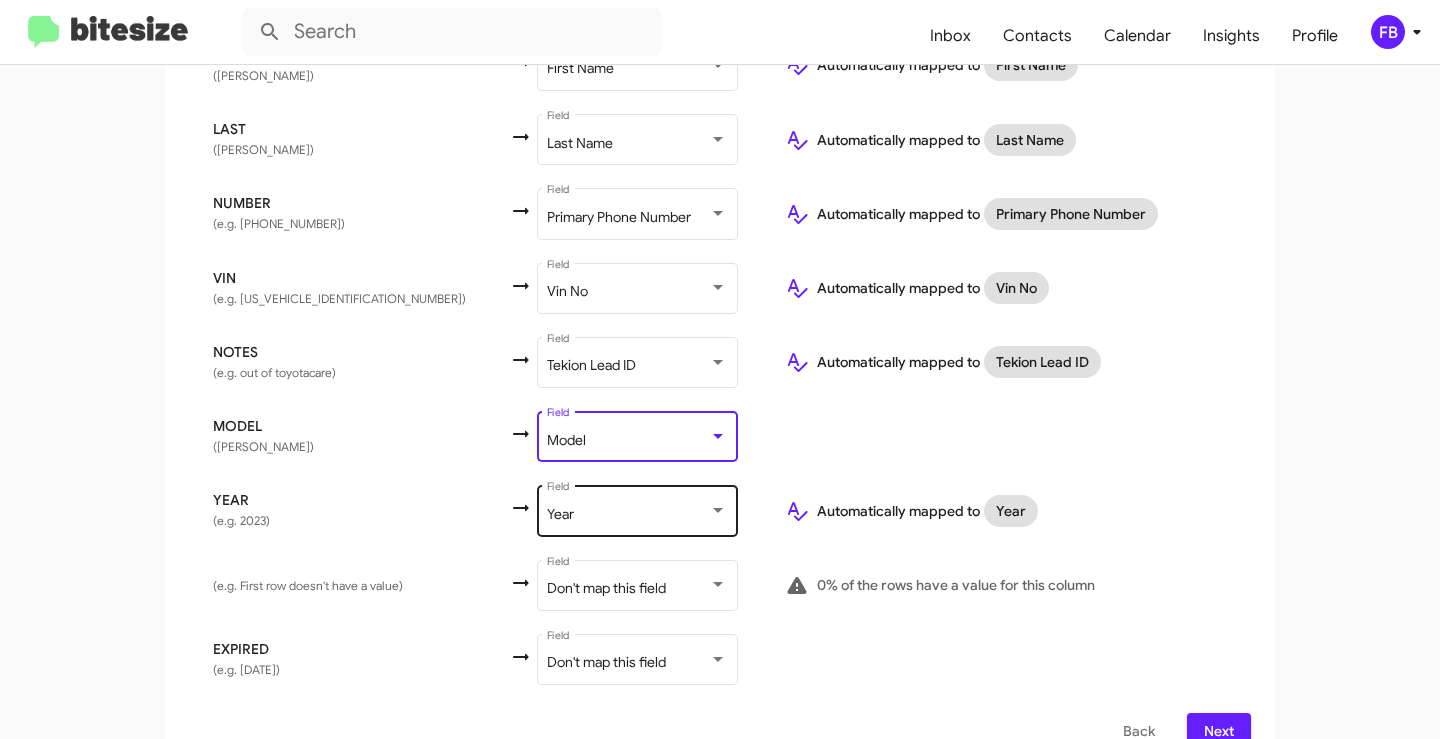 click on "Year Field" at bounding box center (637, 509) 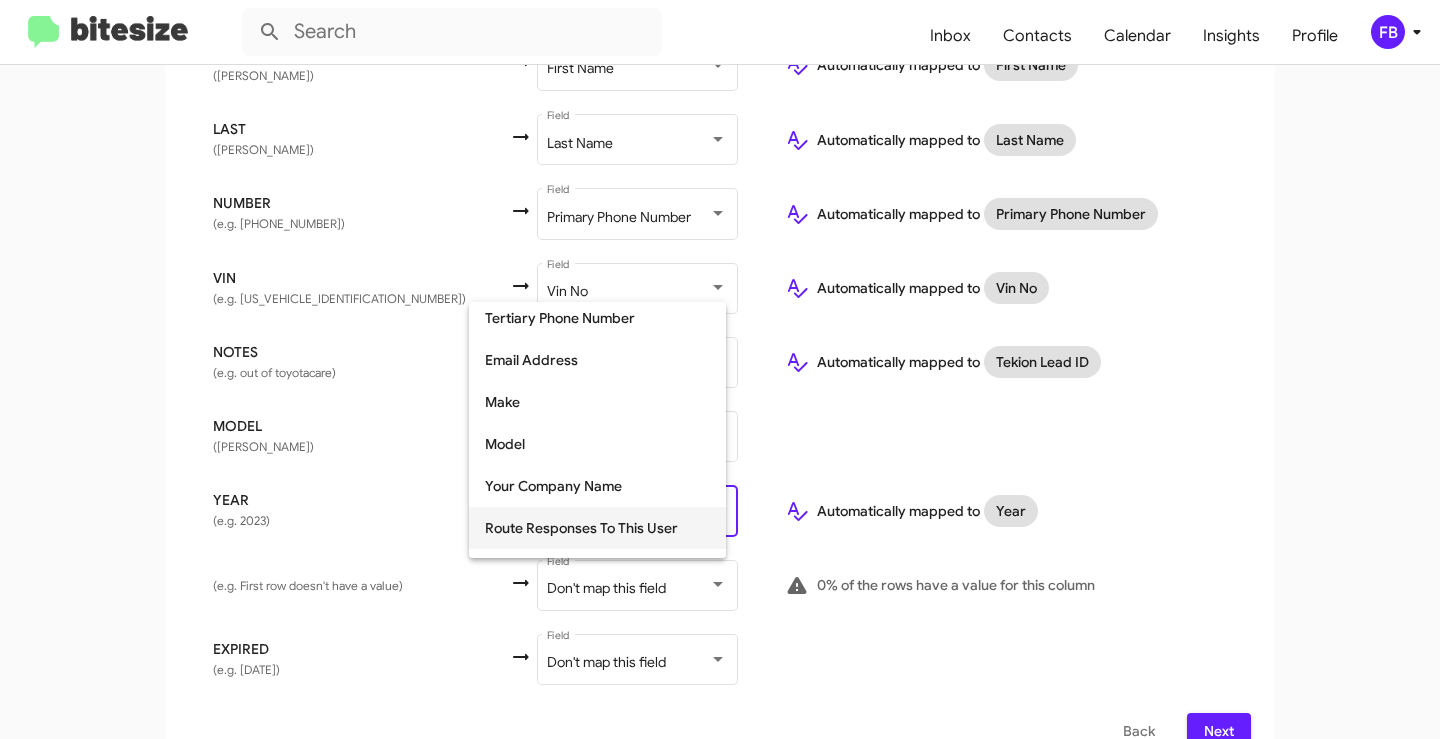 scroll, scrollTop: 252, scrollLeft: 0, axis: vertical 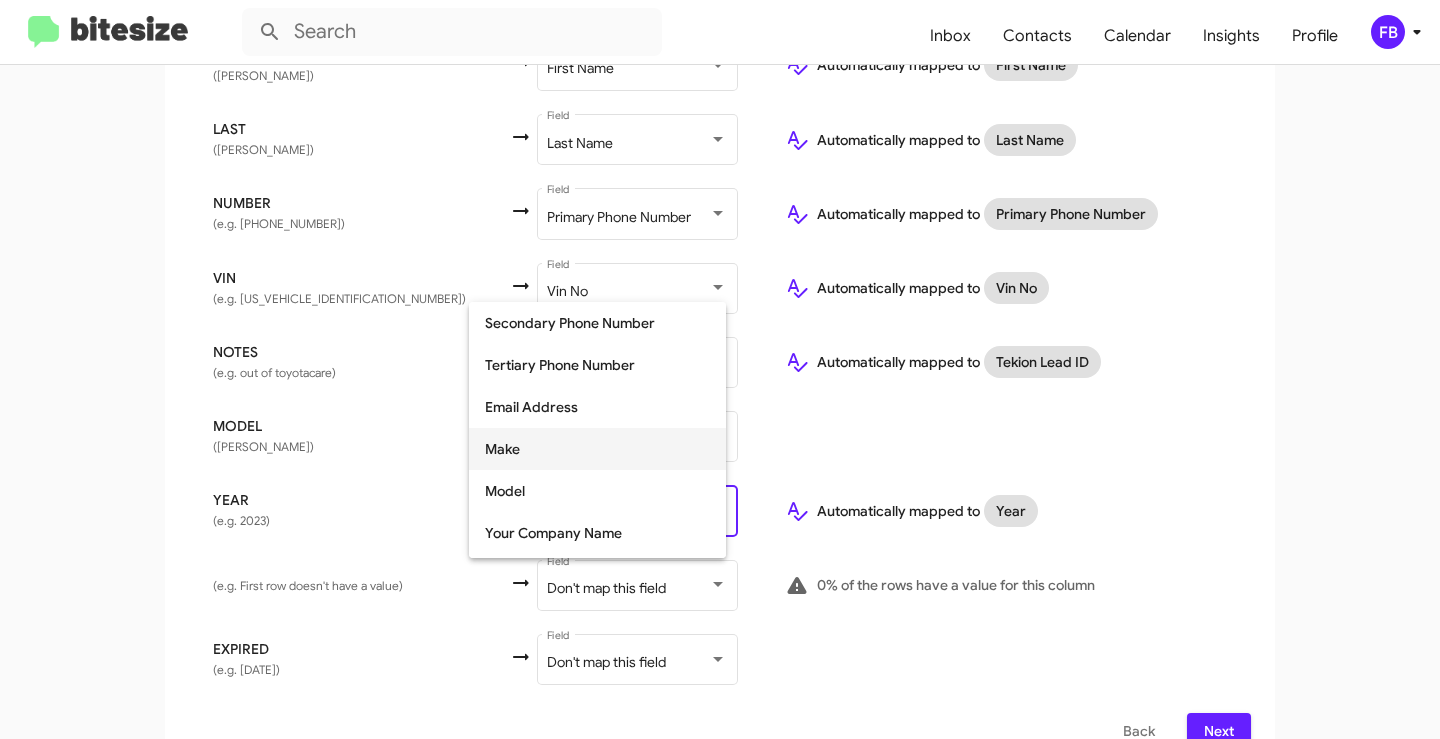 click on "Make" at bounding box center (597, 449) 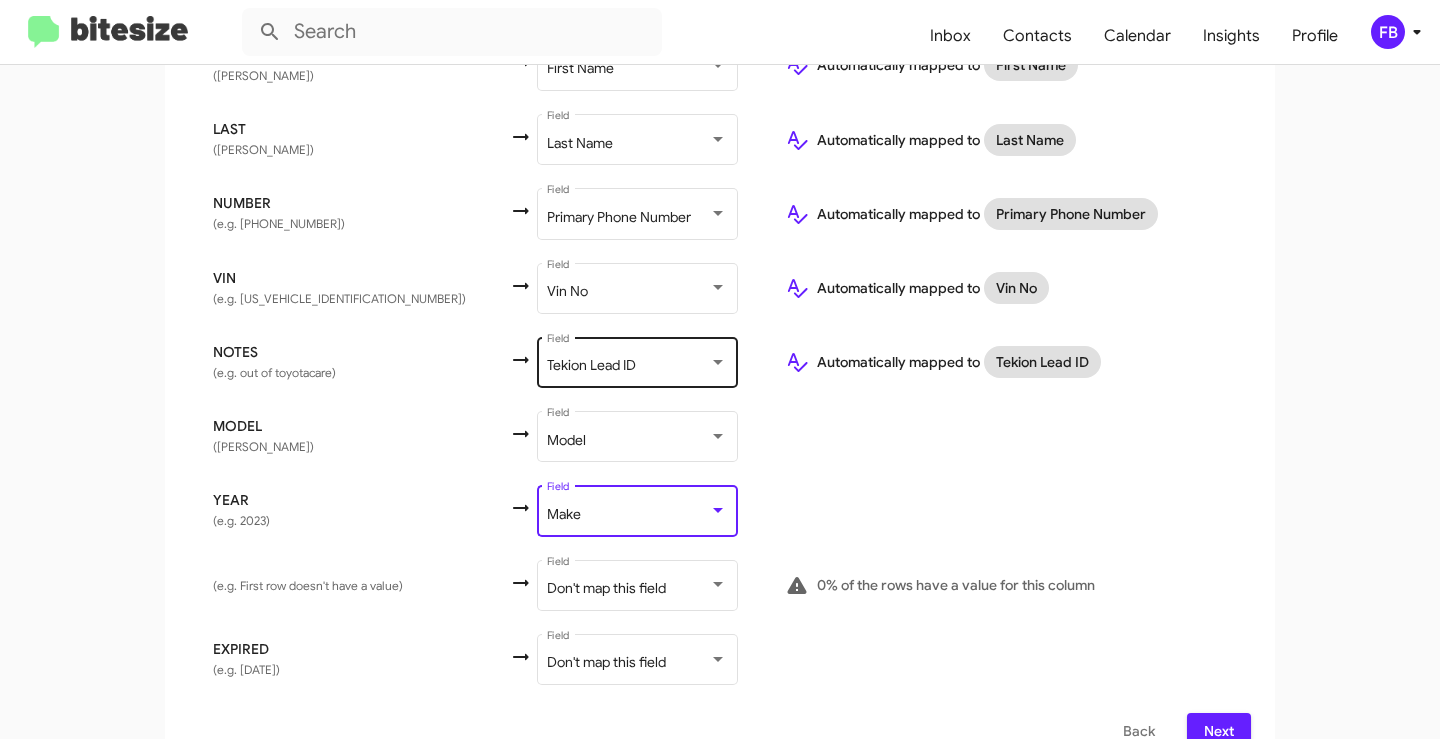 click on "Tekion Lead ID" at bounding box center (591, 365) 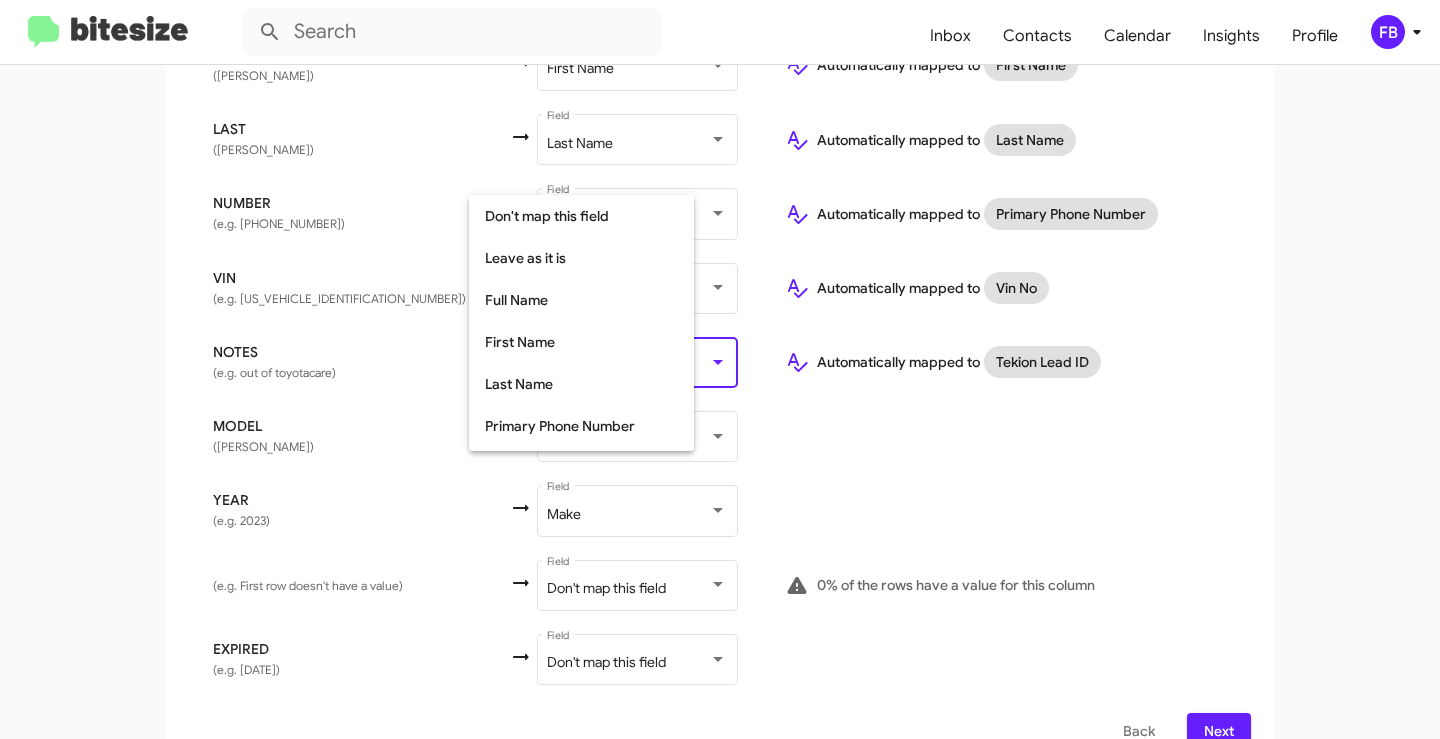 scroll, scrollTop: 752, scrollLeft: 0, axis: vertical 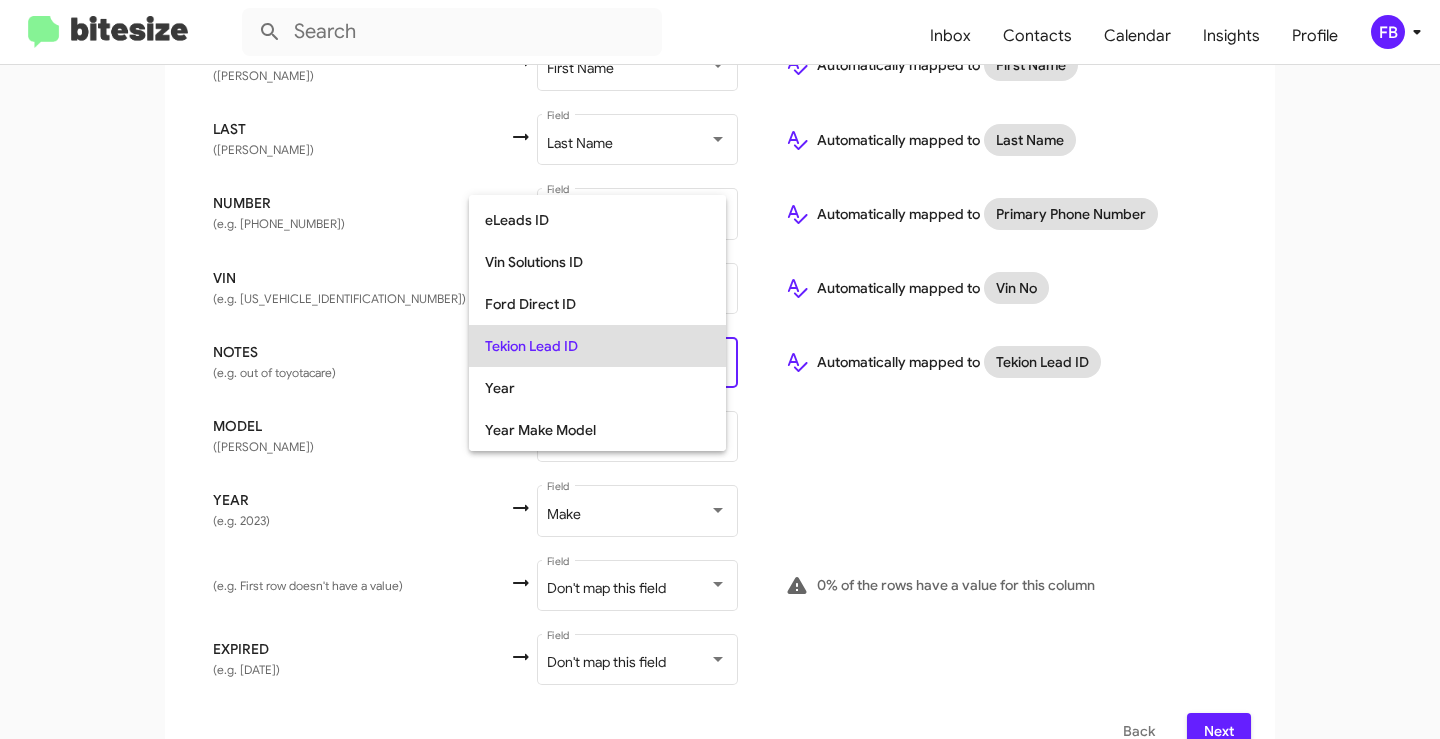 click on "Tekion Lead ID" at bounding box center (597, 346) 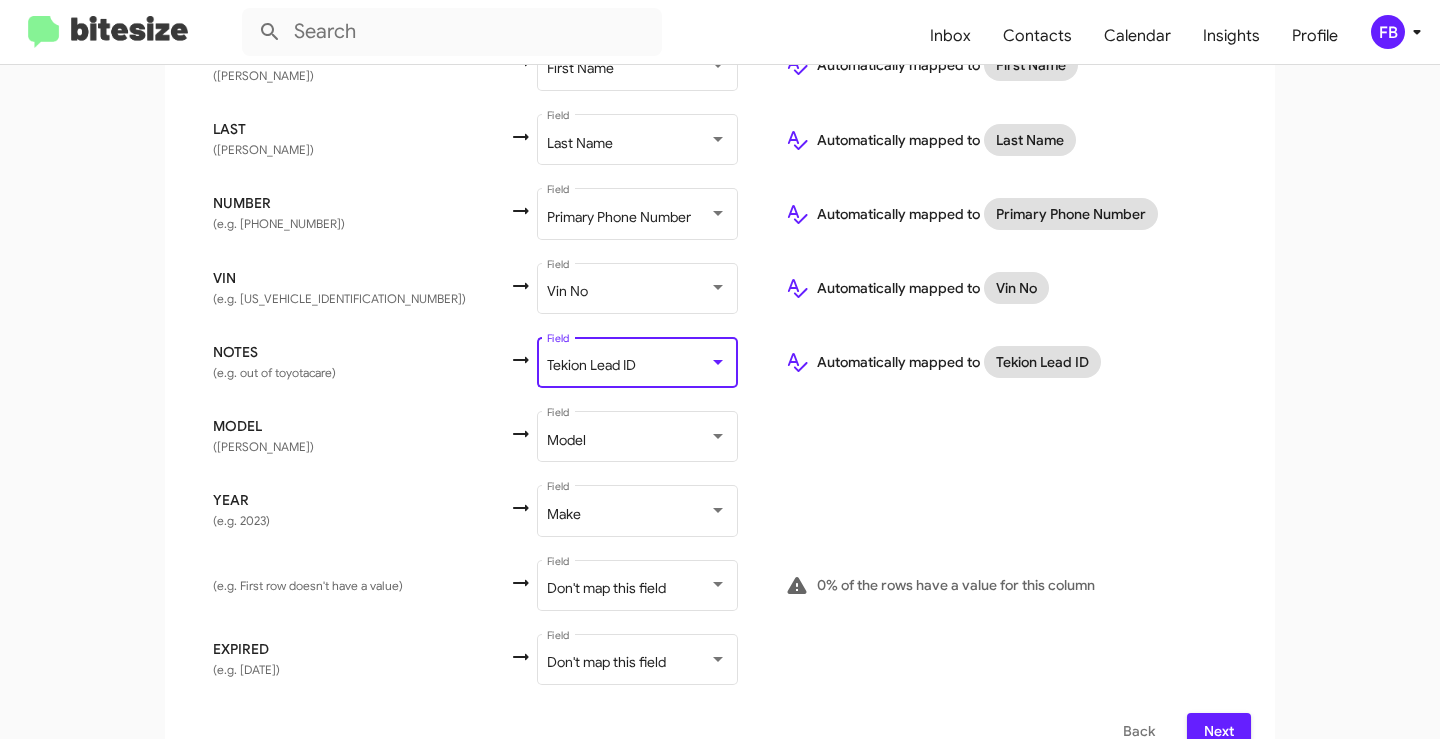 click on "Next" at bounding box center (1219, 731) 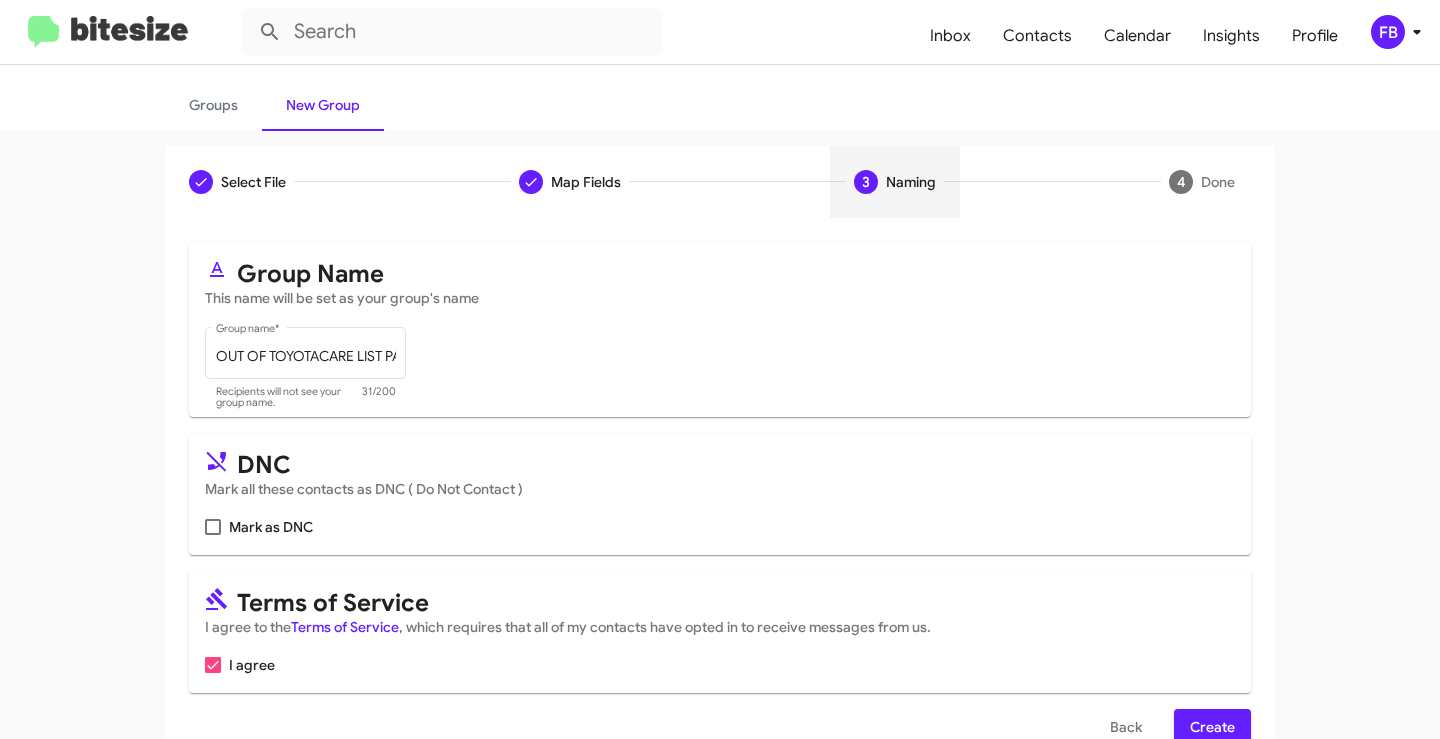 scroll, scrollTop: 145, scrollLeft: 0, axis: vertical 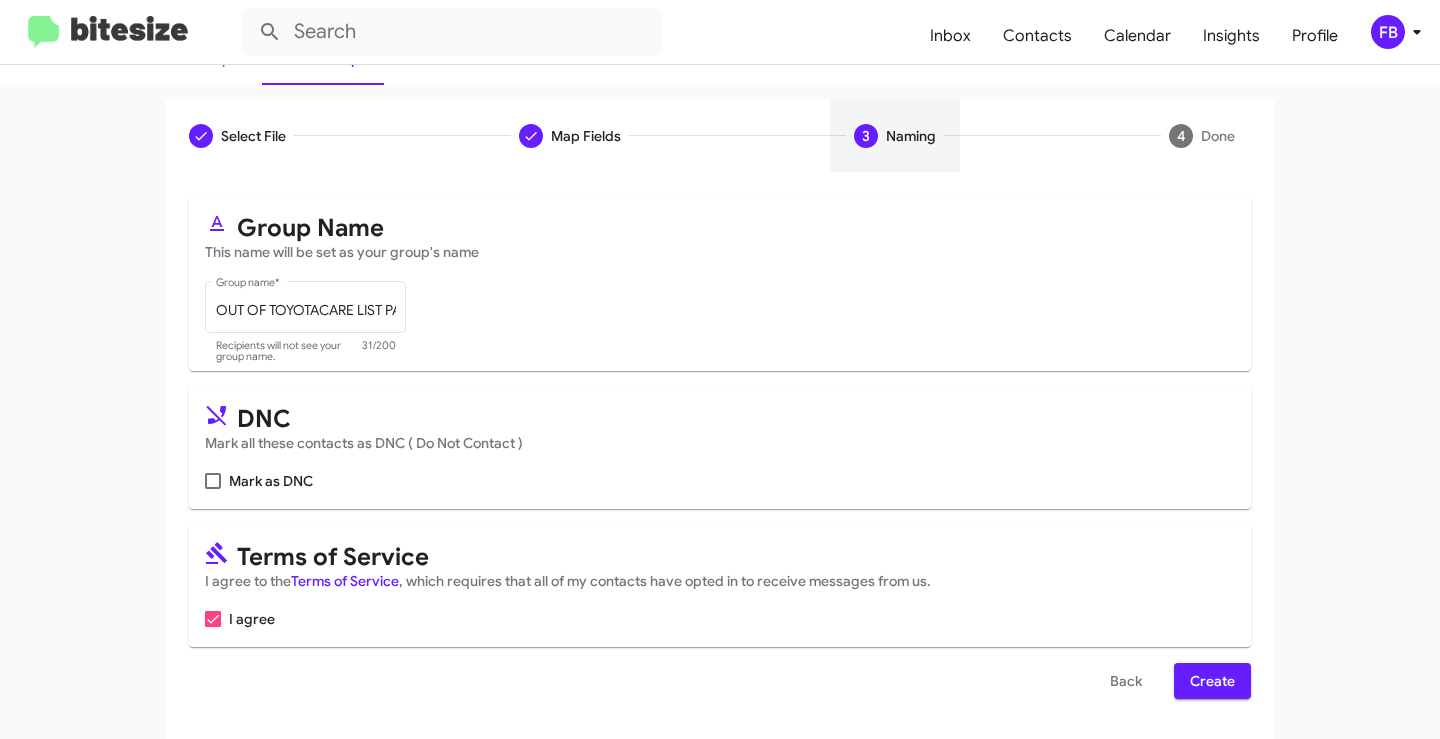 click on "Create" at bounding box center (1212, 681) 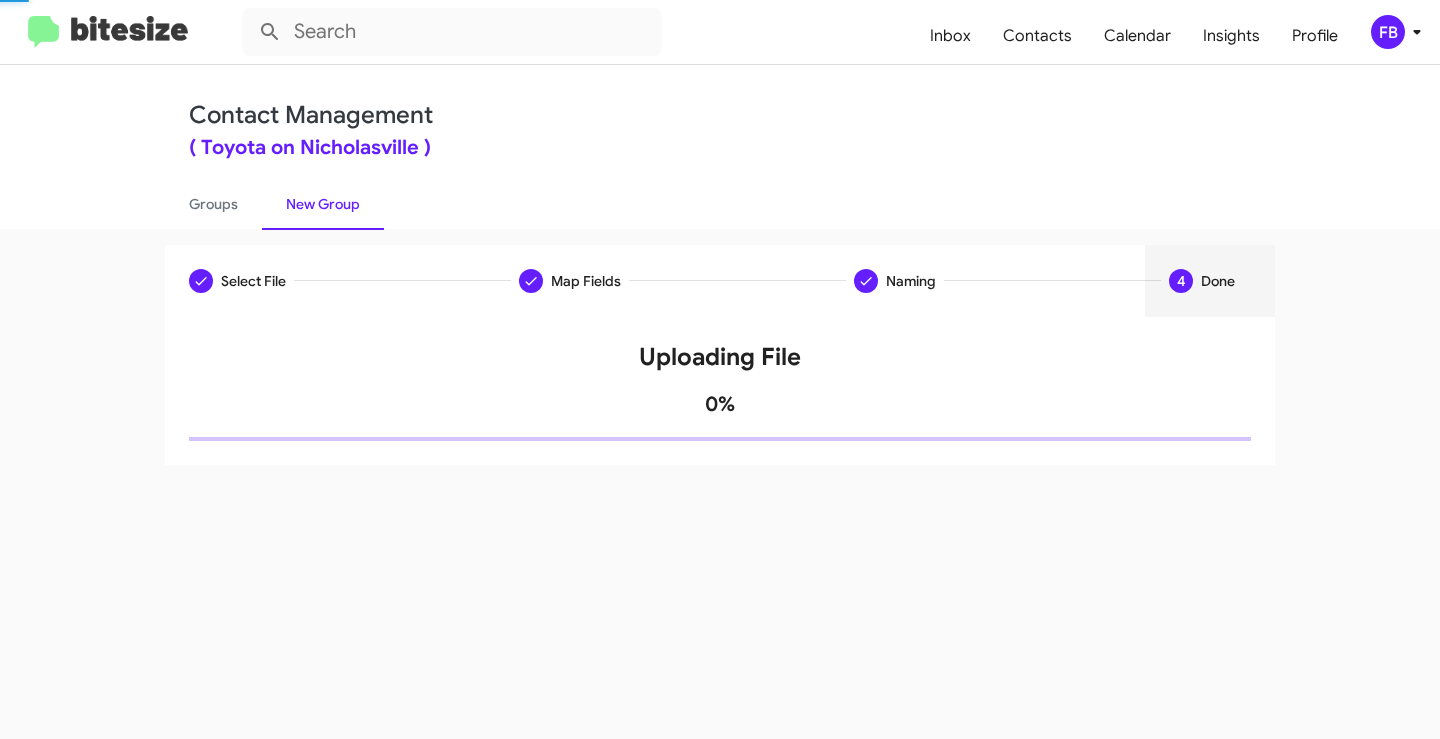 scroll, scrollTop: 0, scrollLeft: 0, axis: both 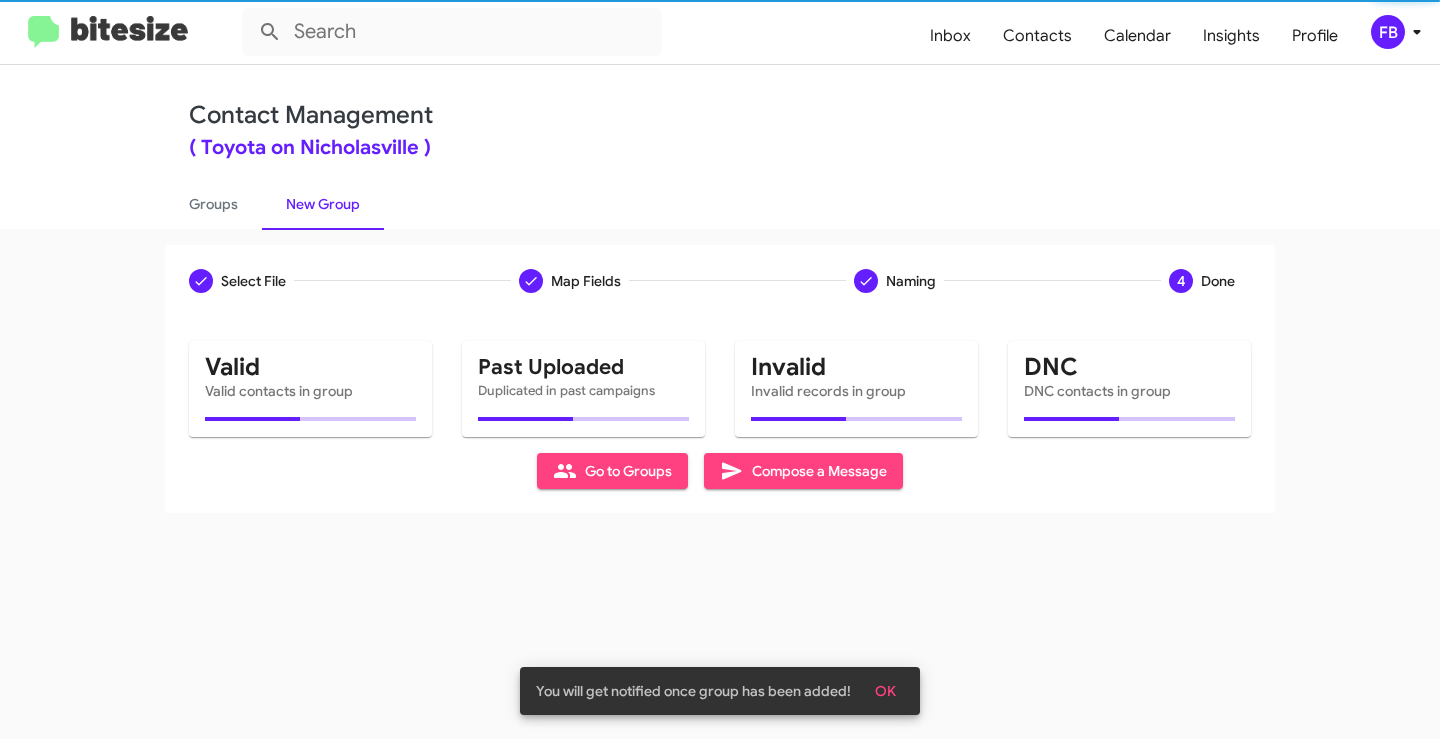 click on "[PERSON_NAME] contacts in group Past Uploaded Duplicated in past campaigns Invalid Invalid records in group DNC DNC contacts in group  Go to Groups   Compose a Message" at bounding box center (720, 415) 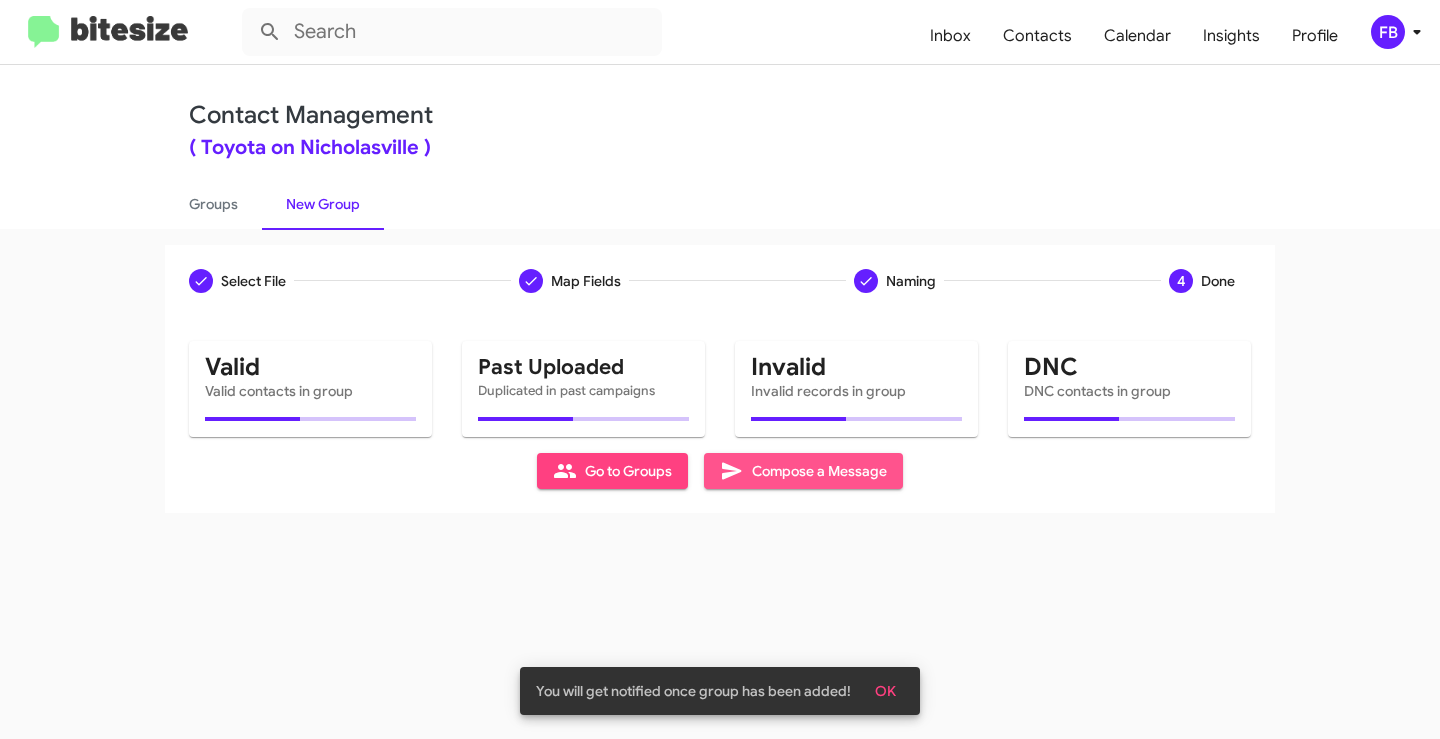 click on "Compose a Message" at bounding box center [803, 471] 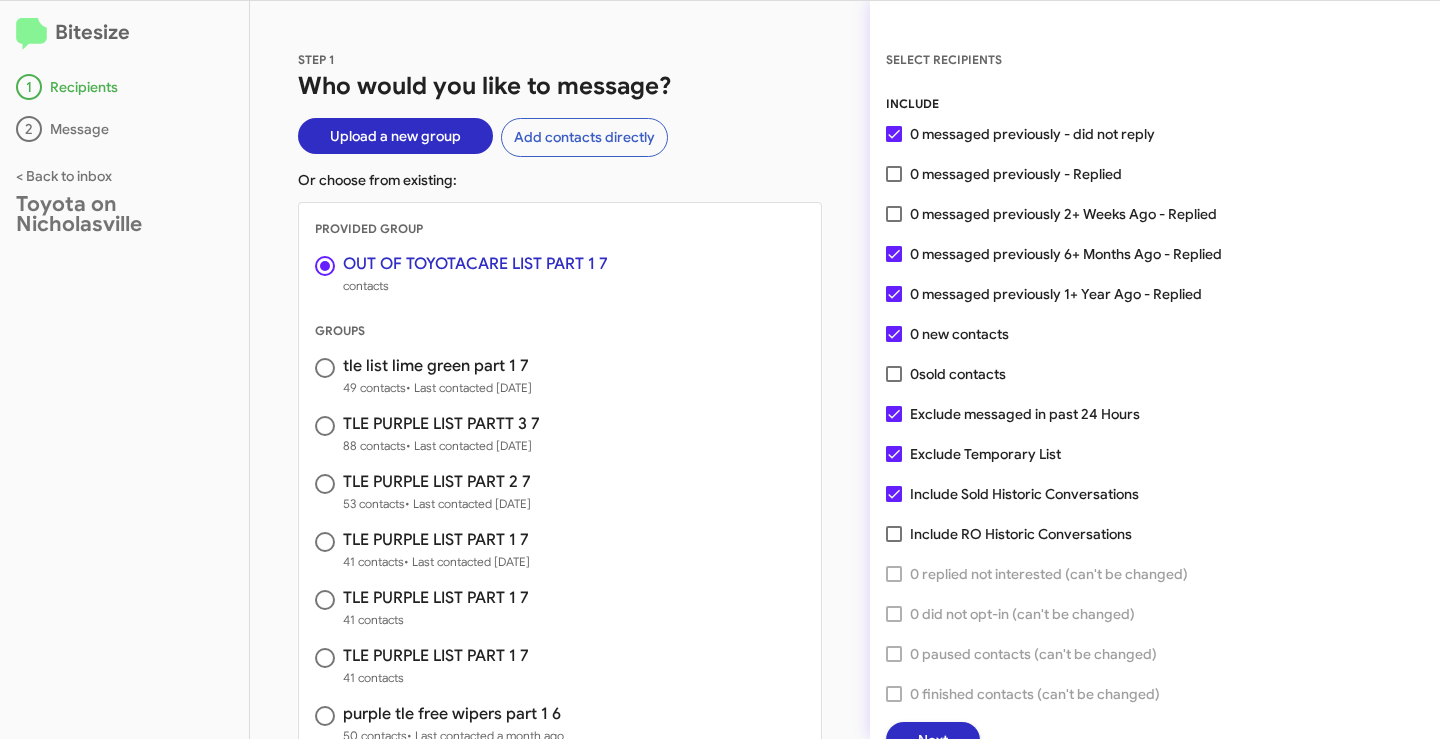 click at bounding box center (894, 494) 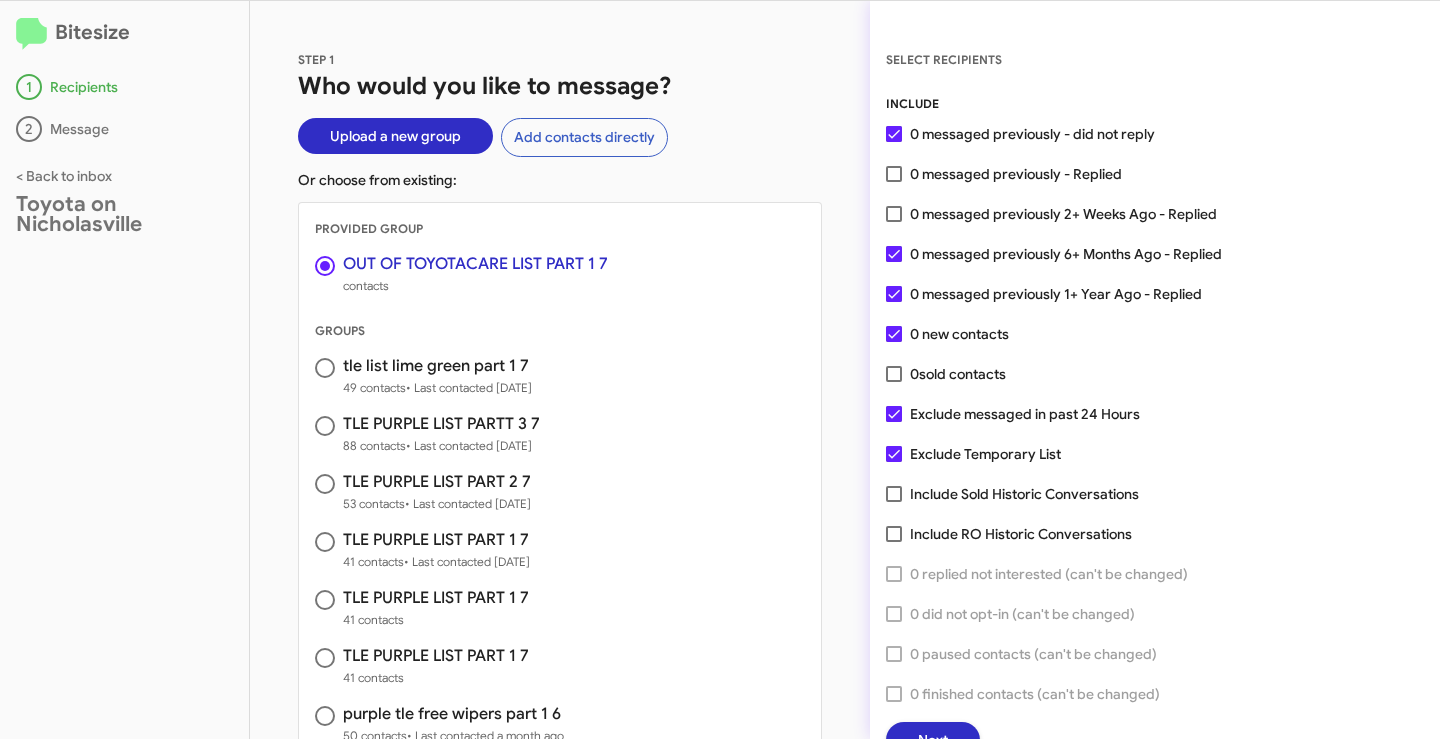 click on "Exclude Temporary List" at bounding box center [973, 454] 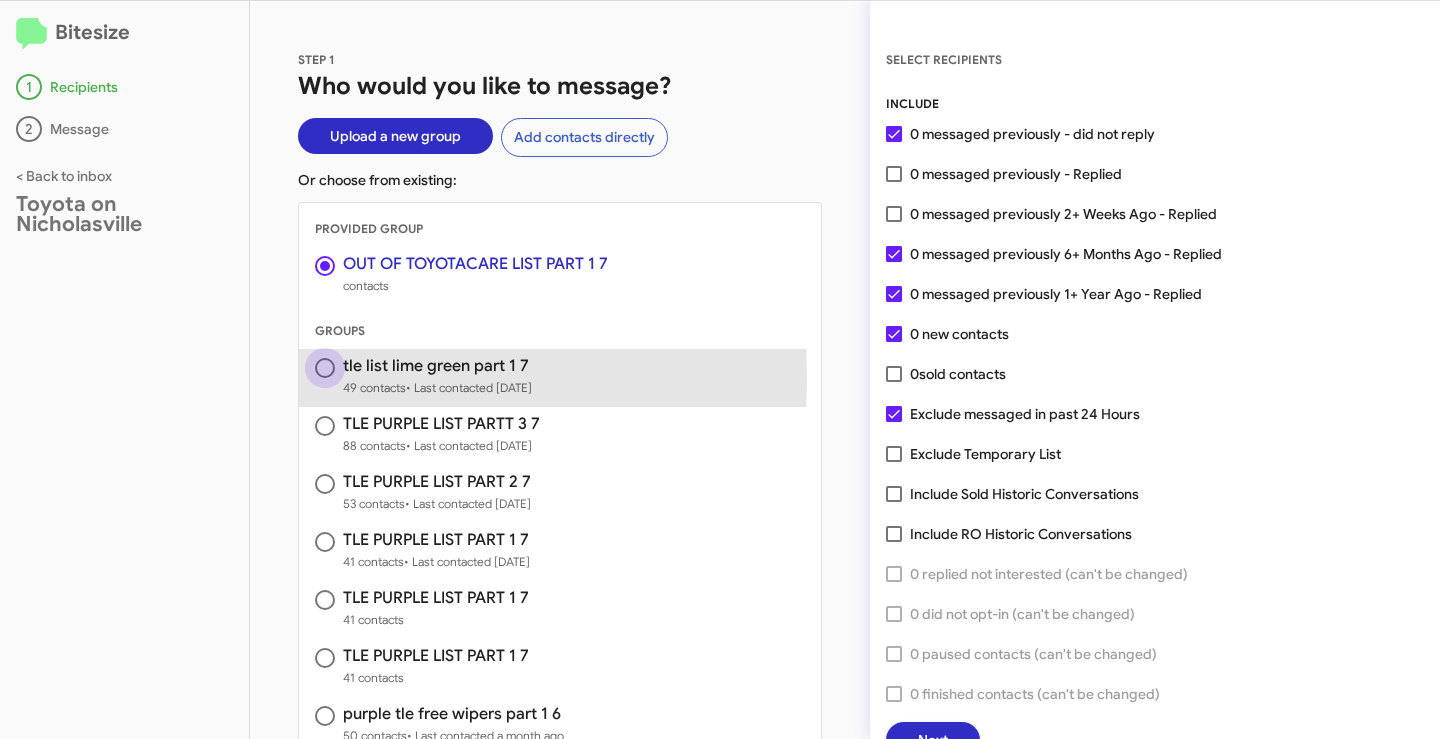 click at bounding box center [325, 368] 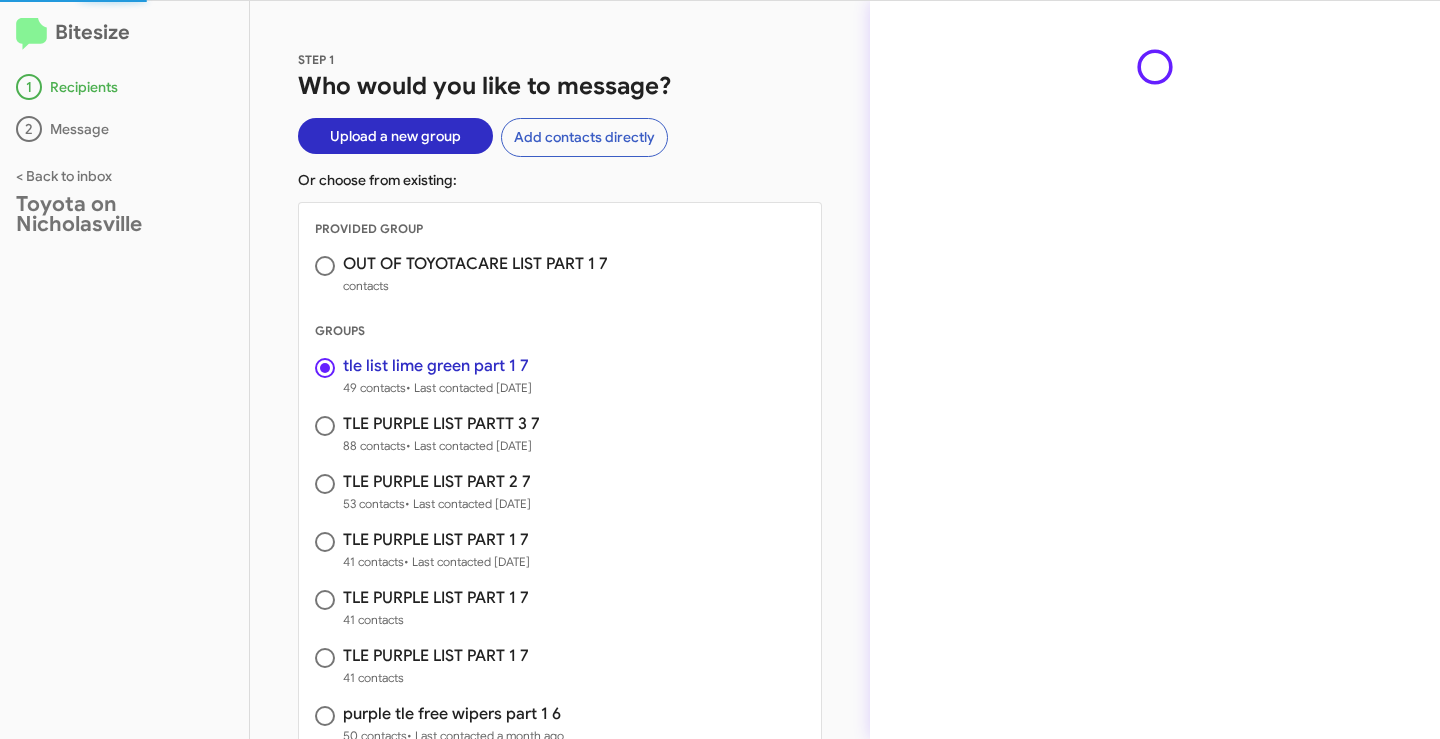 click at bounding box center (325, 266) 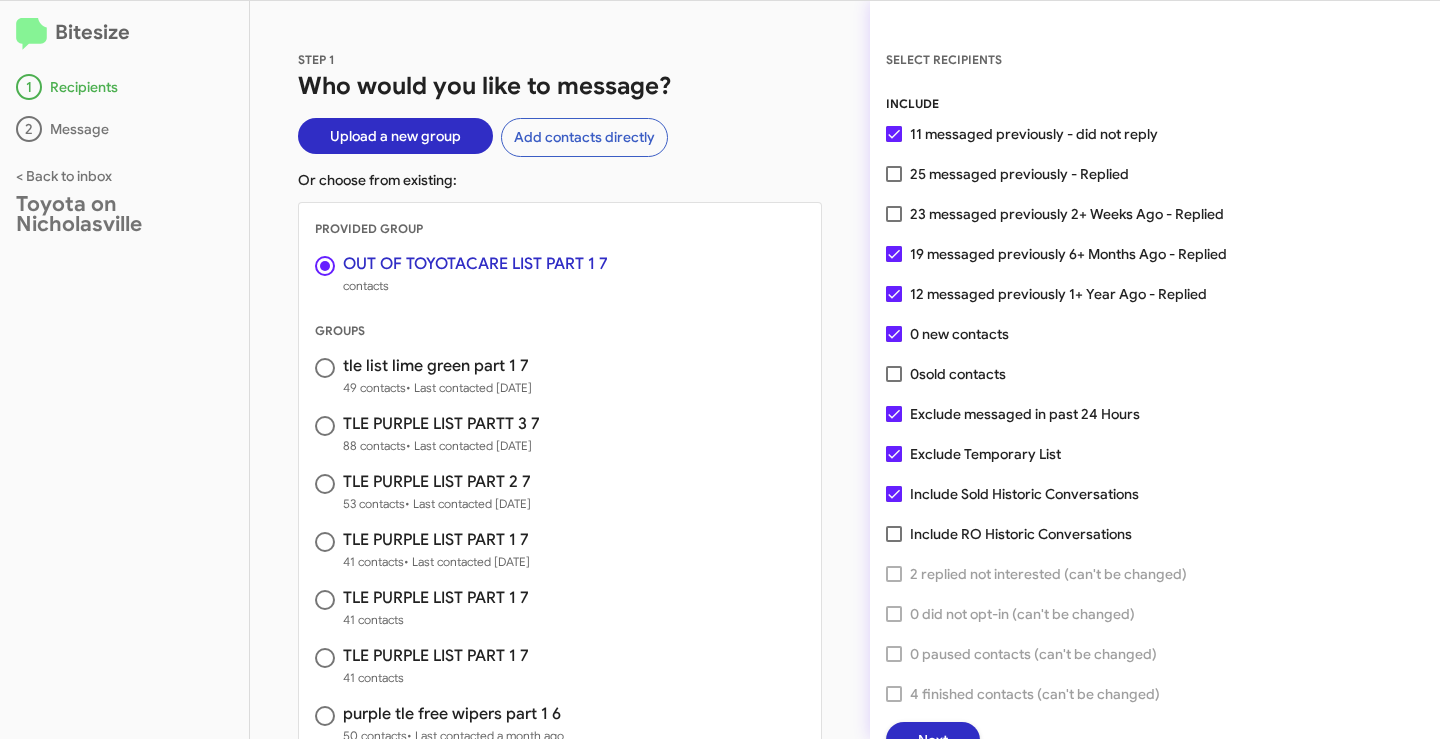 click at bounding box center [894, 494] 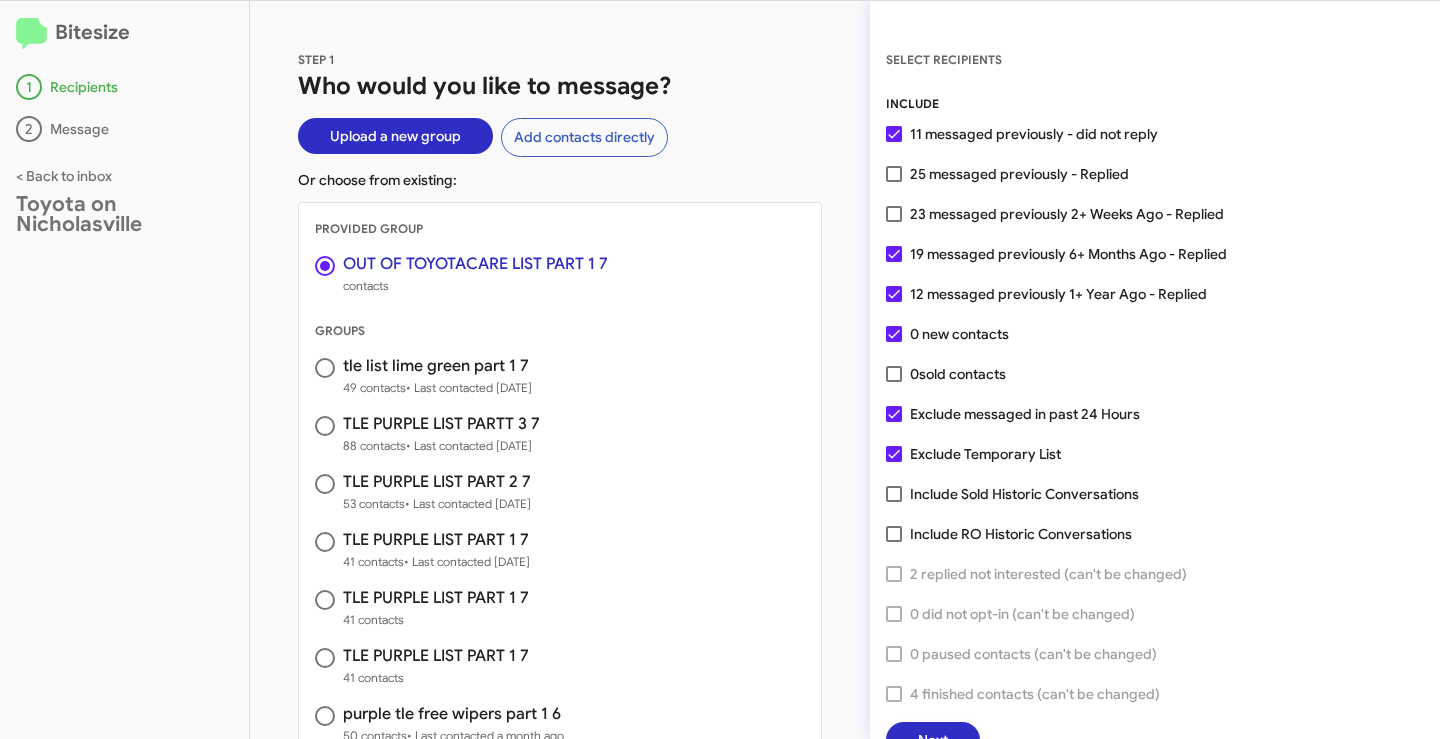 click at bounding box center (894, 454) 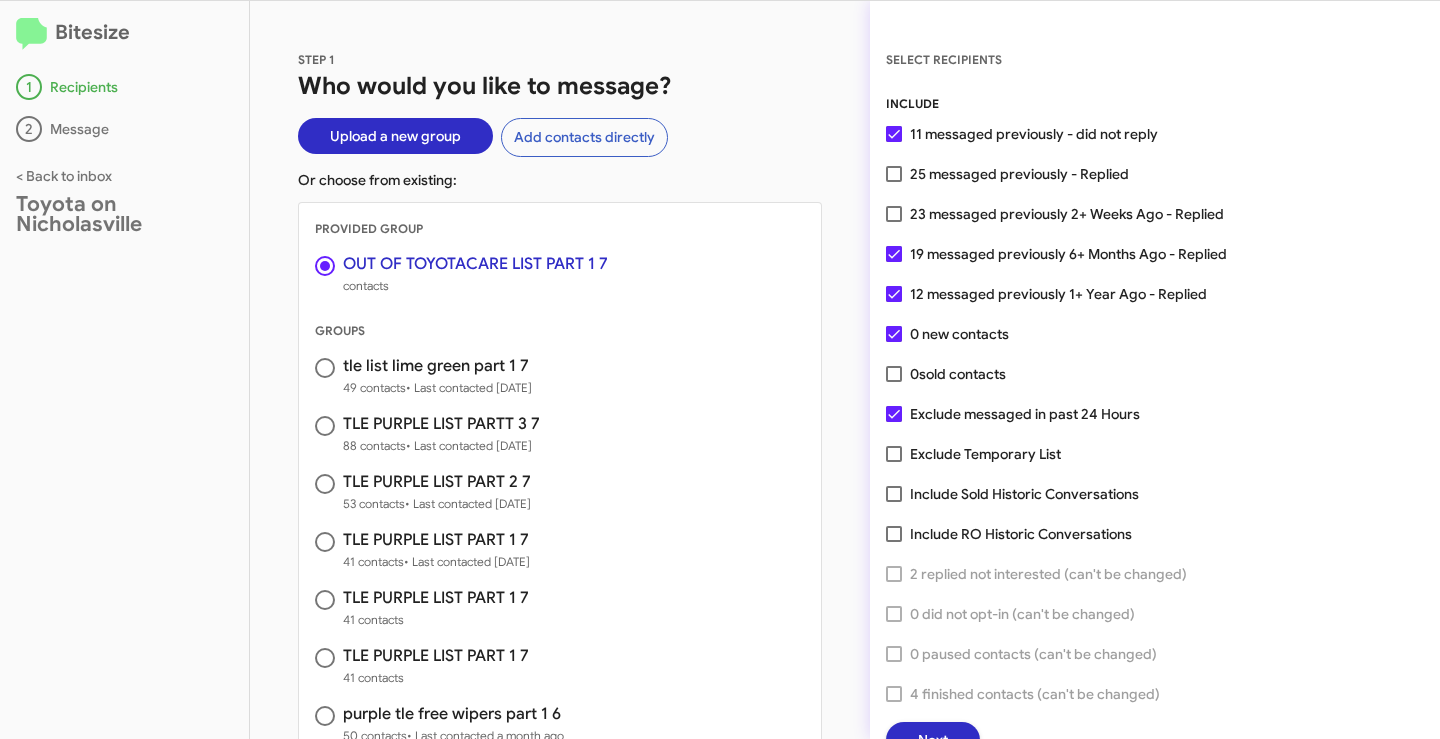 scroll, scrollTop: 19, scrollLeft: 0, axis: vertical 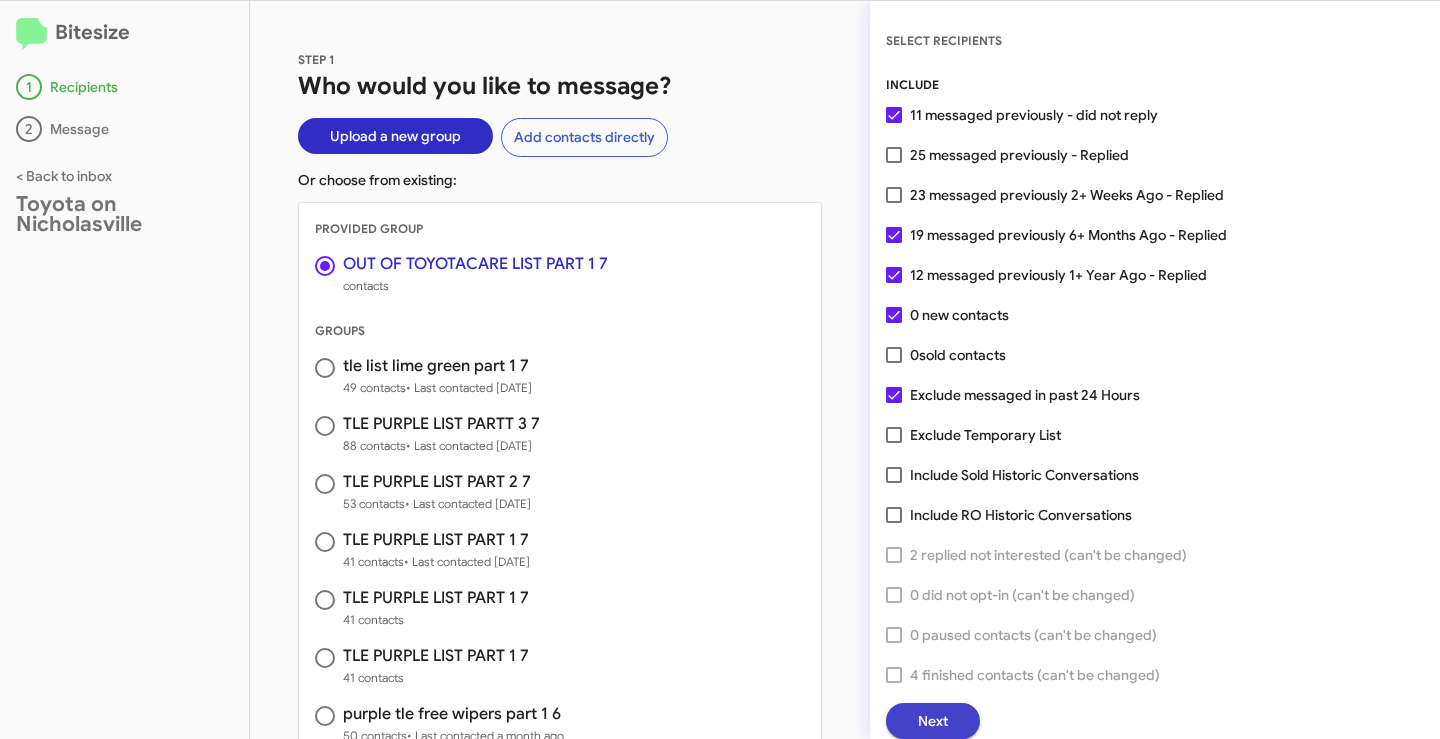 click on "Next" 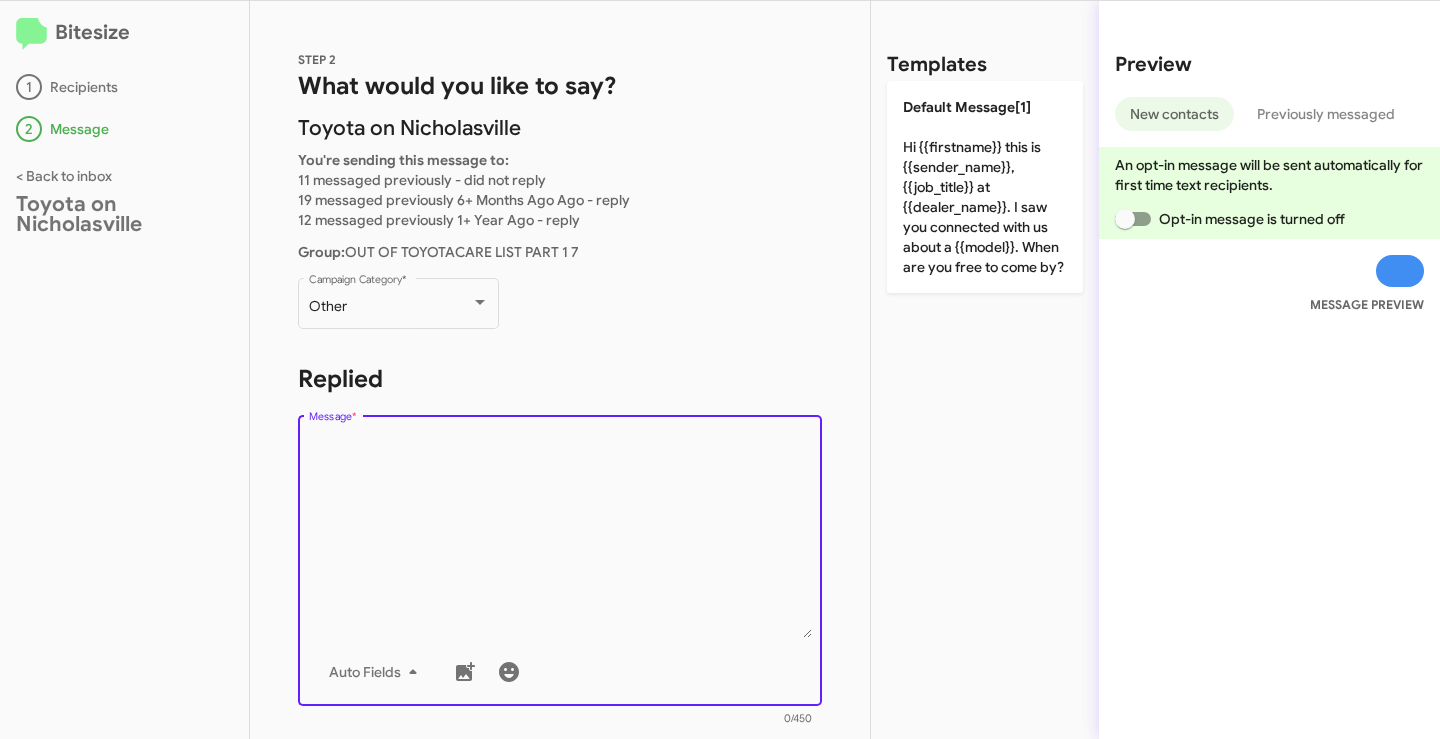 click on "Message  *" at bounding box center [560, 536] 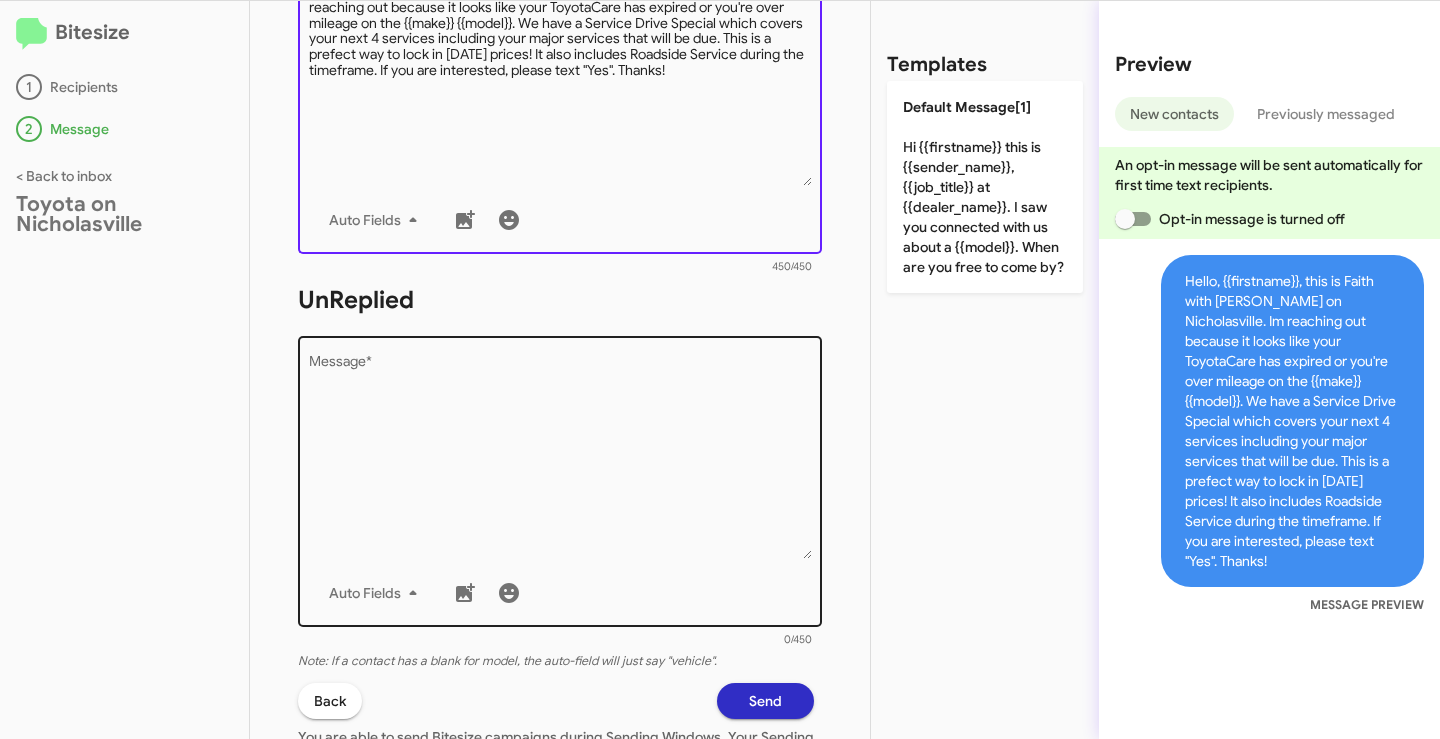 scroll, scrollTop: 500, scrollLeft: 0, axis: vertical 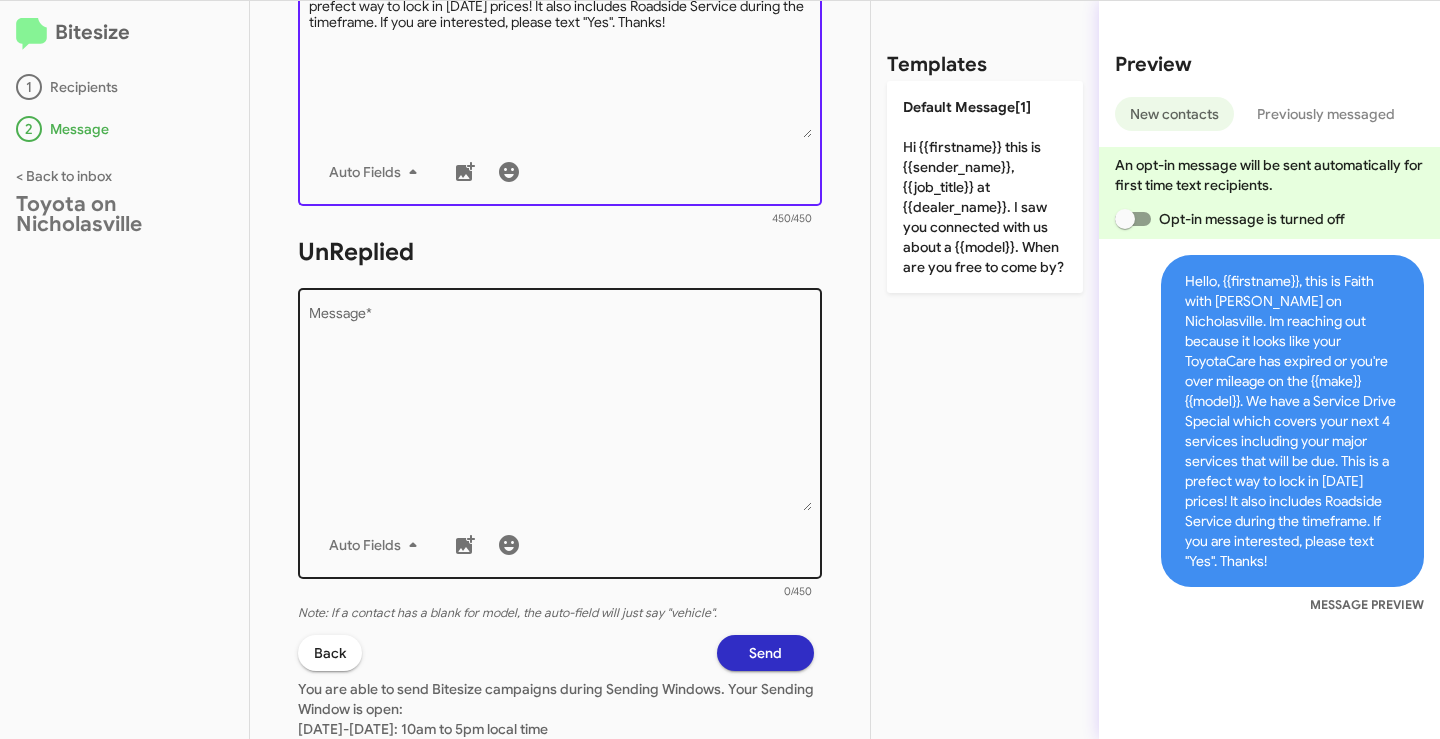 type on "Hello, {{firstname}}, this is Faith with [PERSON_NAME] on Nicholasville. Im reaching out because it looks like your ToyotaCare has expired or you're over mileage on the {{make}} {{model}}. We have a Service Drive Special which covers your next 4 services including your major services that will be due. This is a prefect way to lock in [DATE] prices! It also includes Roadside Service during the timeframe. If you are interested, please text "Yes". Thanks!" 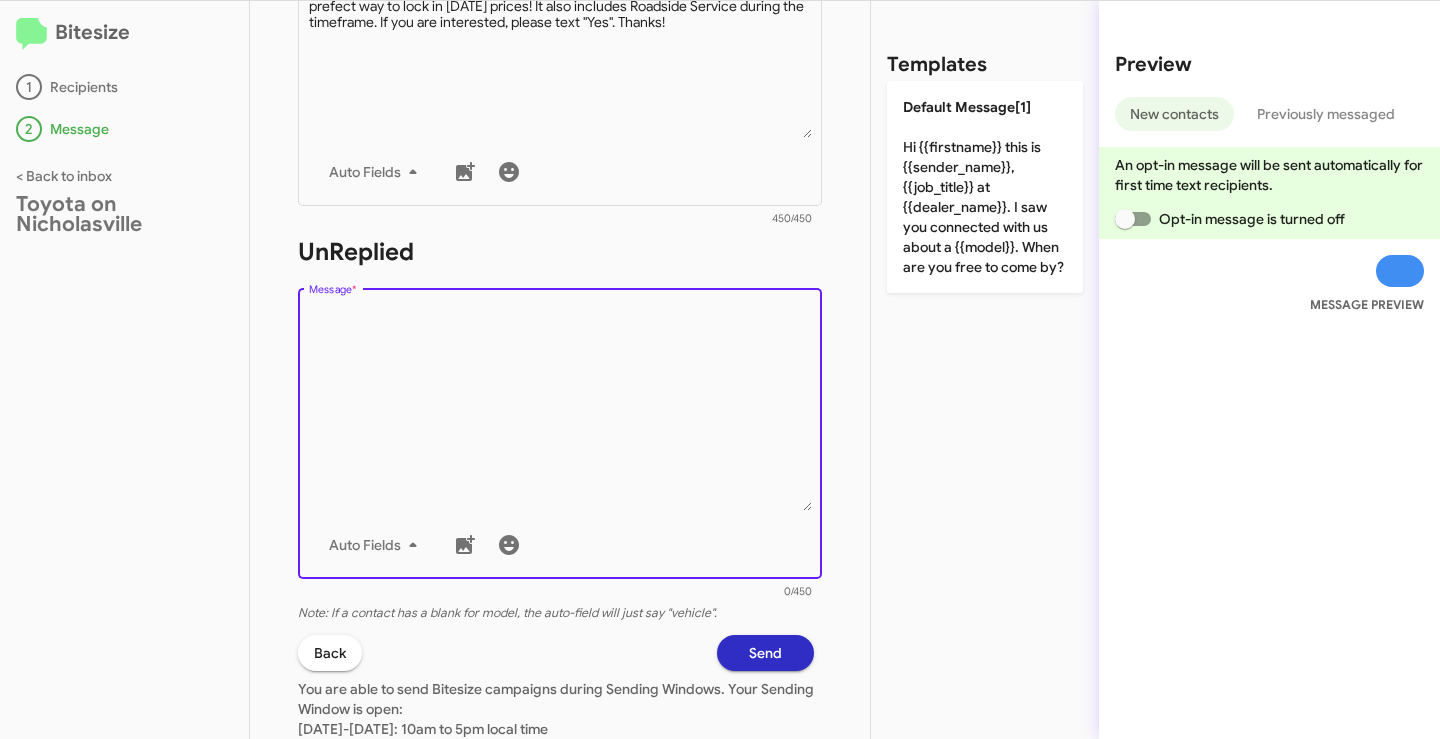 click on "Message  *" at bounding box center (560, 409) 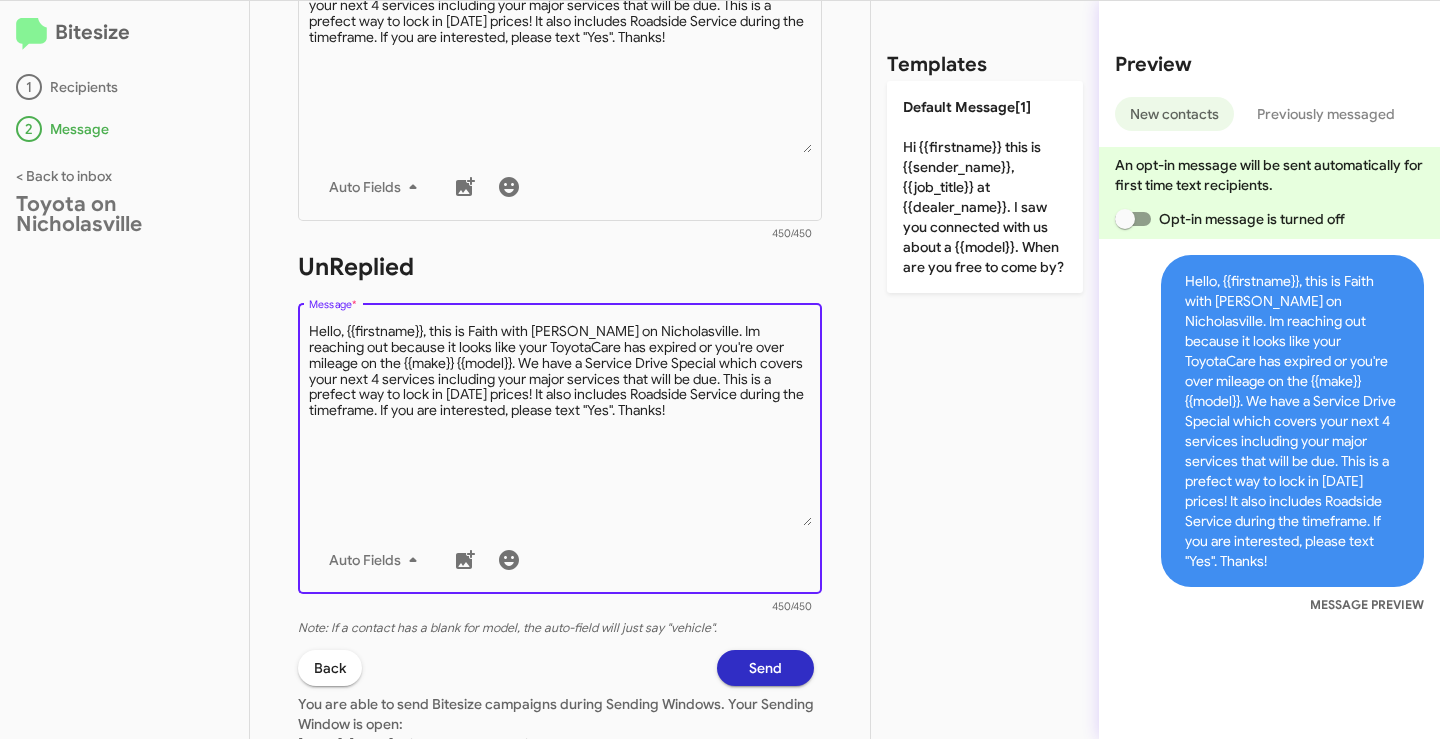 scroll, scrollTop: 667, scrollLeft: 0, axis: vertical 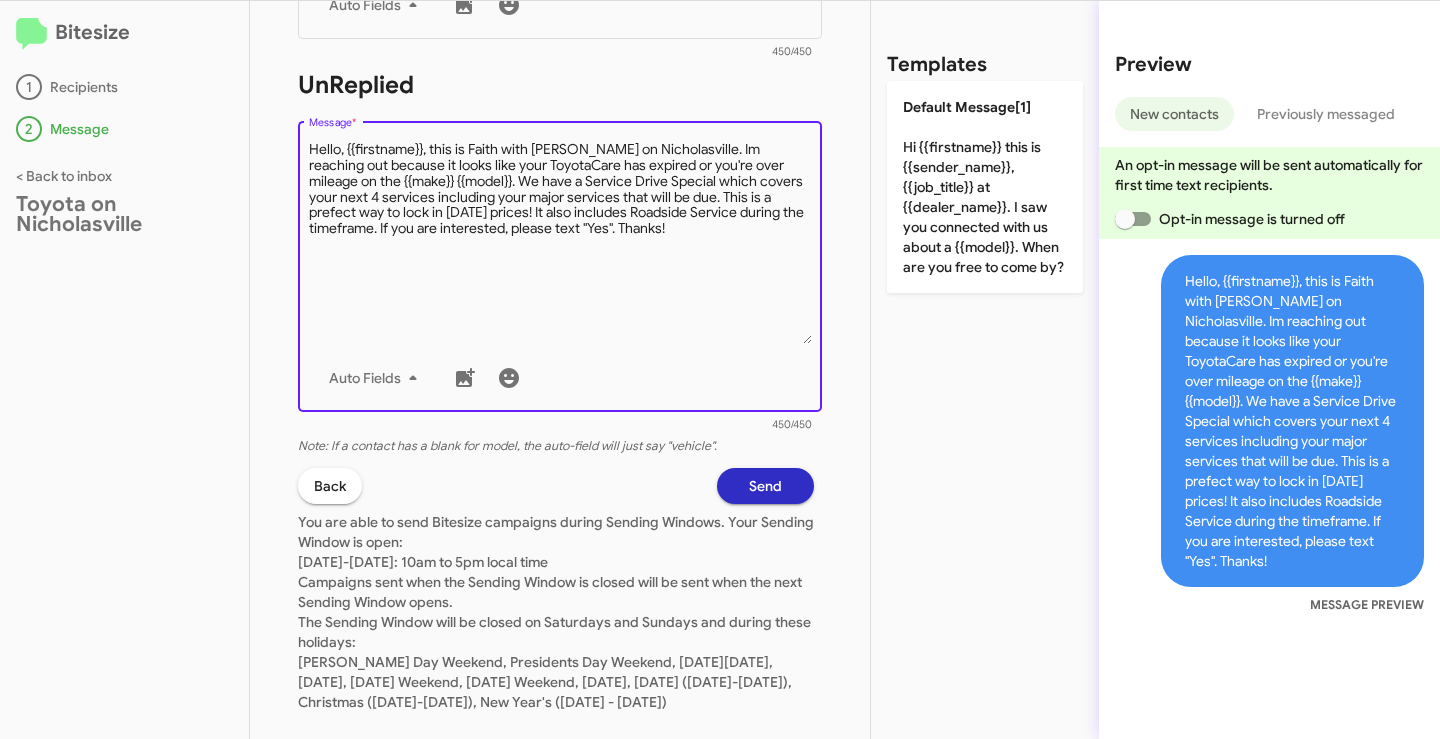 type on "Hello, {{firstname}}, this is Faith with [PERSON_NAME] on Nicholasville. Im reaching out because it looks like your ToyotaCare has expired or you're over mileage on the {{make}} {{model}}. We have a Service Drive Special which covers your next 4 services including your major services that will be due. This is a prefect way to lock in [DATE] prices! It also includes Roadside Service during the timeframe. If you are interested, please text "Yes". Thanks!" 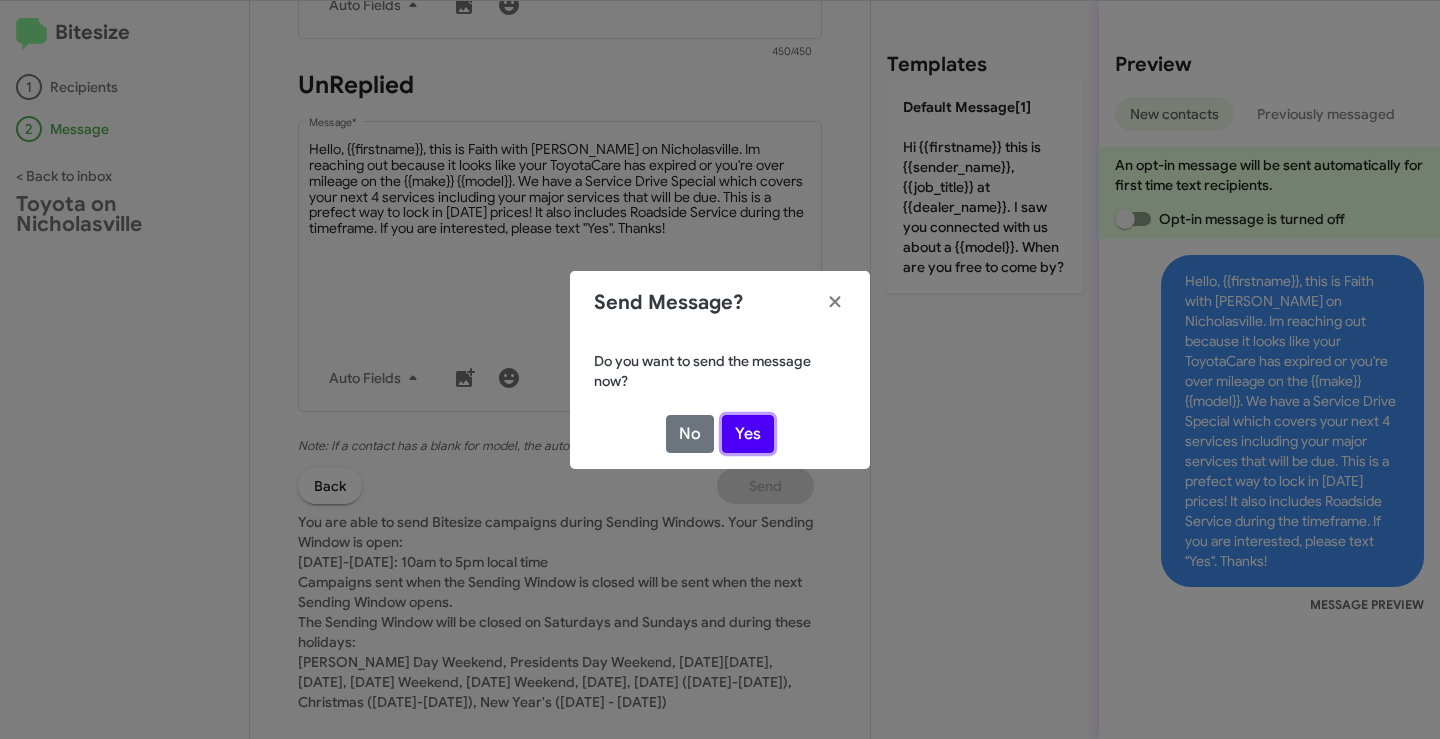click on "Yes" 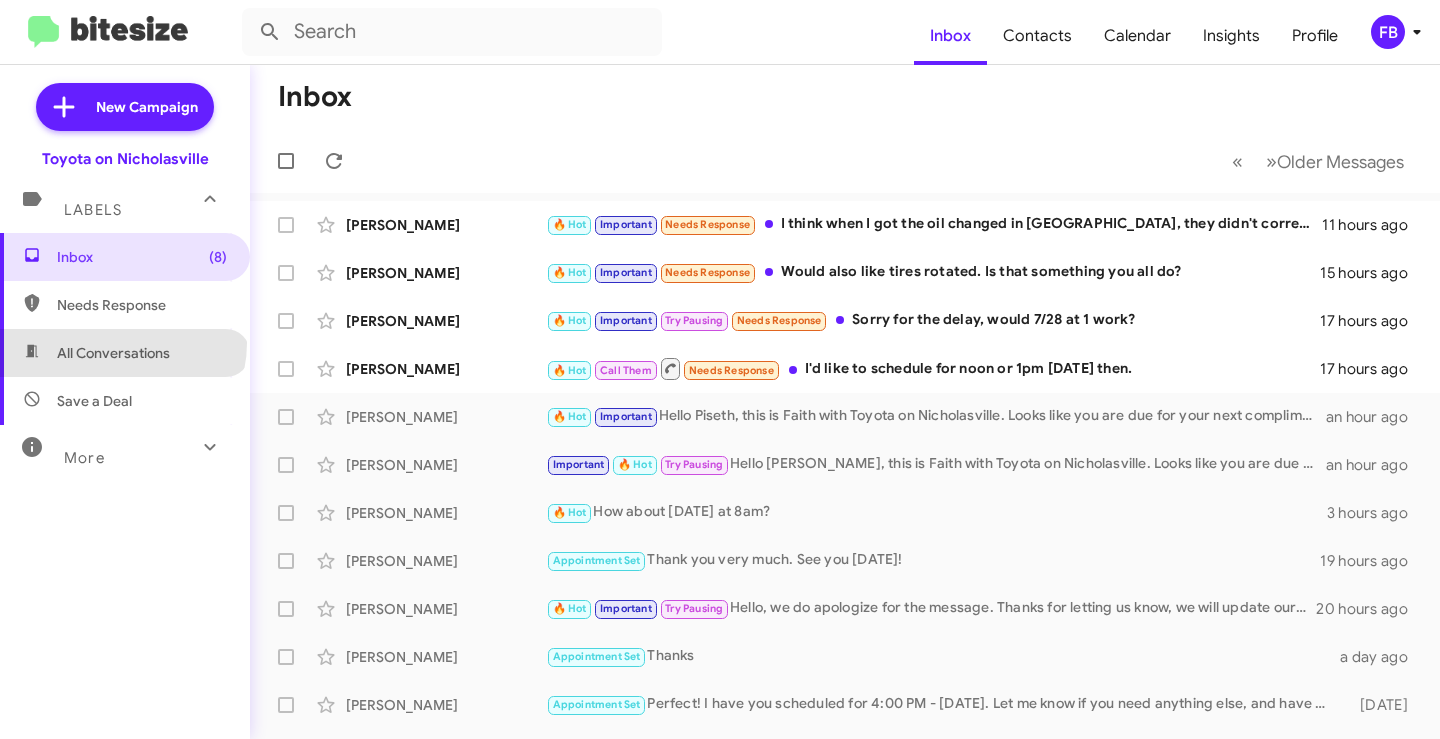 click on "All Conversations" at bounding box center (113, 353) 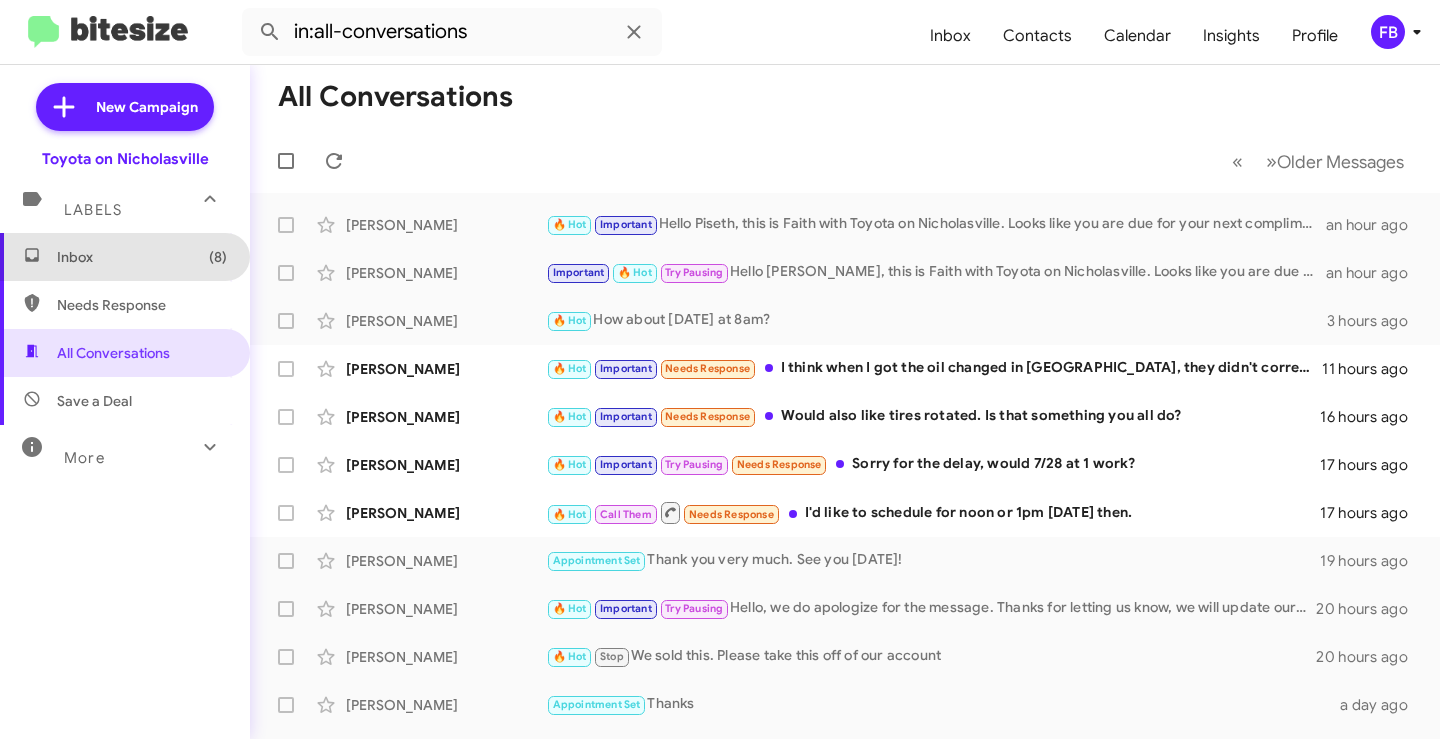 click on "Inbox  (8)" at bounding box center [142, 257] 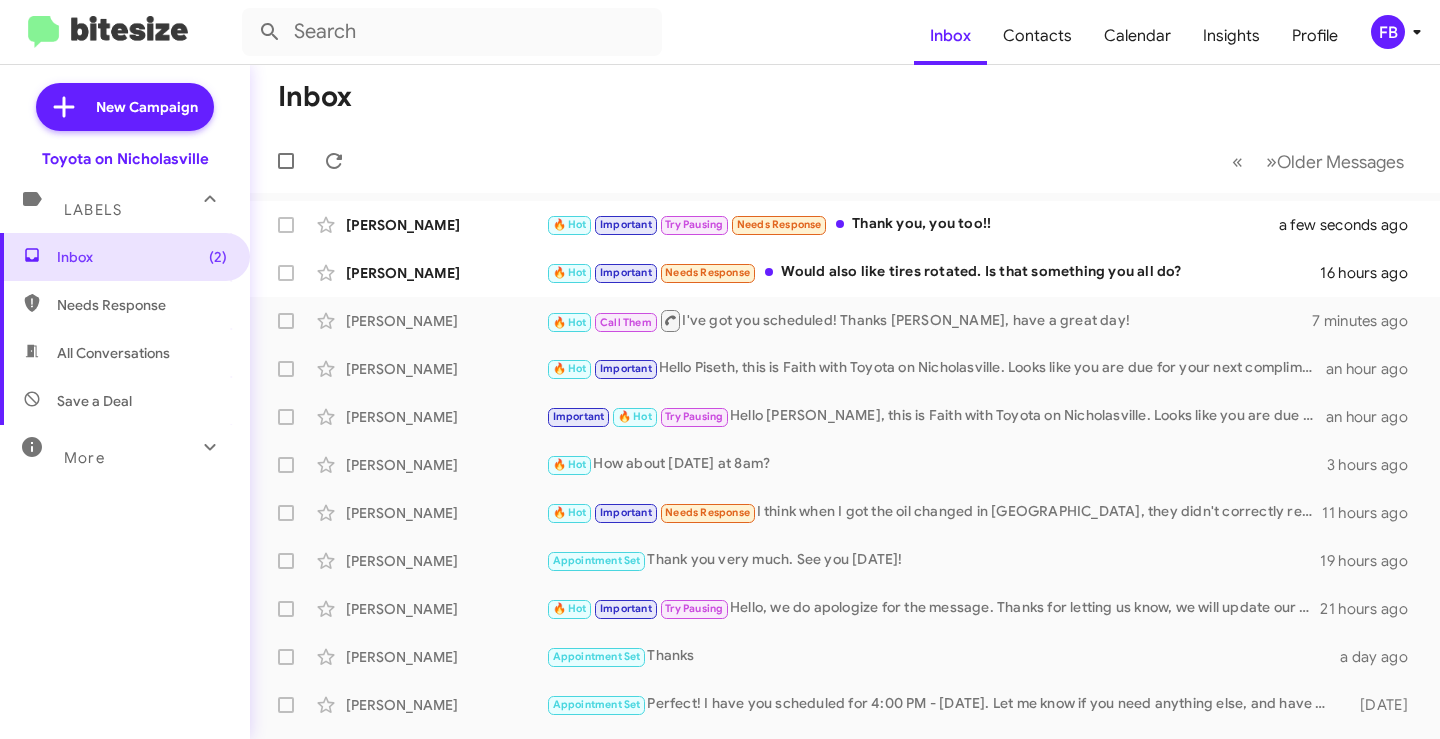 drag, startPoint x: 78, startPoint y: 345, endPoint x: 90, endPoint y: 347, distance: 12.165525 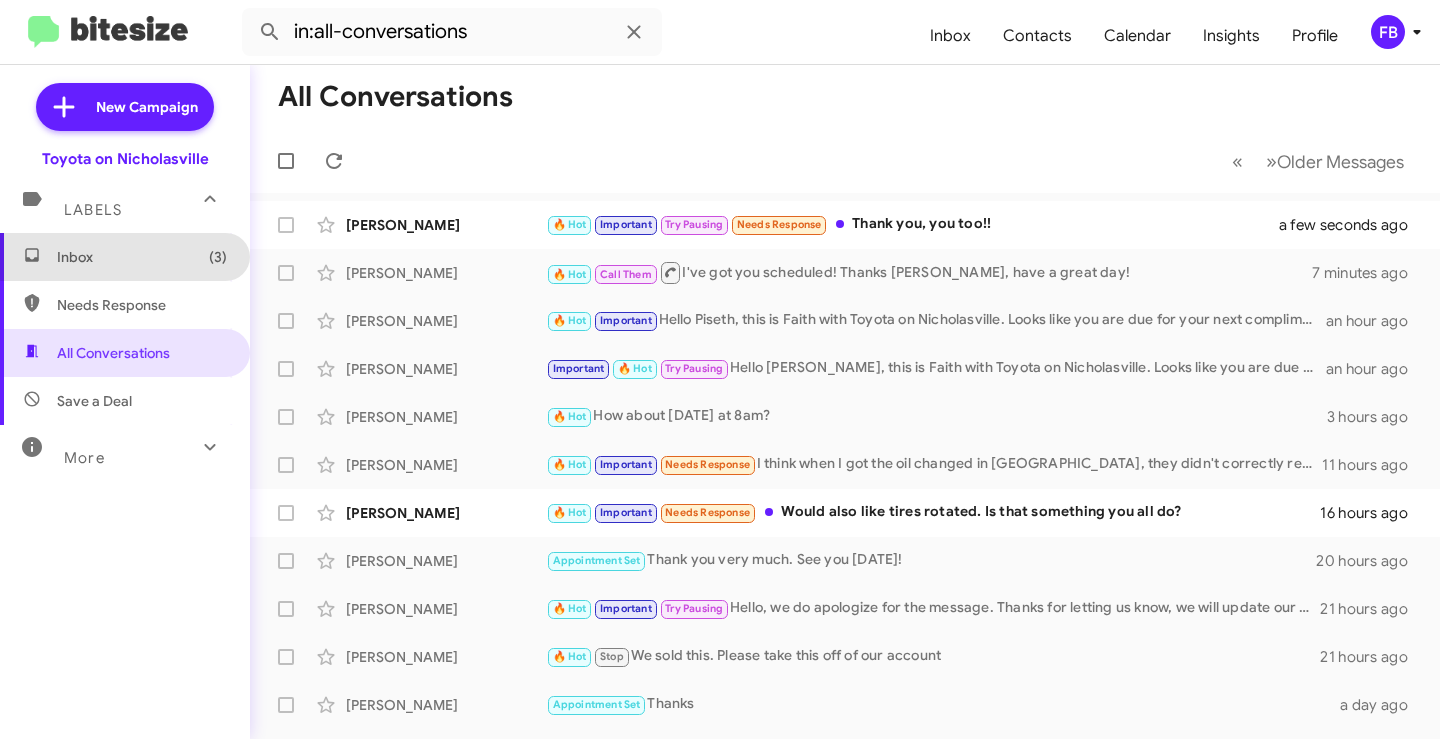 click on "Inbox  (3)" at bounding box center (125, 257) 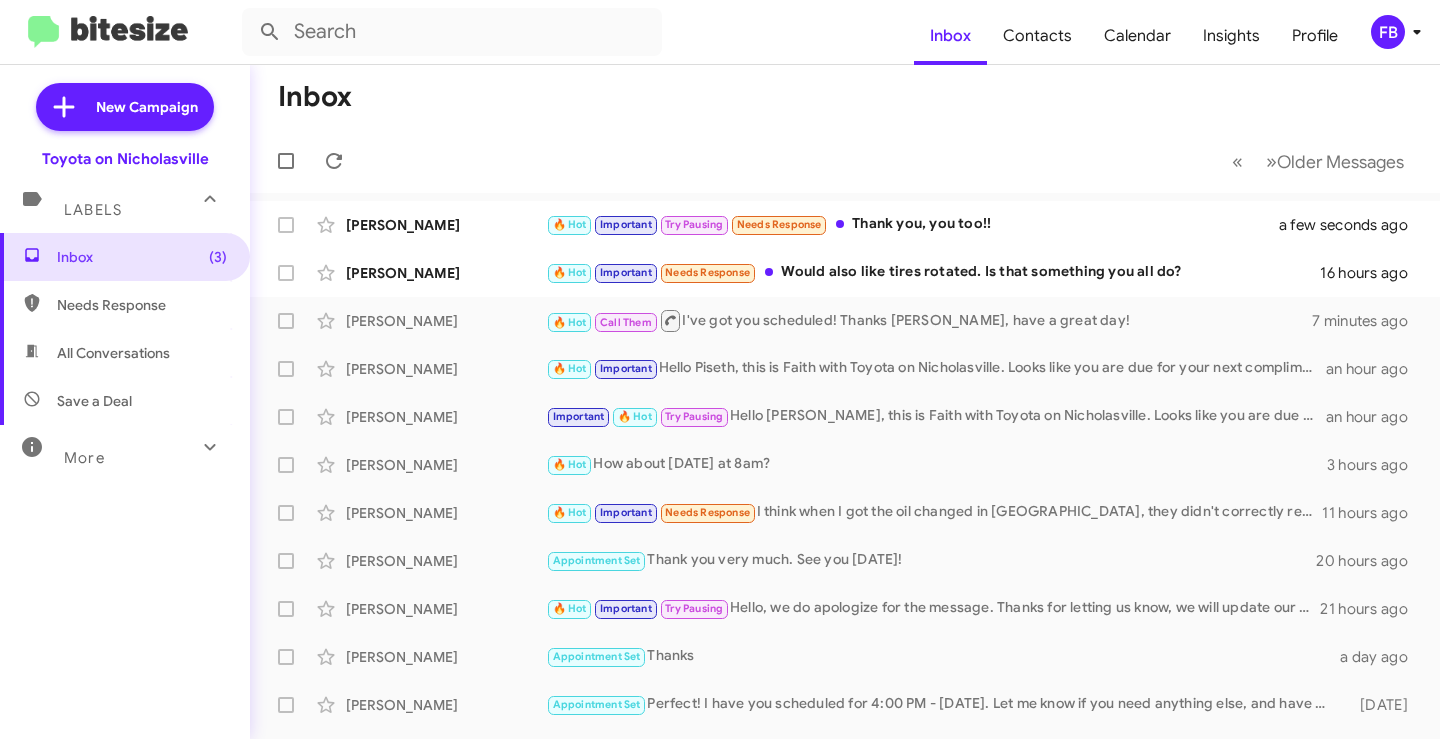 click on "All Conversations" at bounding box center (113, 353) 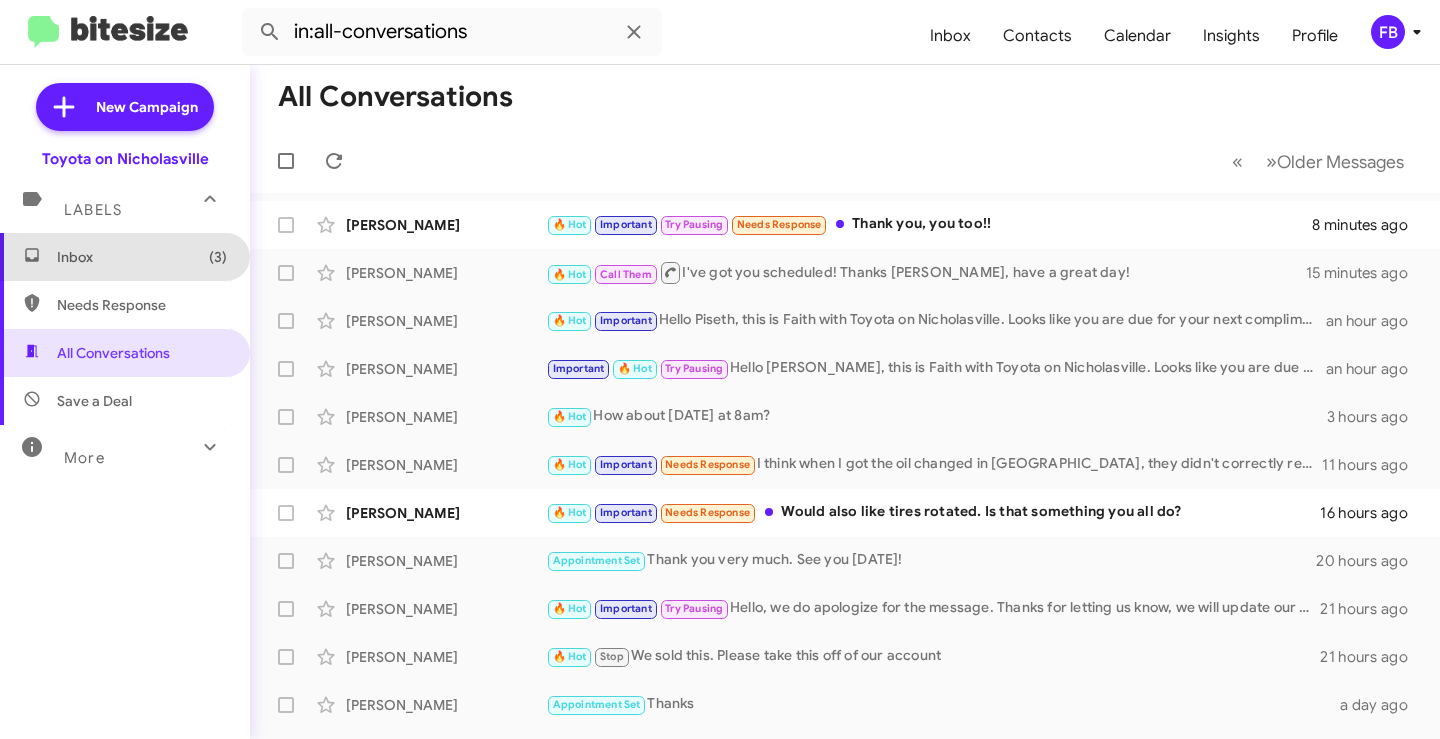 click on "Inbox  (3)" at bounding box center [142, 257] 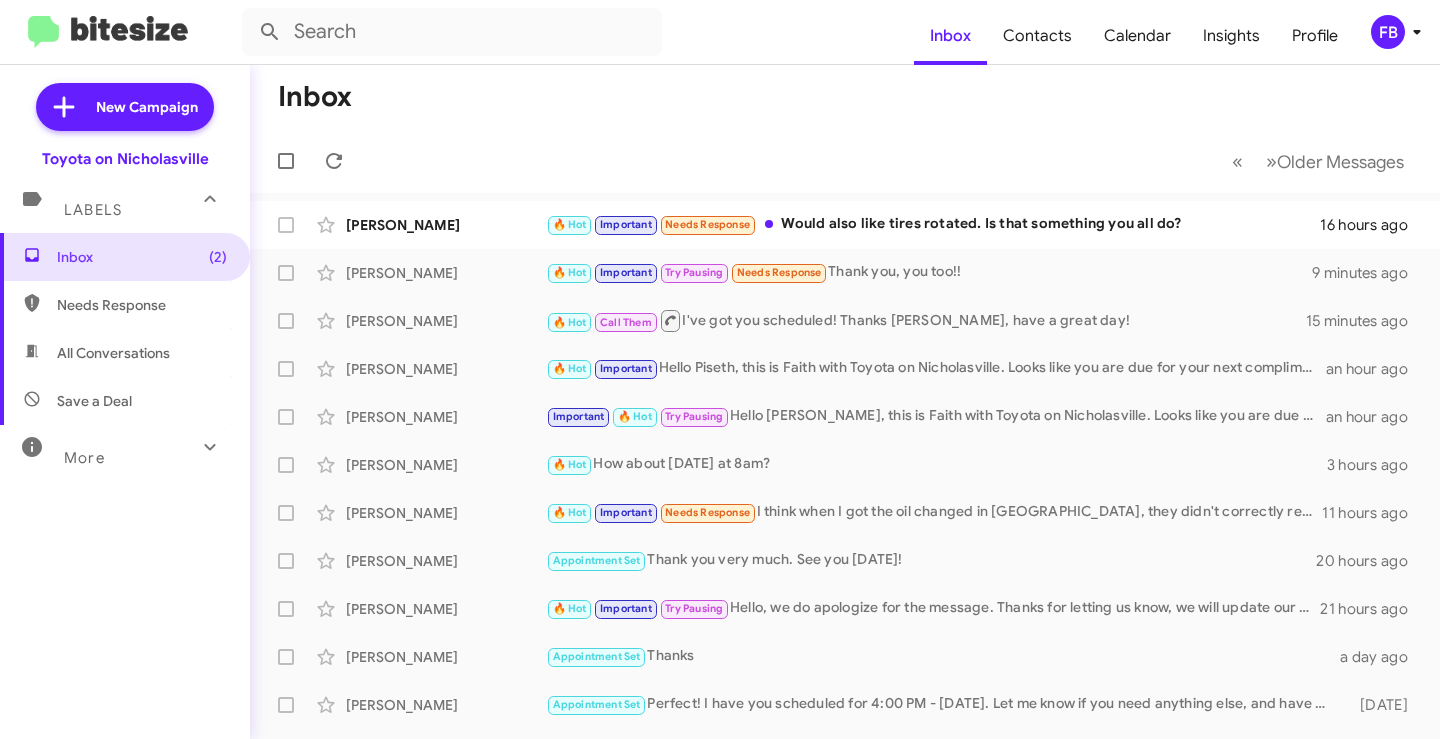 click on "All Conversations" at bounding box center [113, 353] 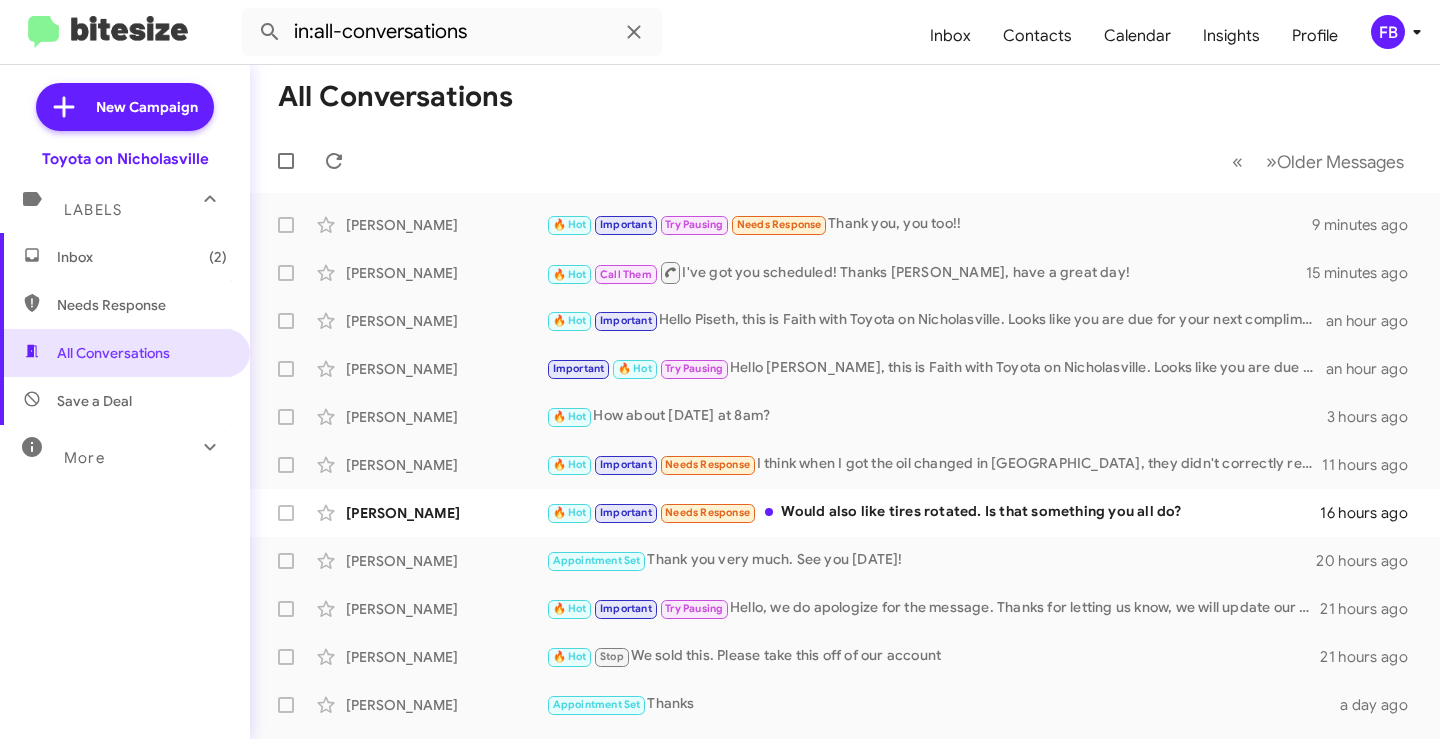 drag, startPoint x: 122, startPoint y: 256, endPoint x: 132, endPoint y: 259, distance: 10.440307 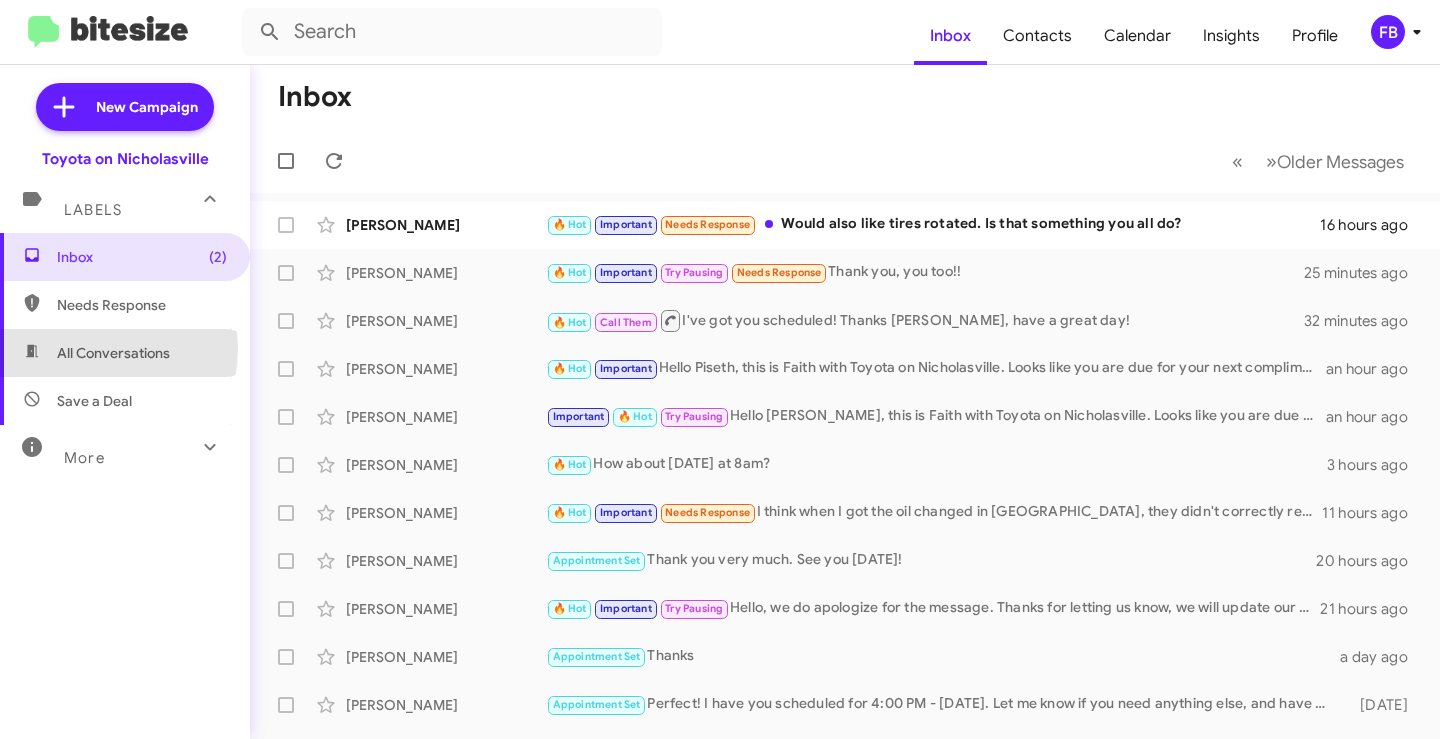 click on "All Conversations" at bounding box center (113, 353) 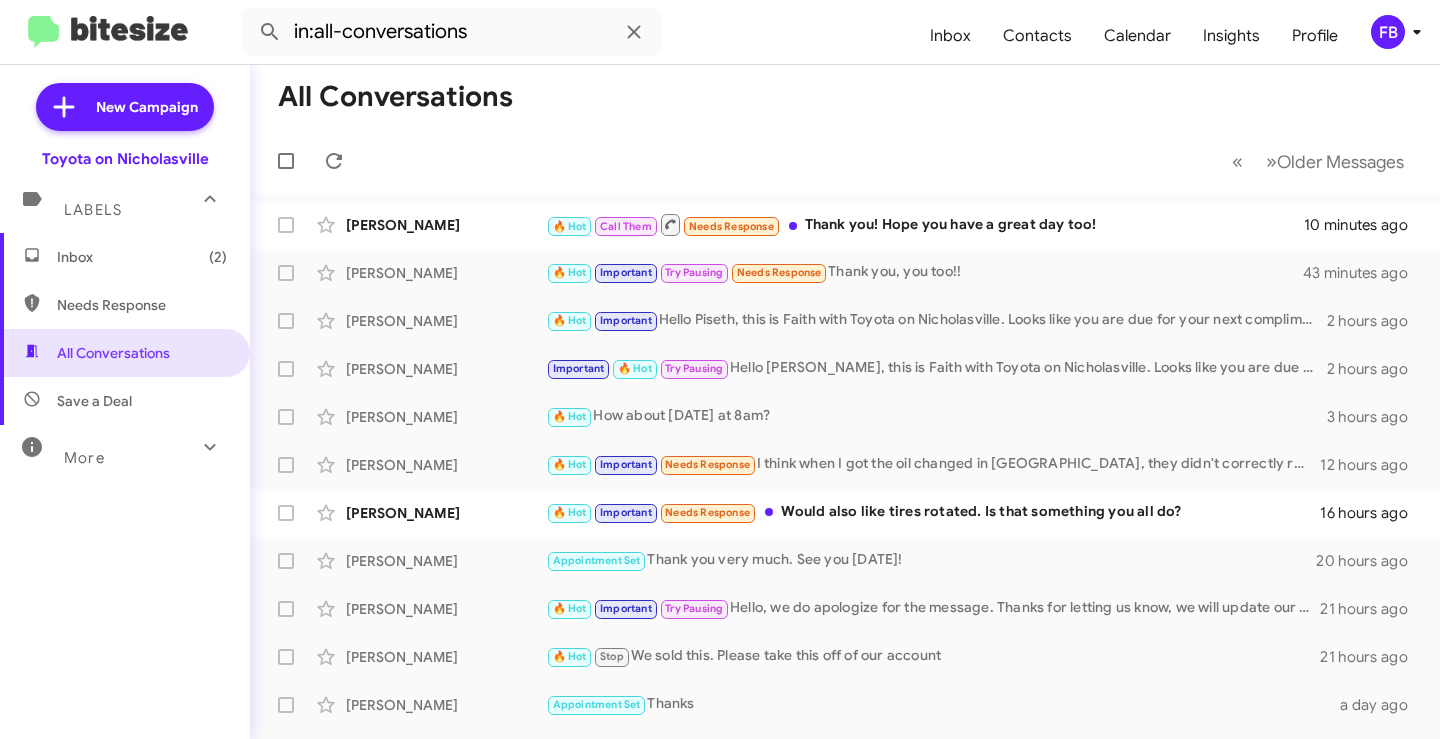 click on "Inbox  (2)" at bounding box center [142, 257] 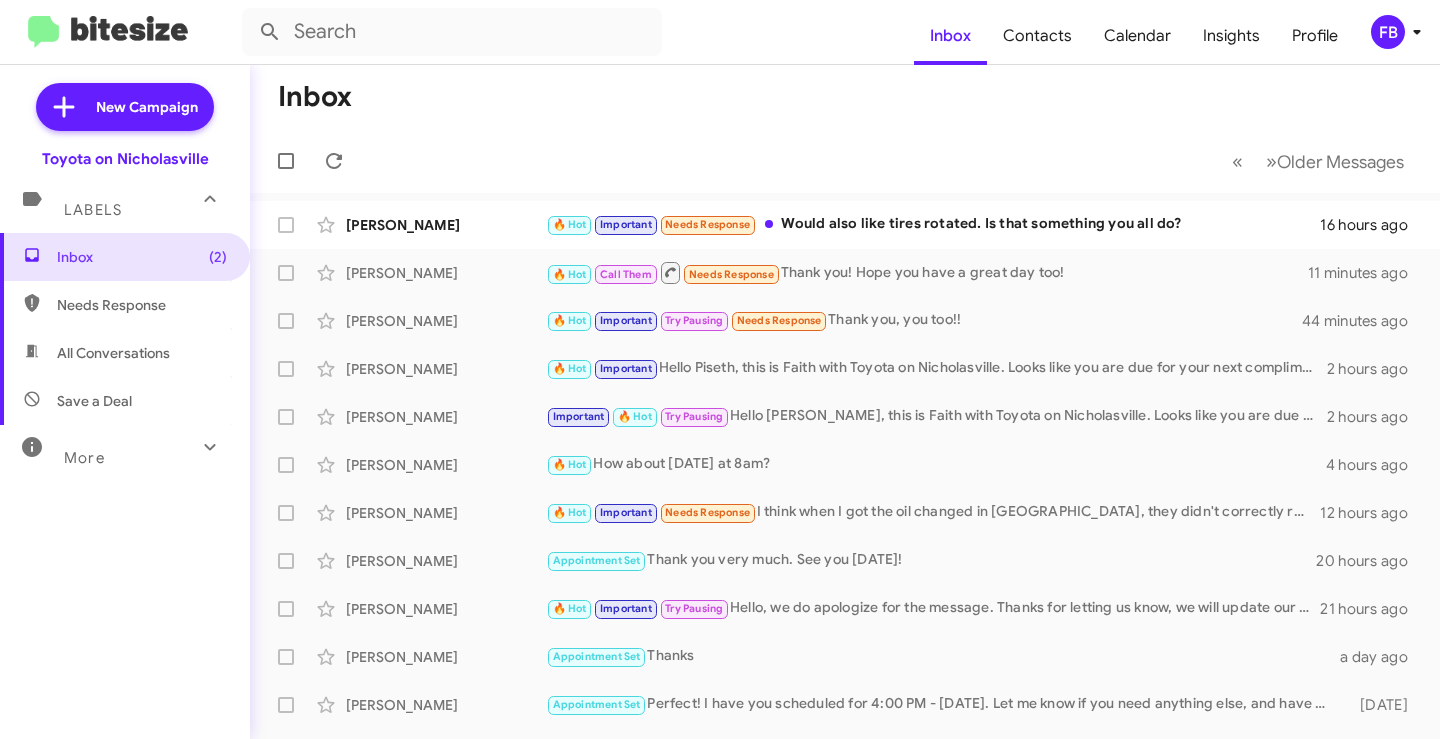 click on "All Conversations" at bounding box center [125, 353] 